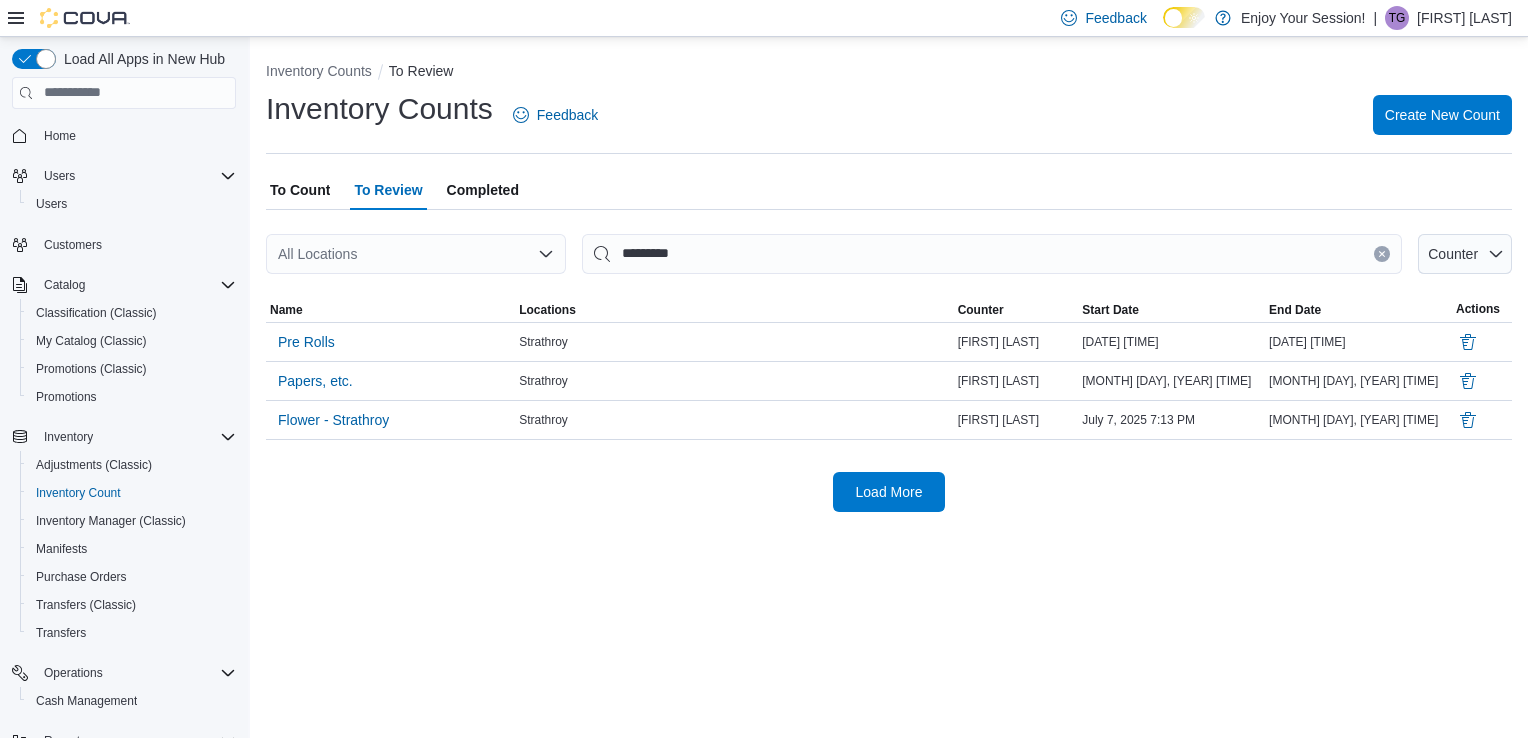 scroll, scrollTop: 0, scrollLeft: 0, axis: both 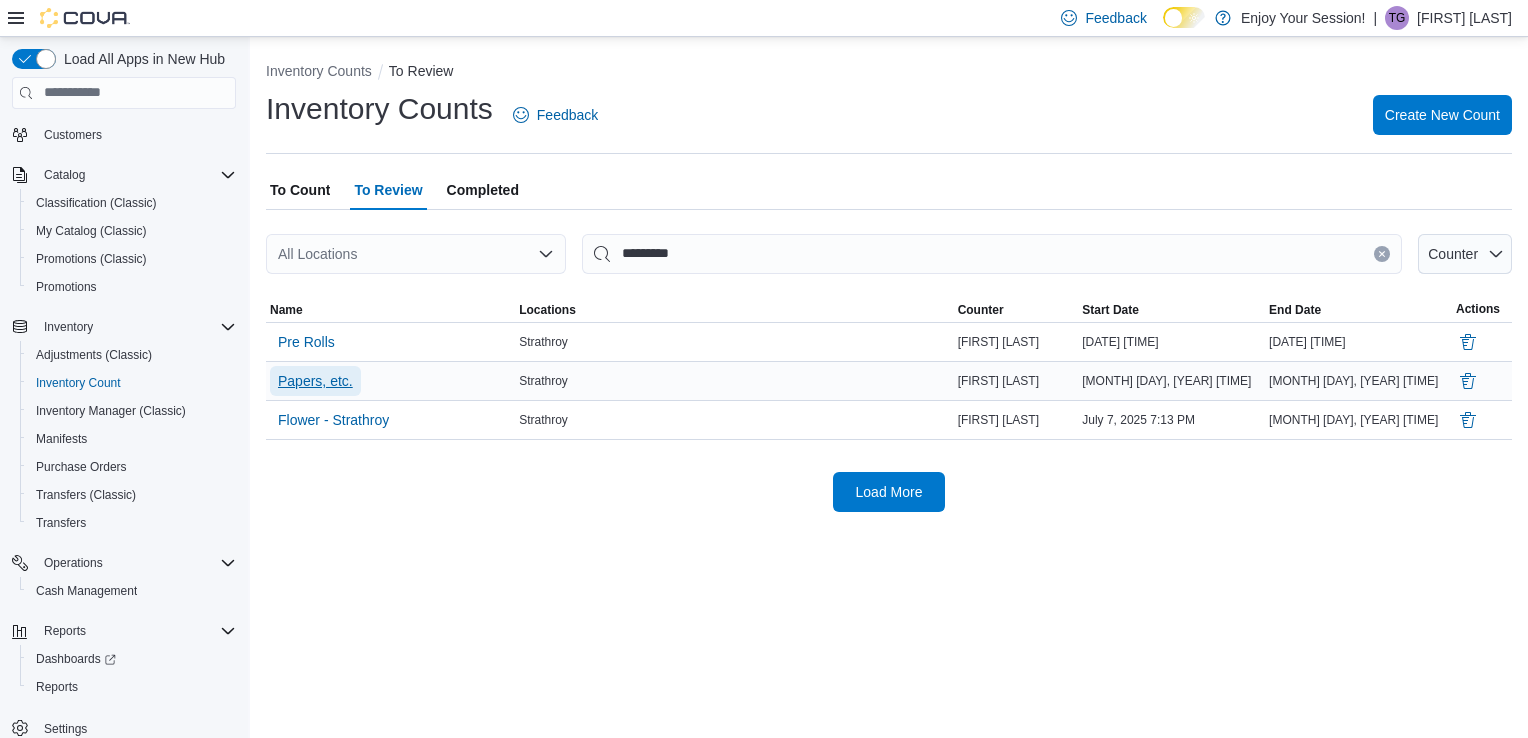 click on "Papers, etc." at bounding box center [315, 381] 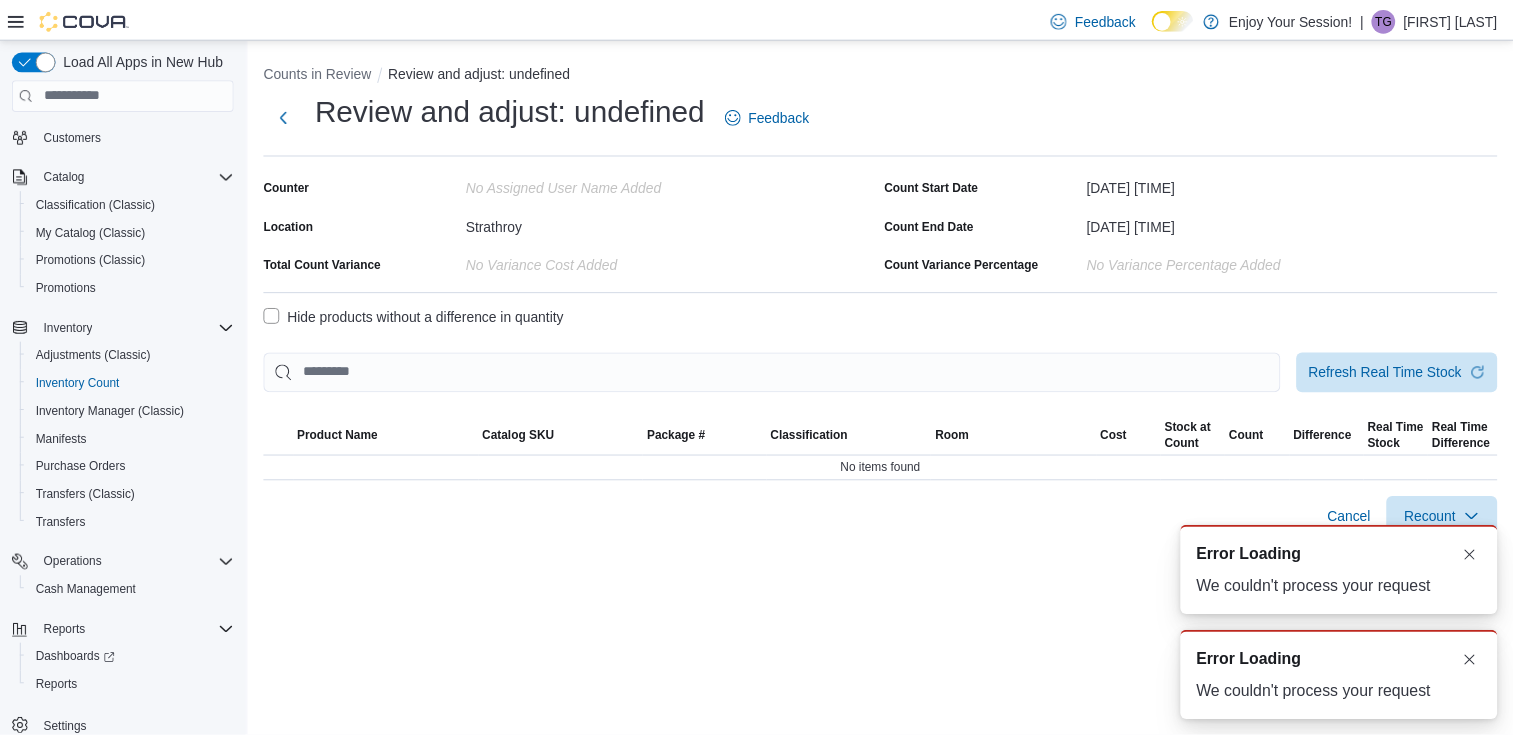 scroll, scrollTop: 0, scrollLeft: 0, axis: both 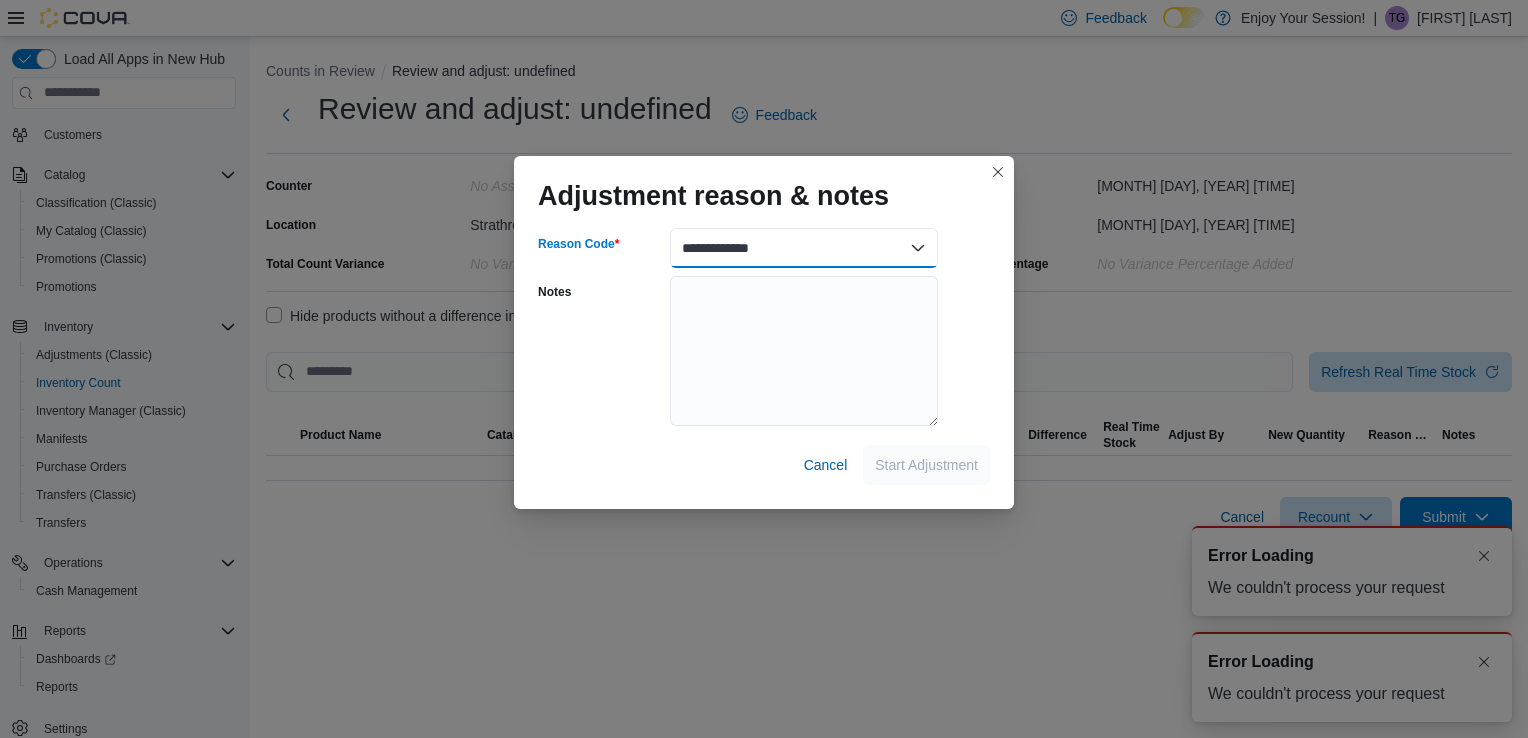 click on "**********" at bounding box center [804, 248] 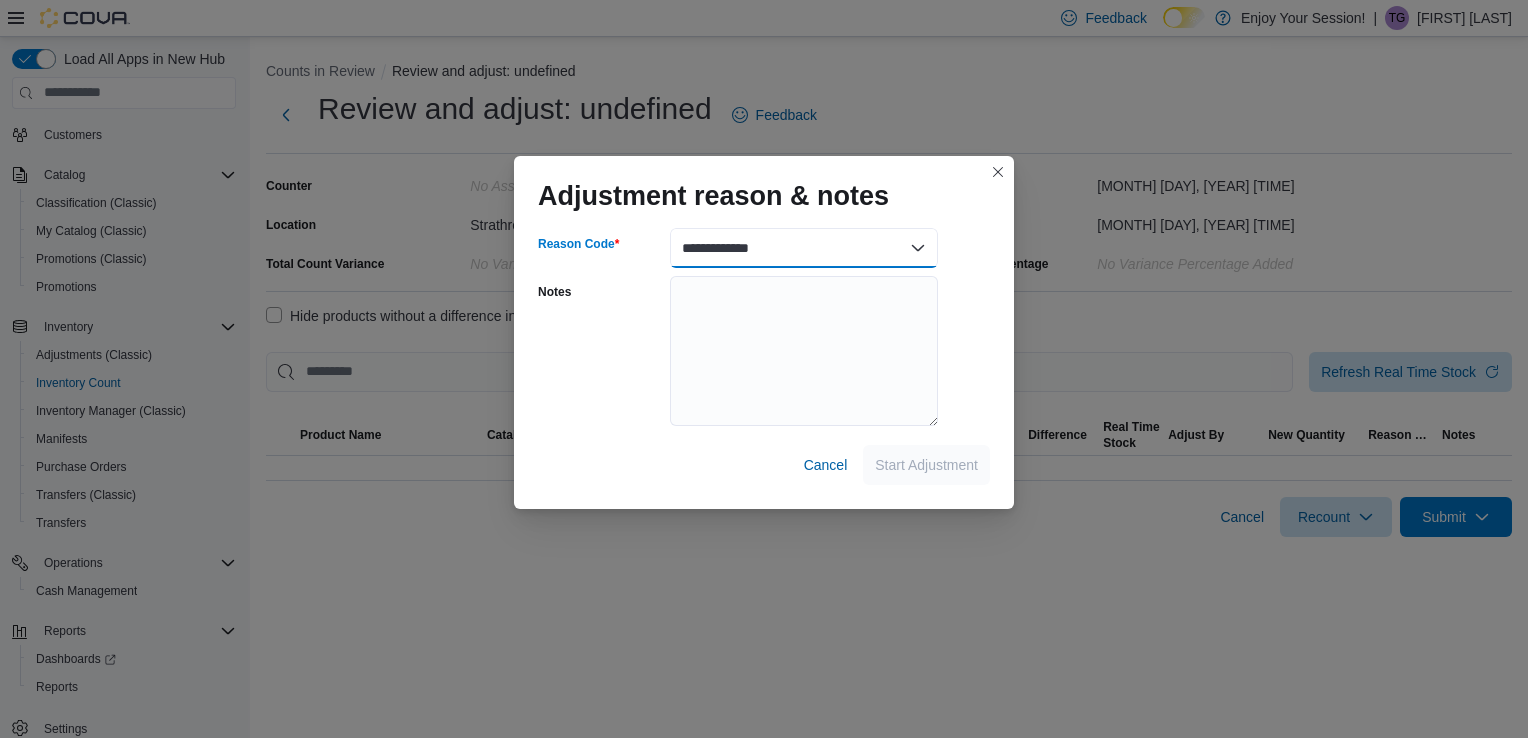 click on "**********" at bounding box center [804, 248] 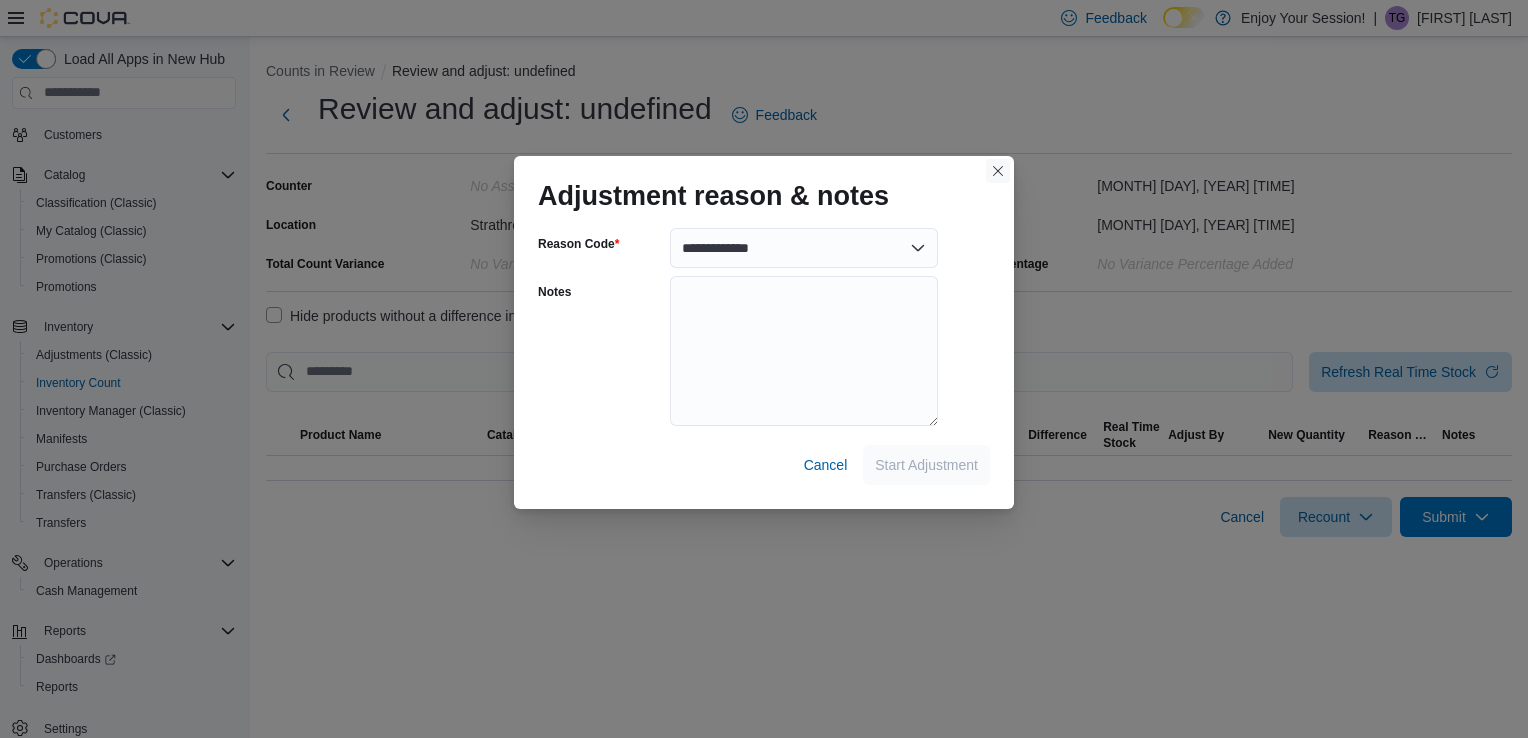 click at bounding box center [998, 171] 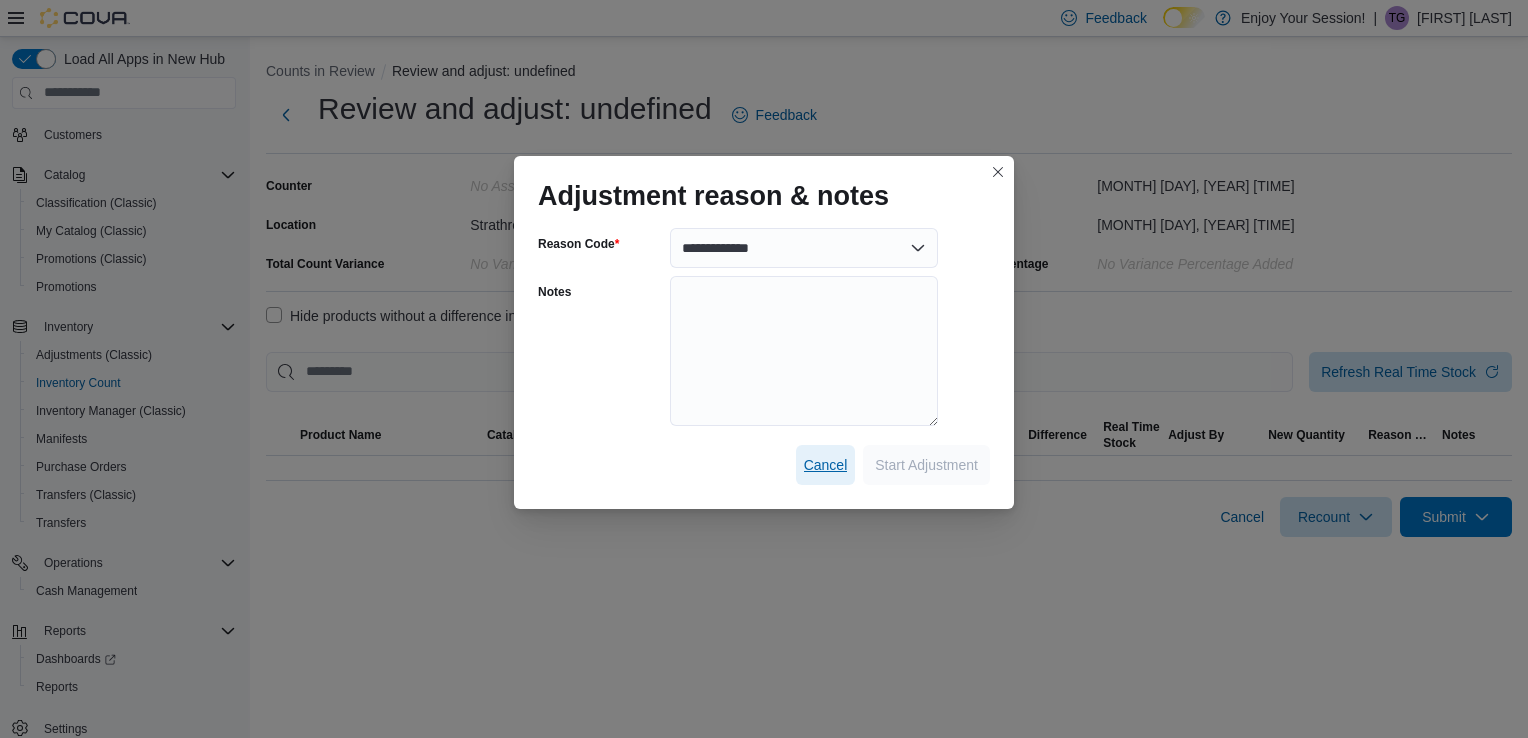 click on "Cancel" at bounding box center (826, 465) 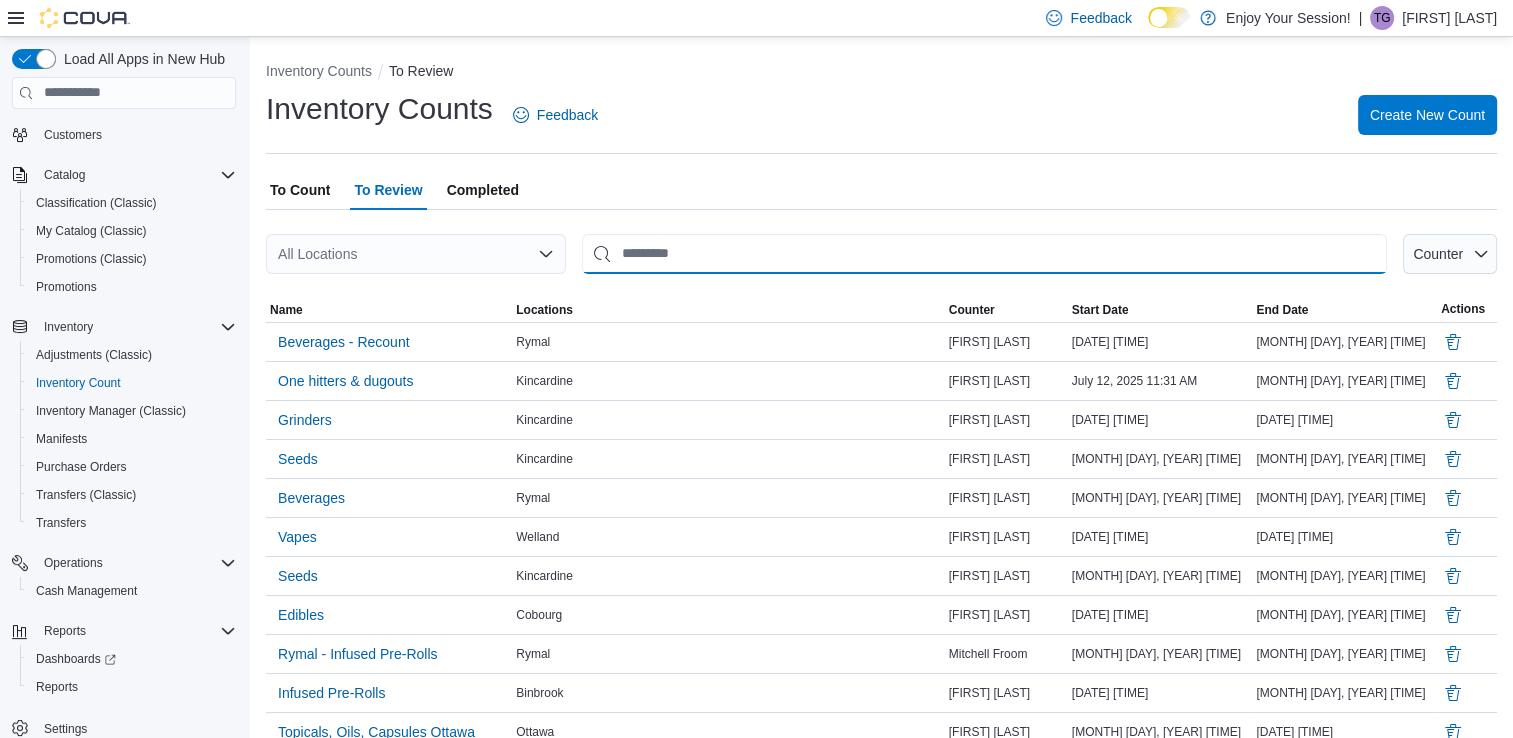 click at bounding box center (984, 254) 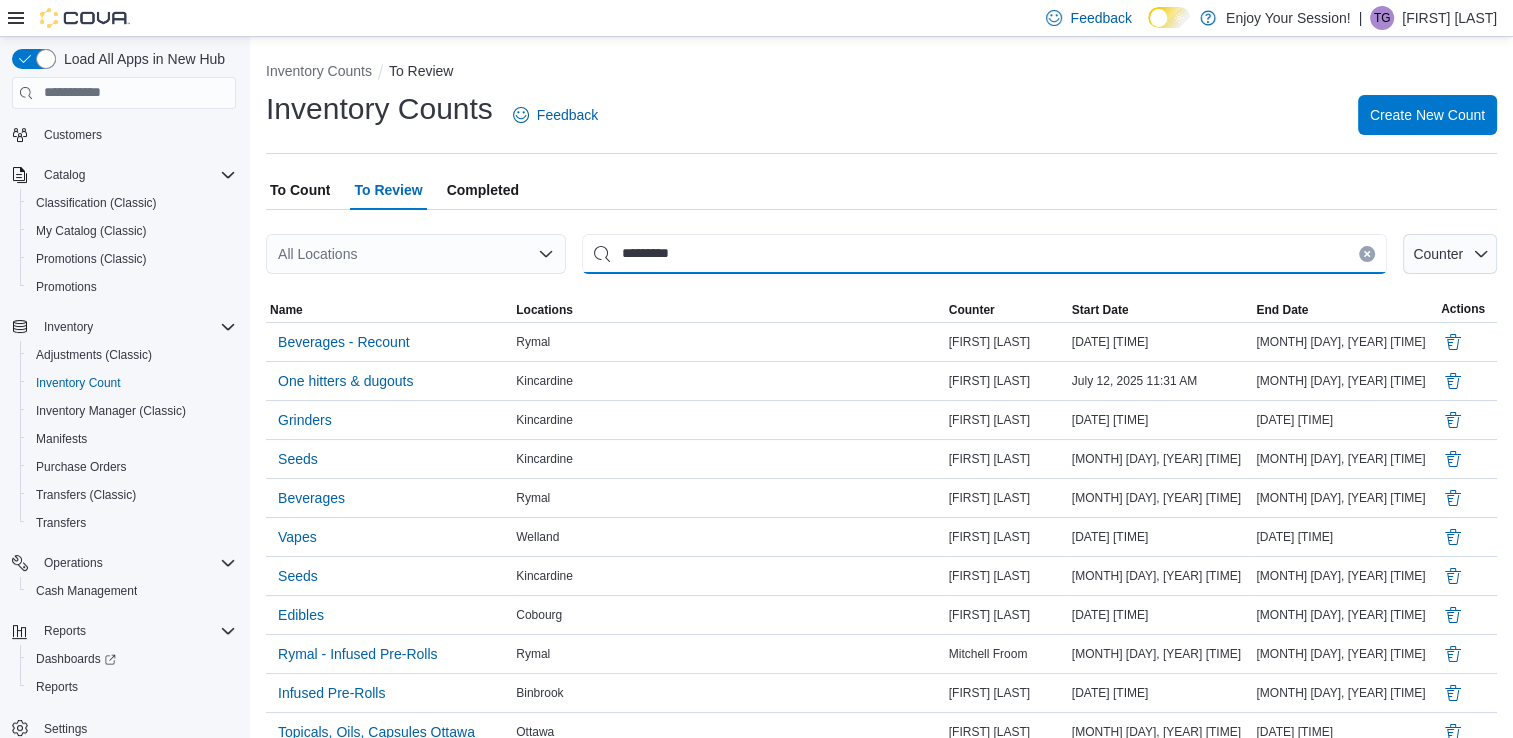 type on "*********" 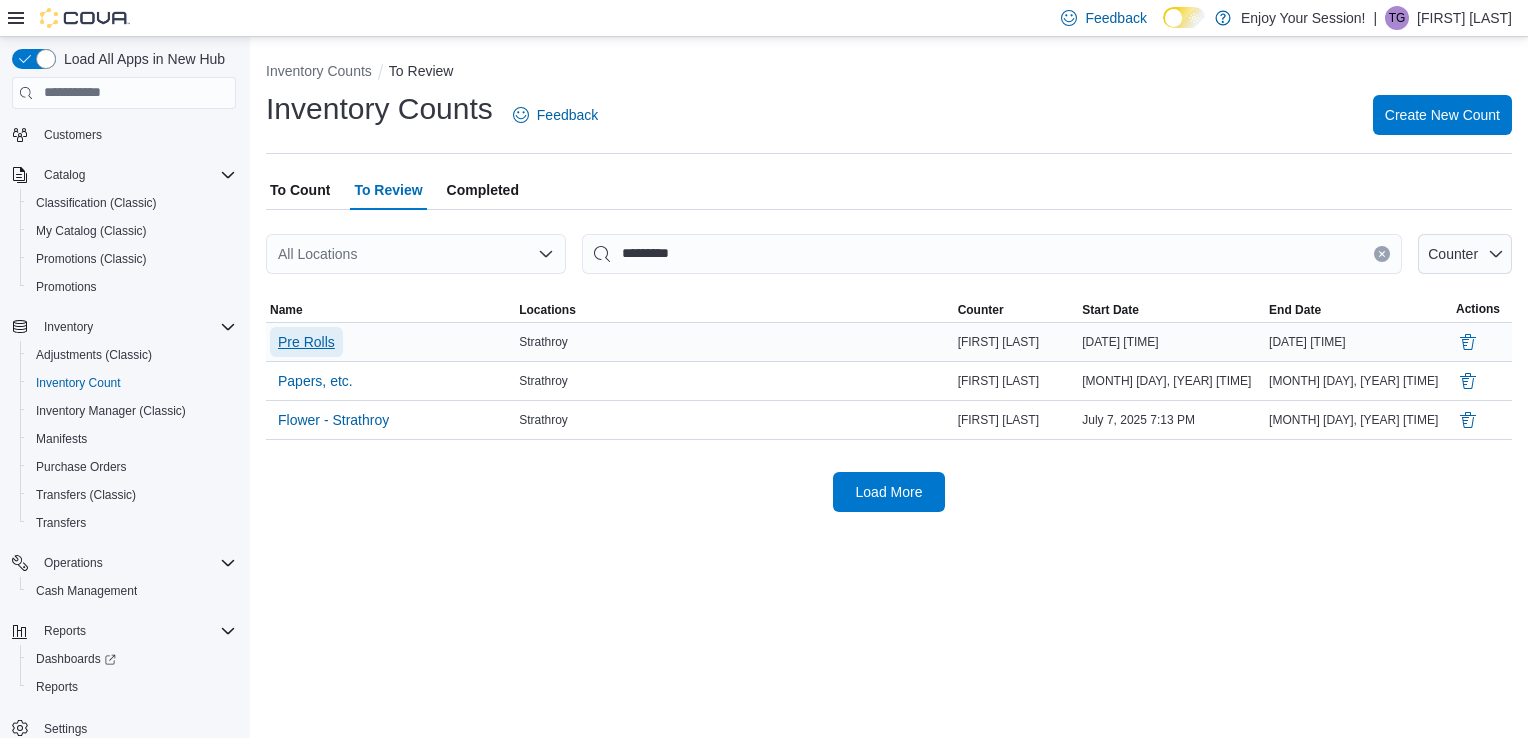 click on "Pre Rolls" at bounding box center [306, 342] 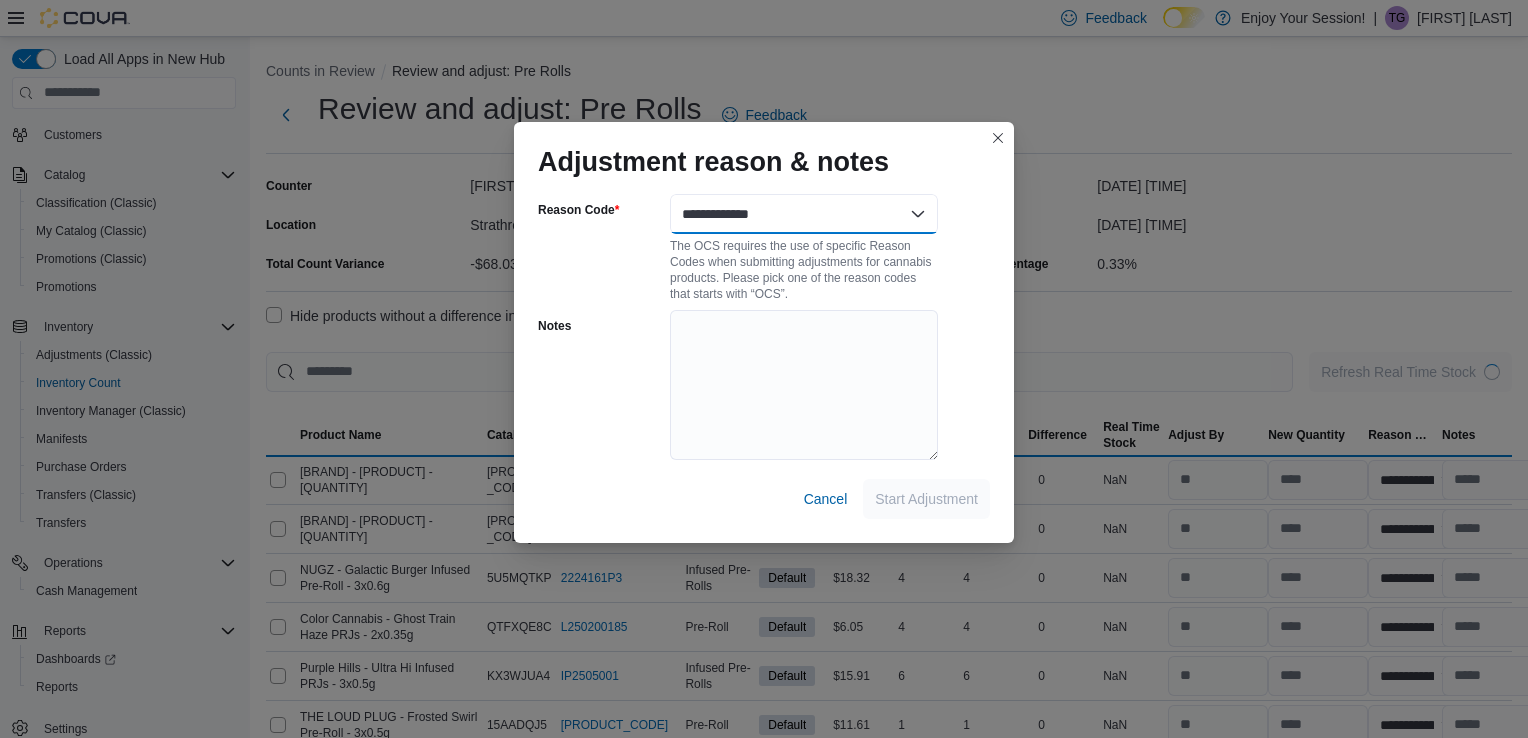 click on "**********" at bounding box center [804, 214] 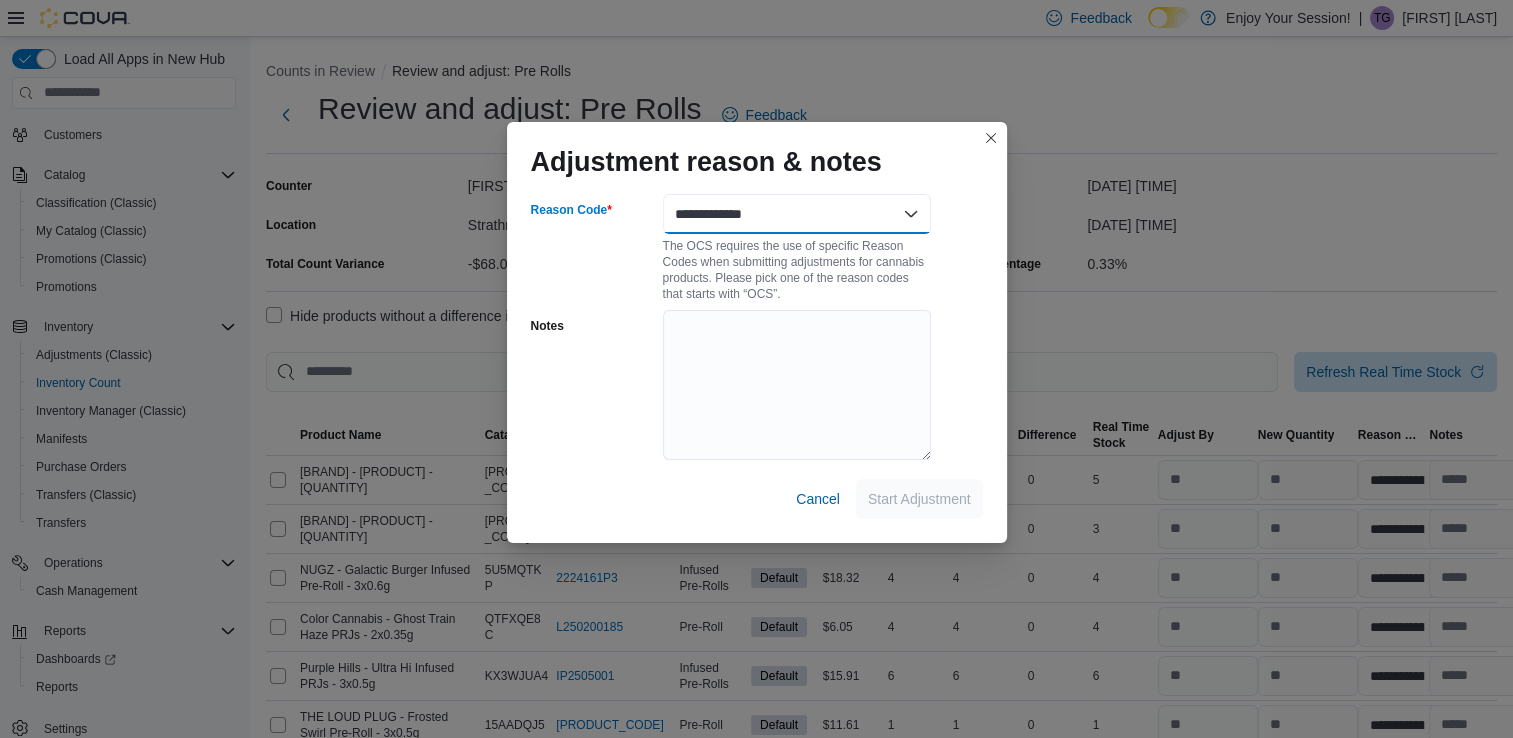 select on "**********" 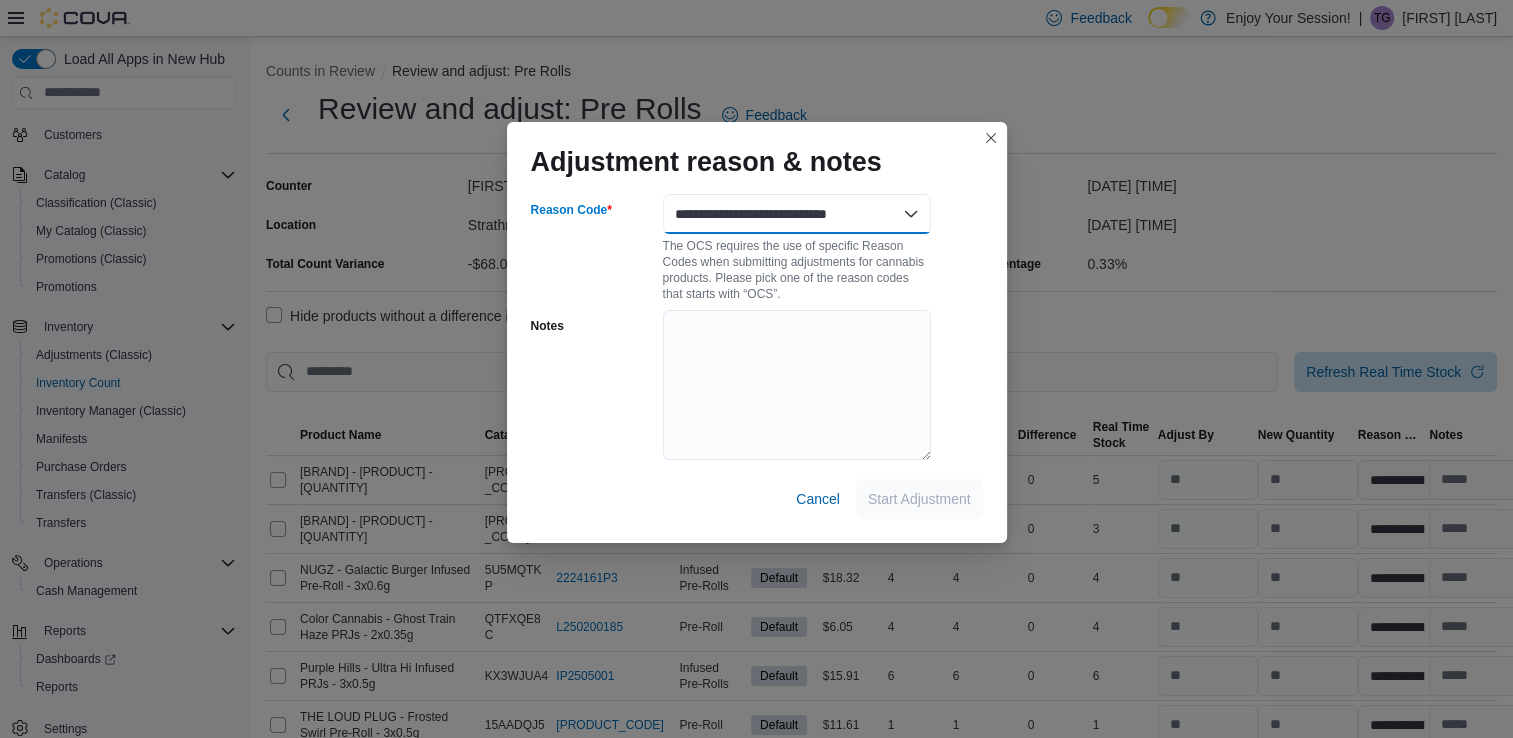 click on "**********" at bounding box center (797, 214) 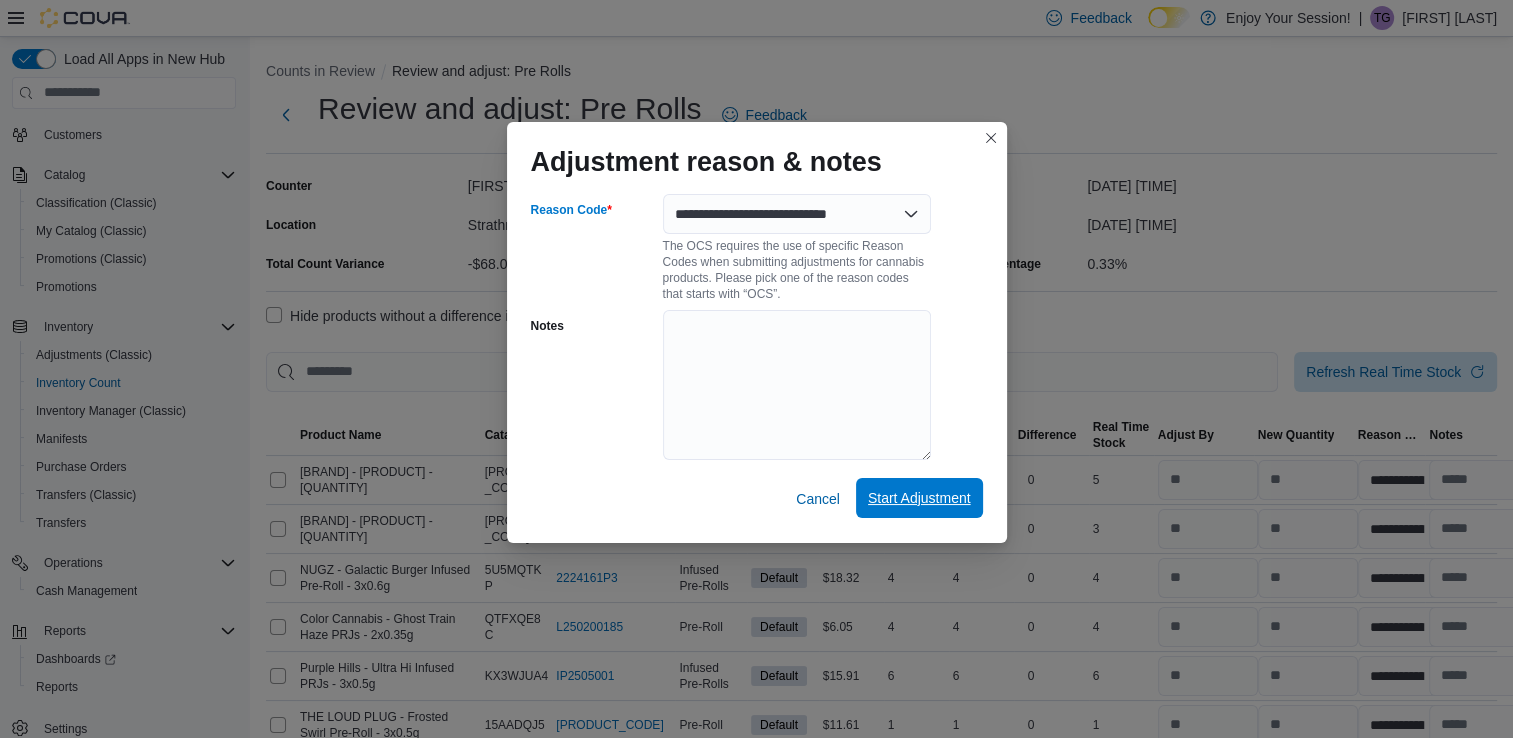 click on "Start Adjustment" at bounding box center (919, 498) 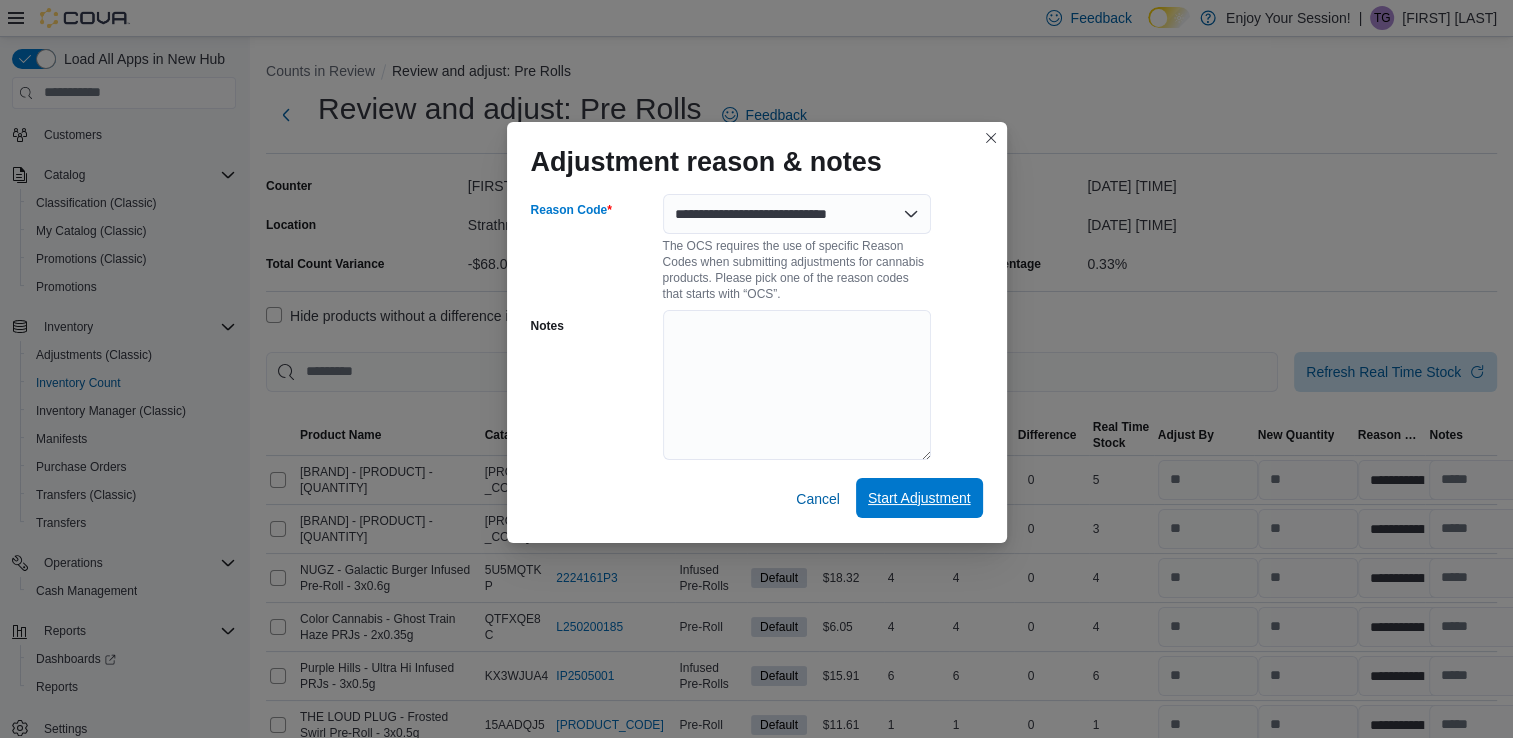 select on "**********" 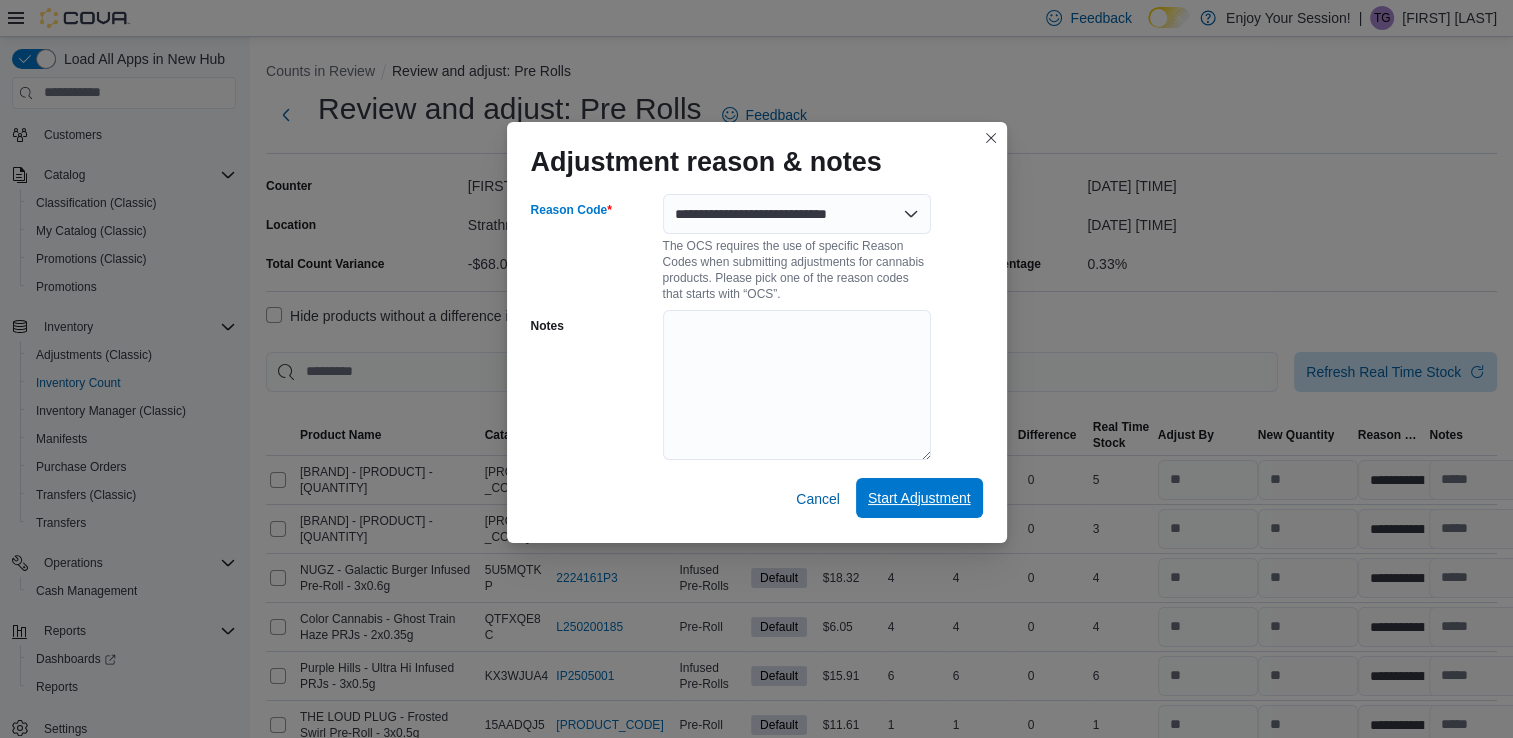 select on "**********" 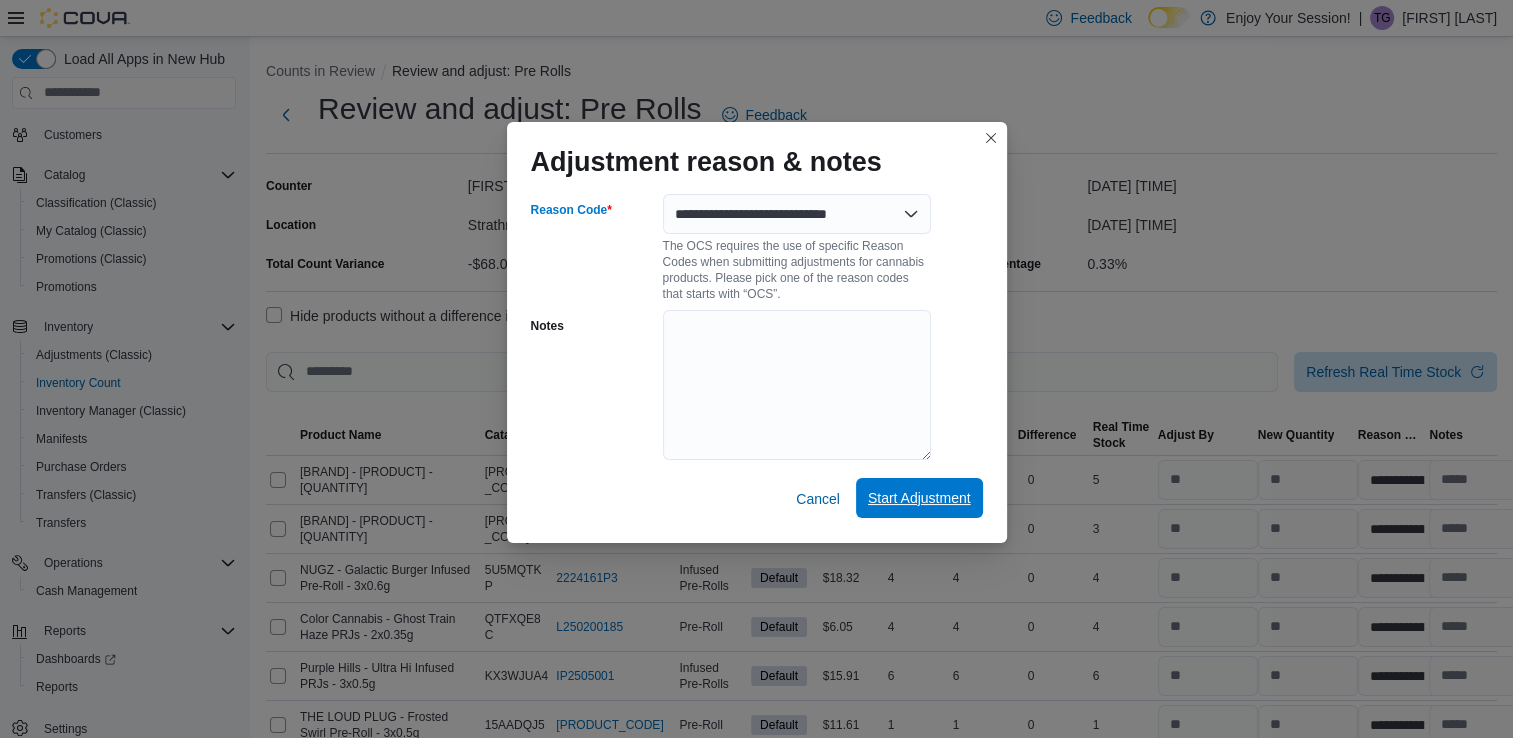 select on "**********" 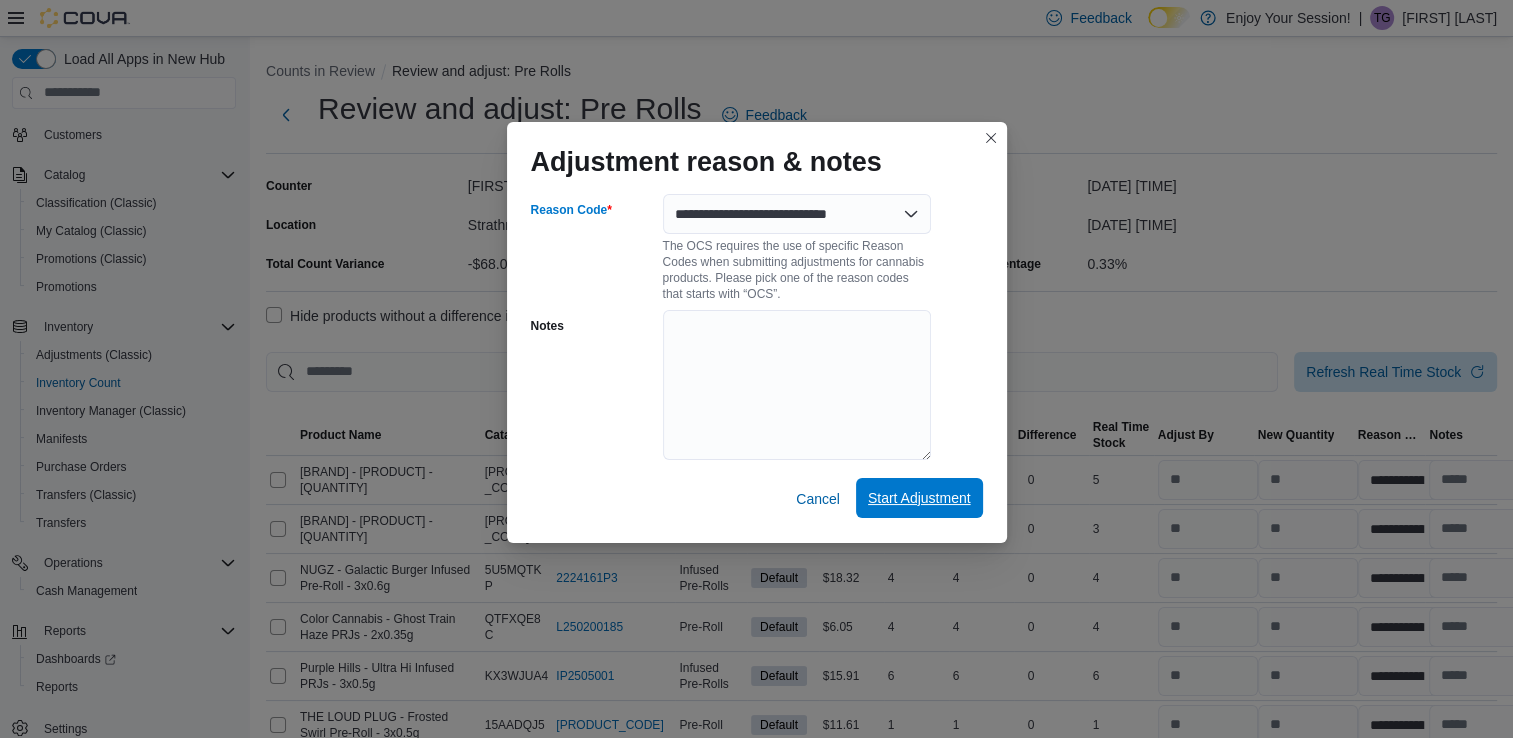 select on "**********" 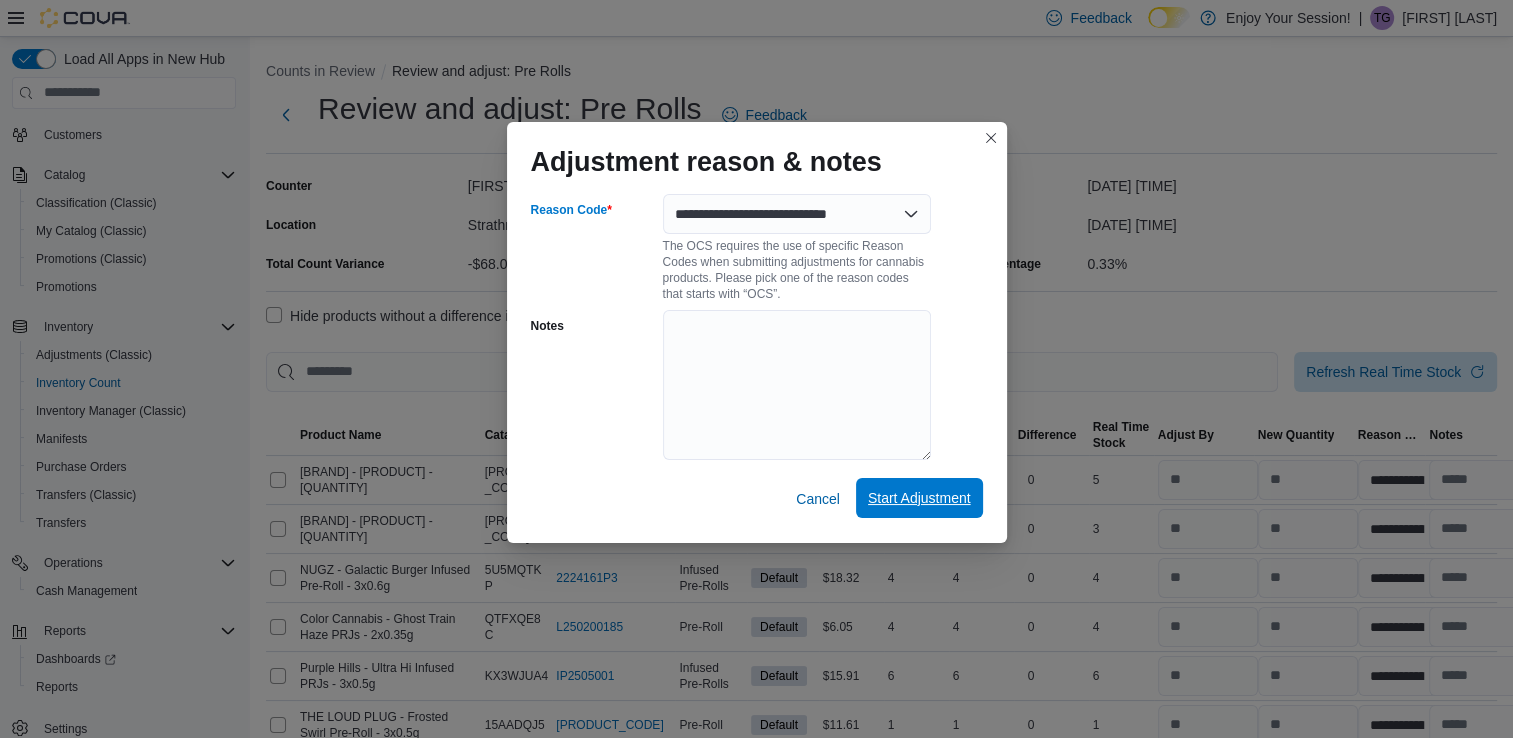 select on "**********" 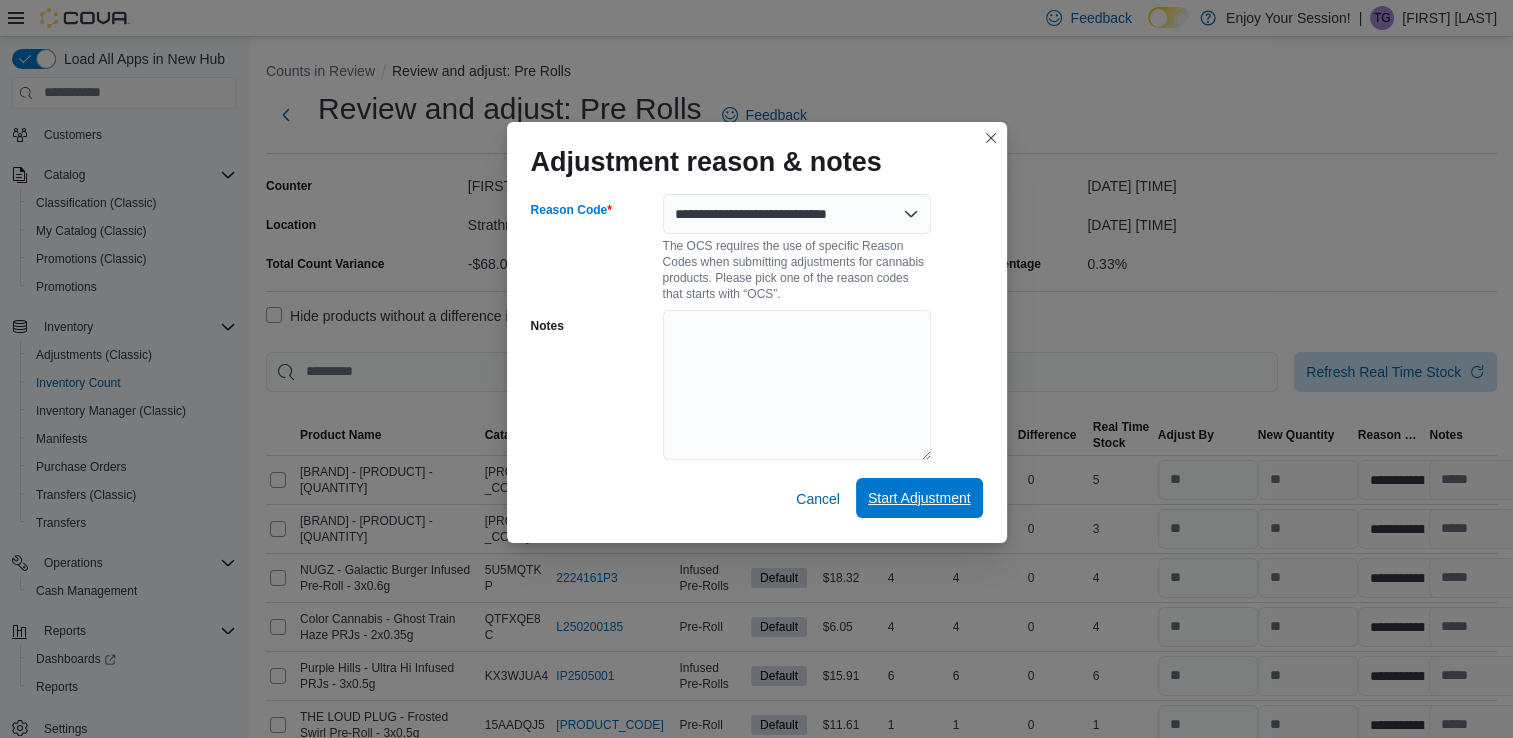 select on "**********" 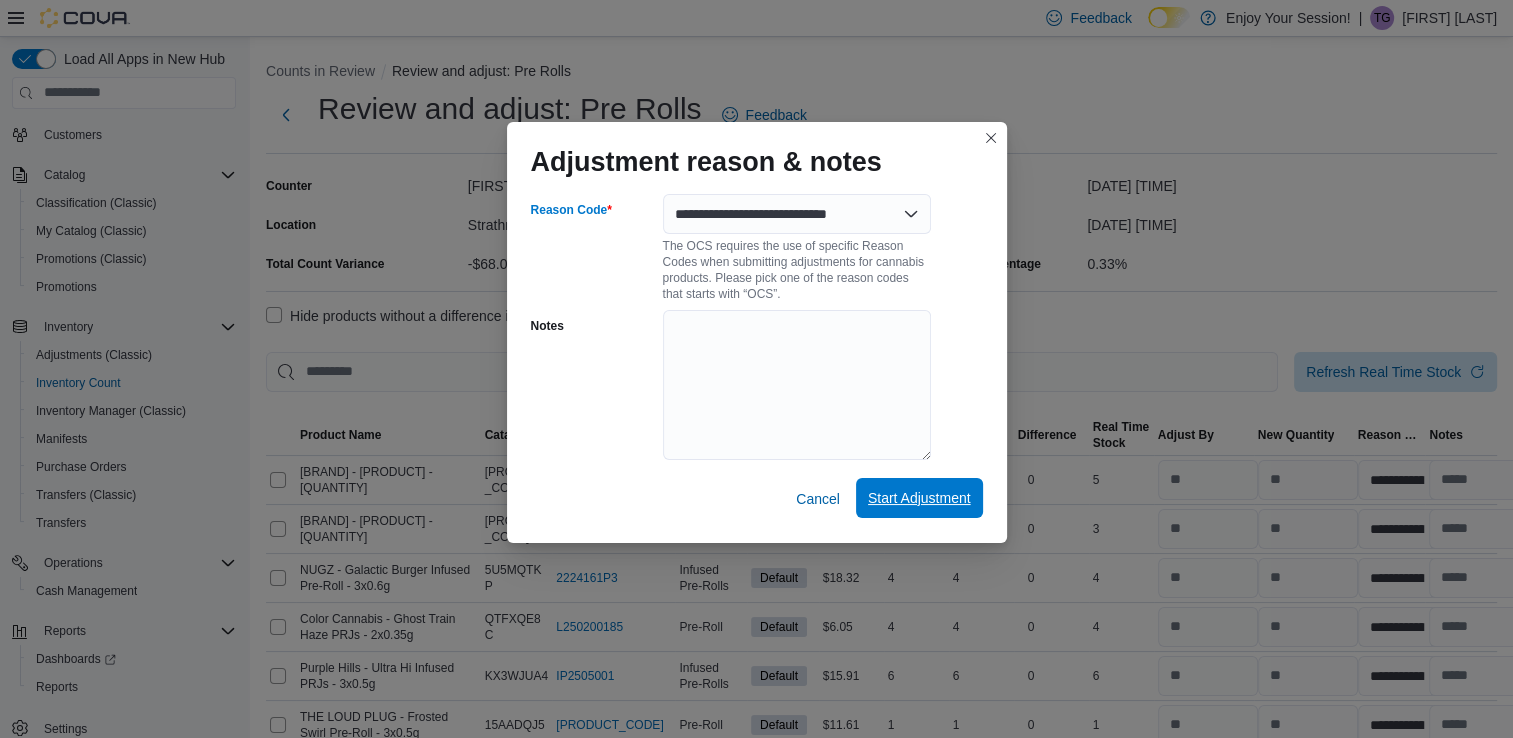 select on "**********" 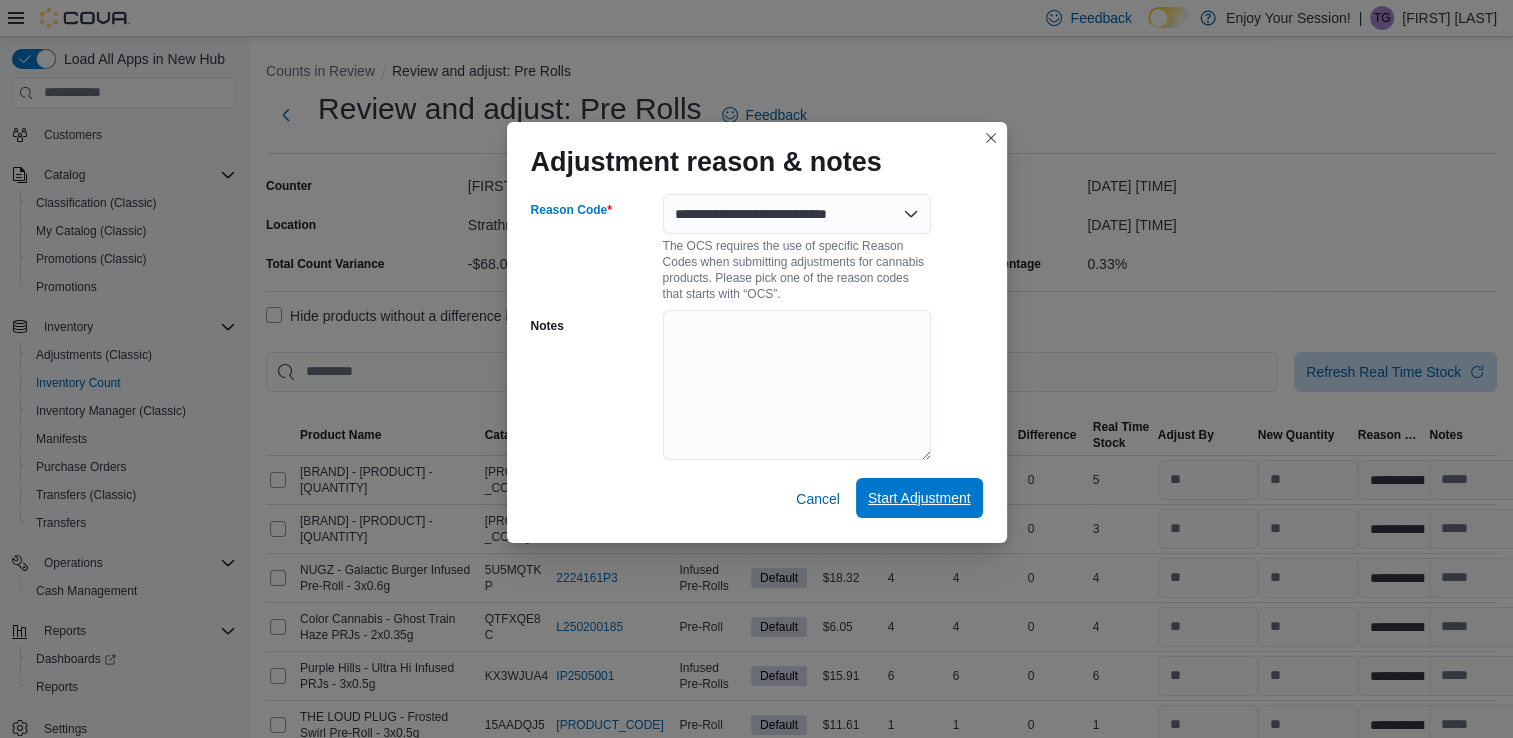 select on "**********" 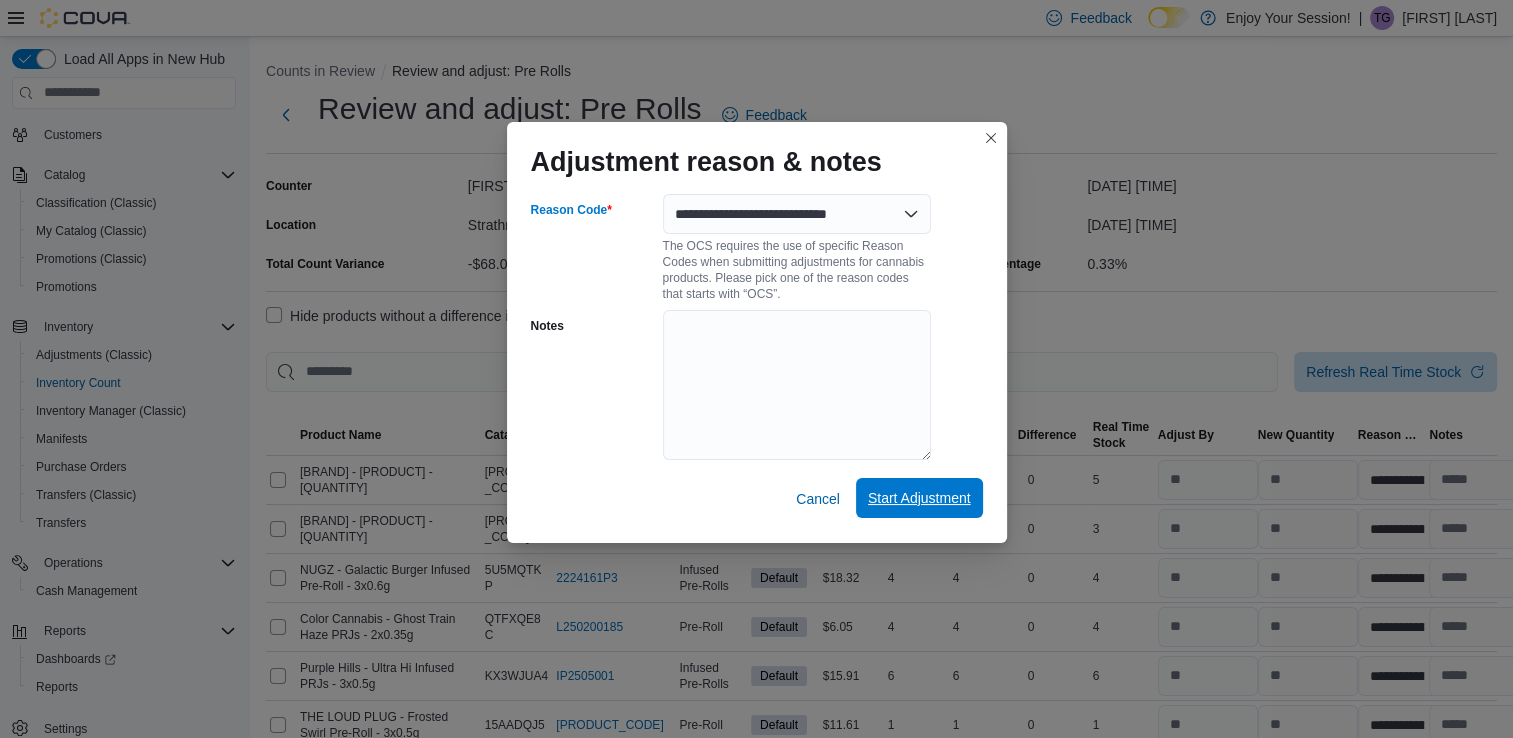 select on "**********" 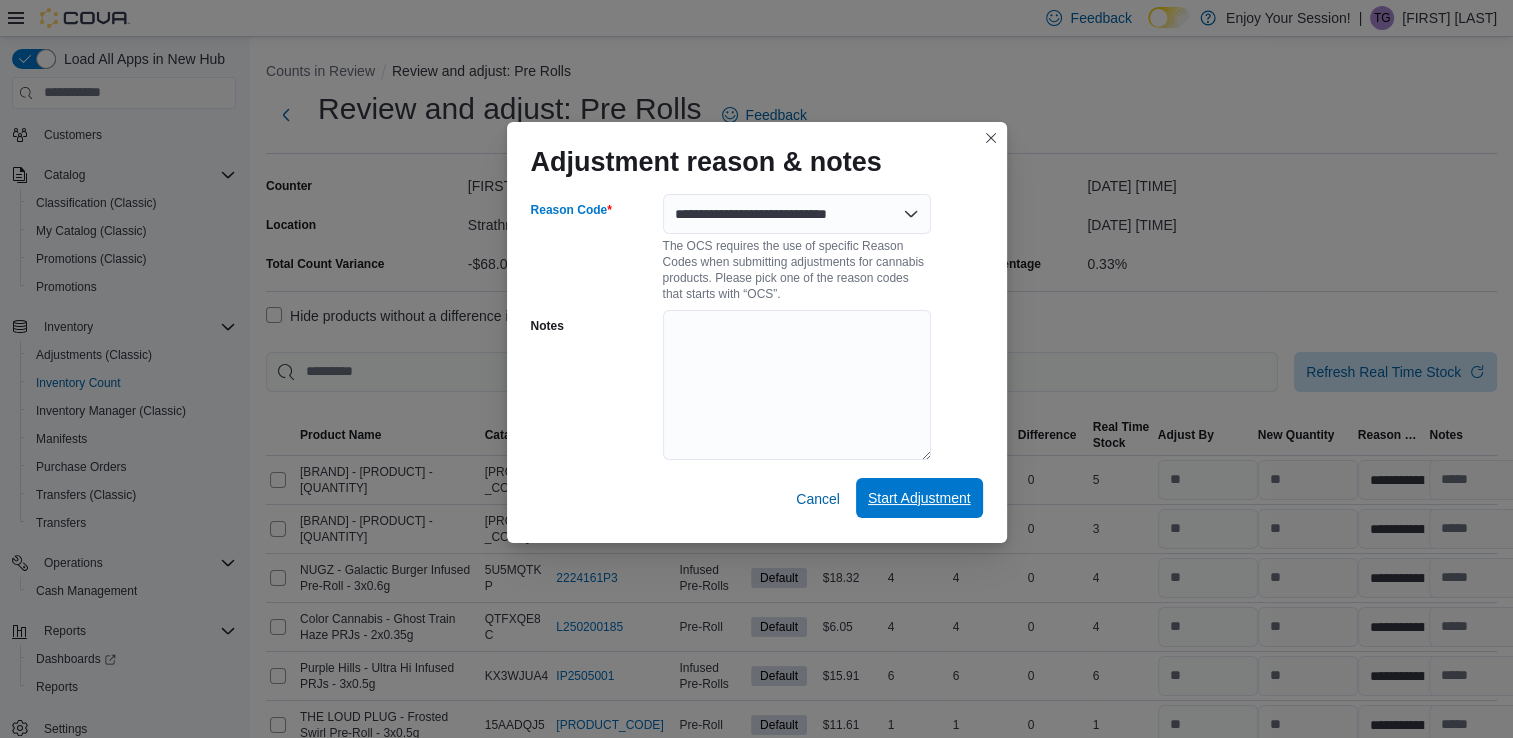 select on "**********" 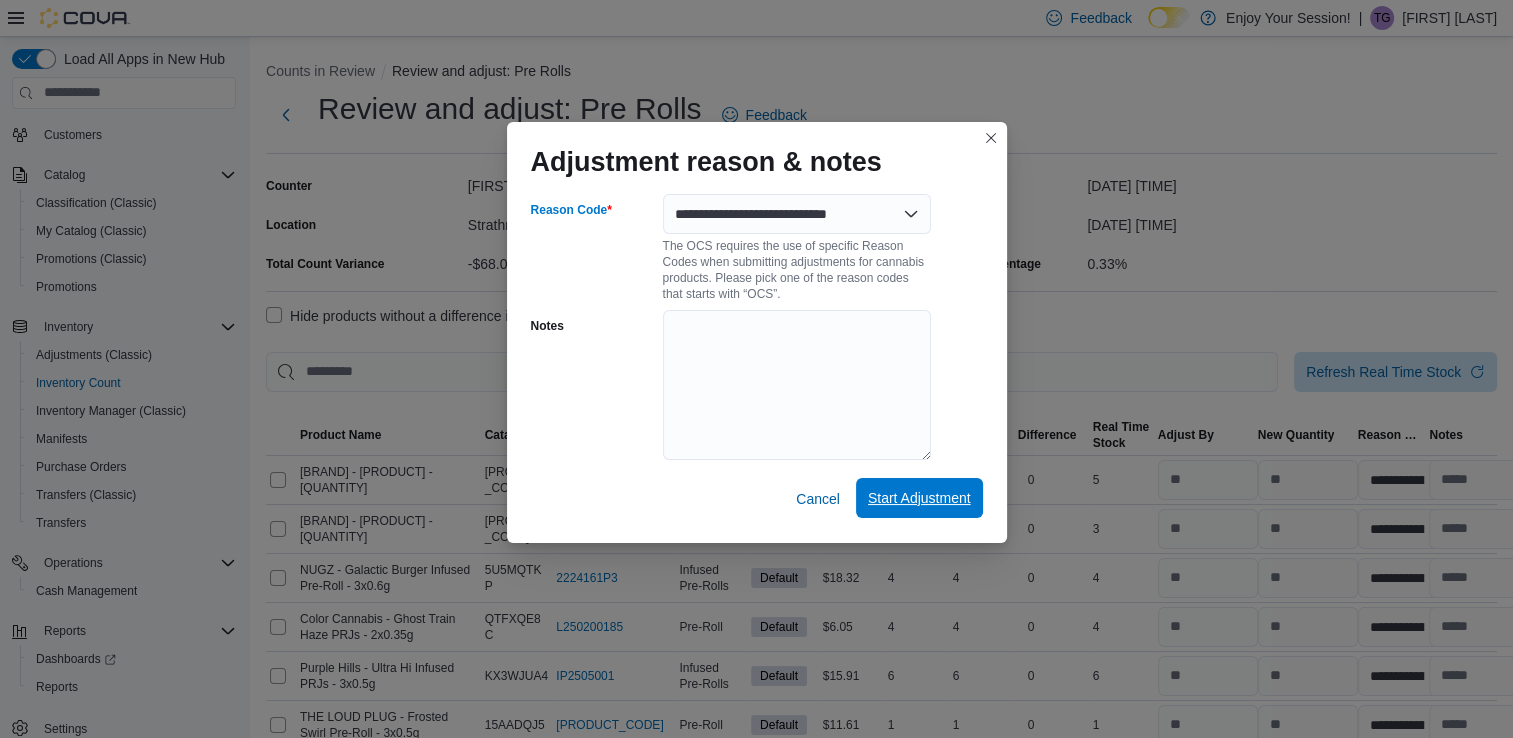 select on "**********" 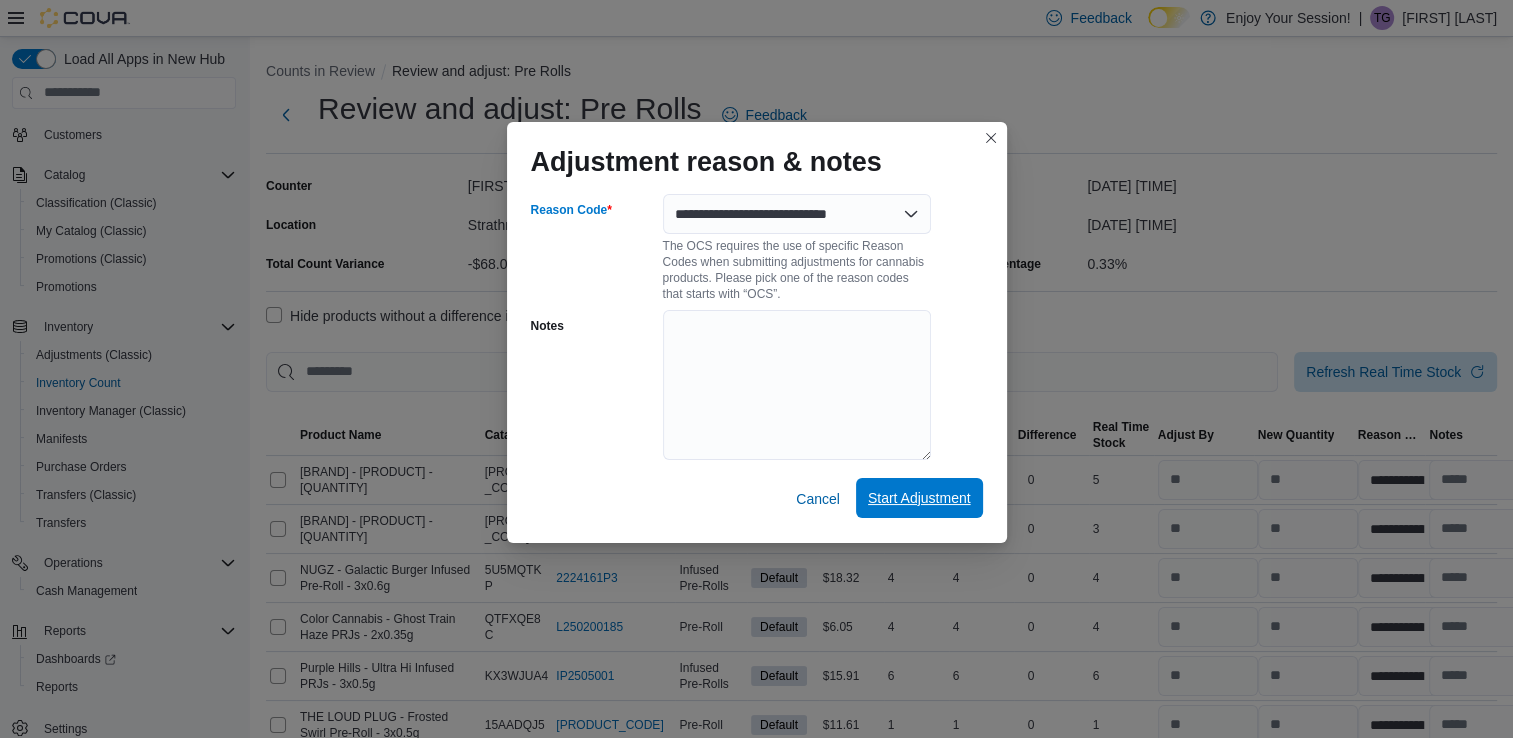 select on "**********" 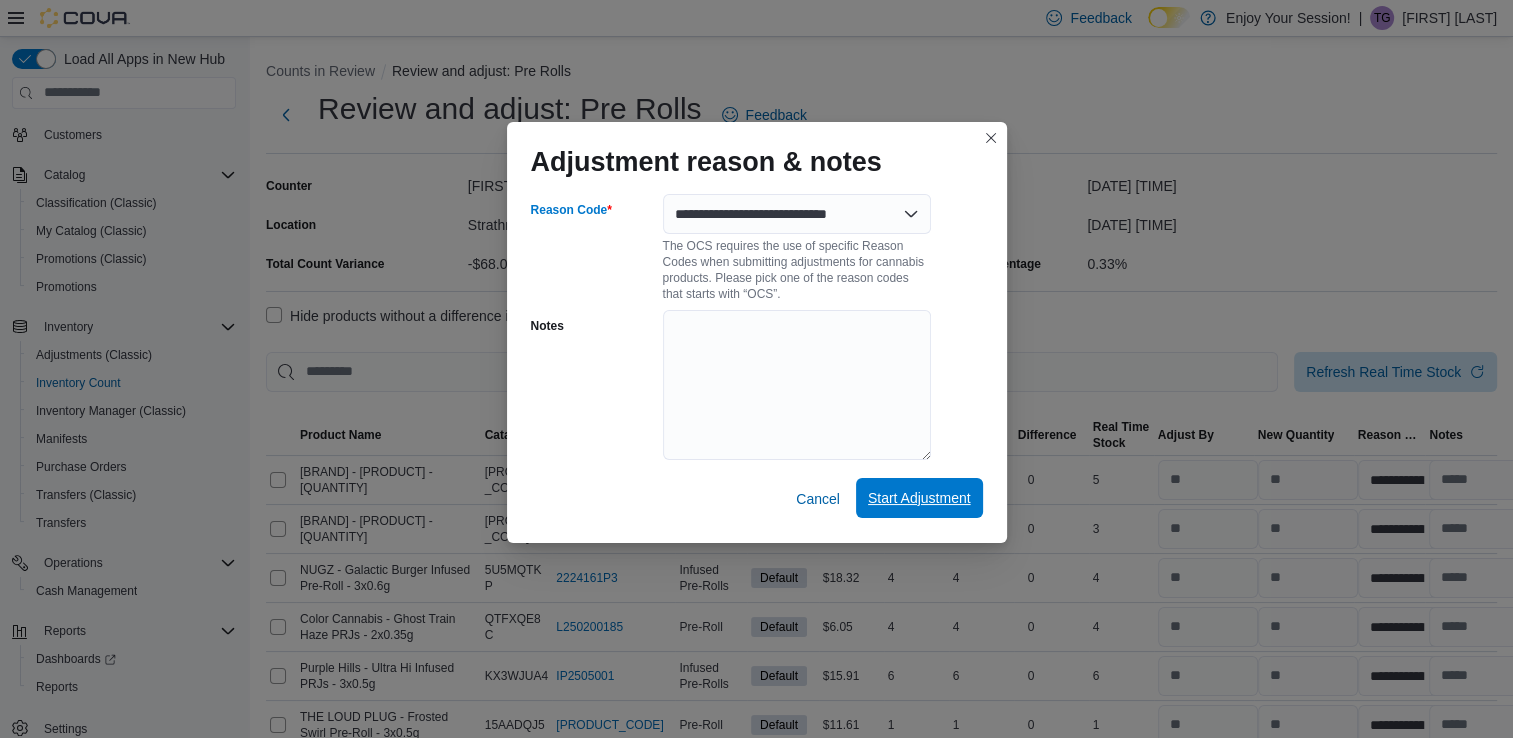 select on "**********" 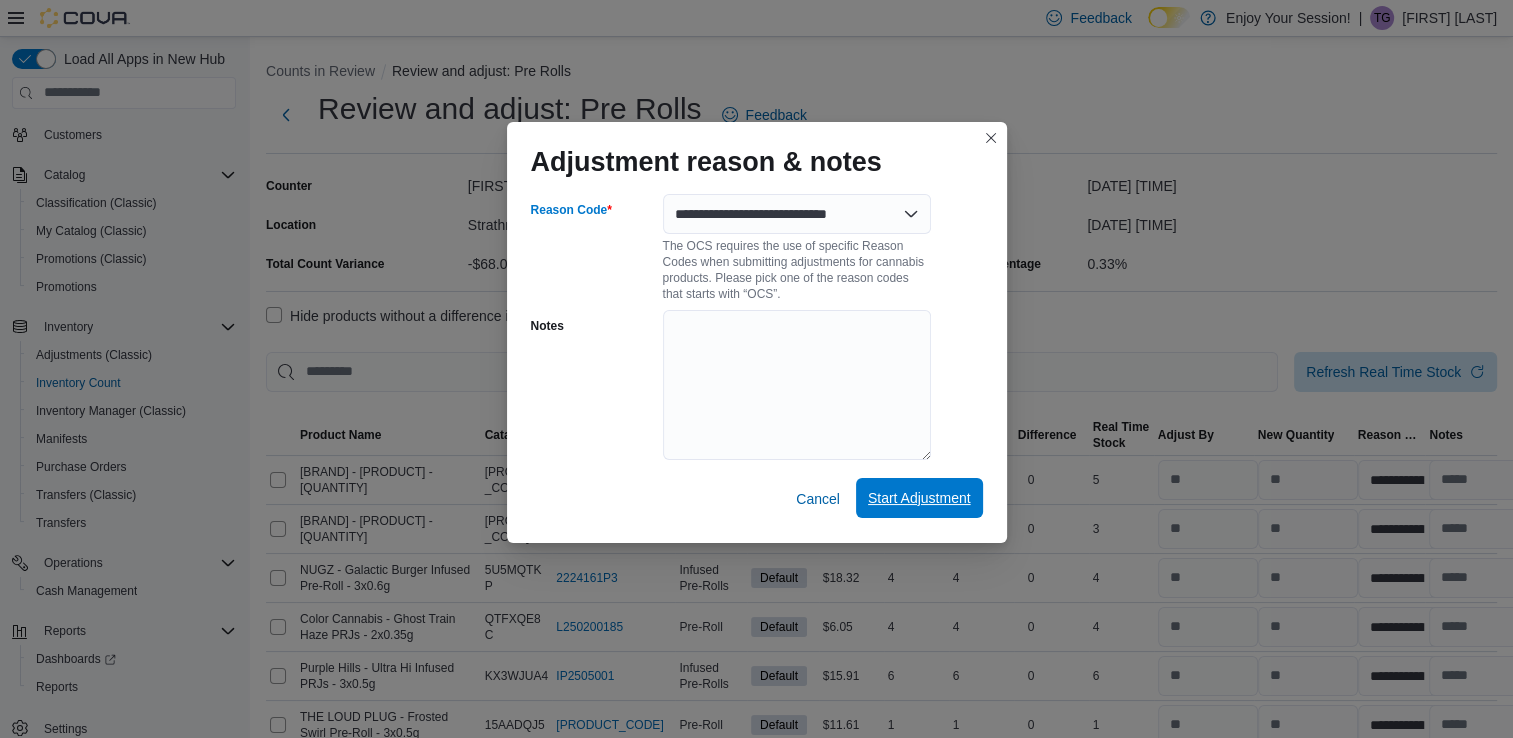 select on "**********" 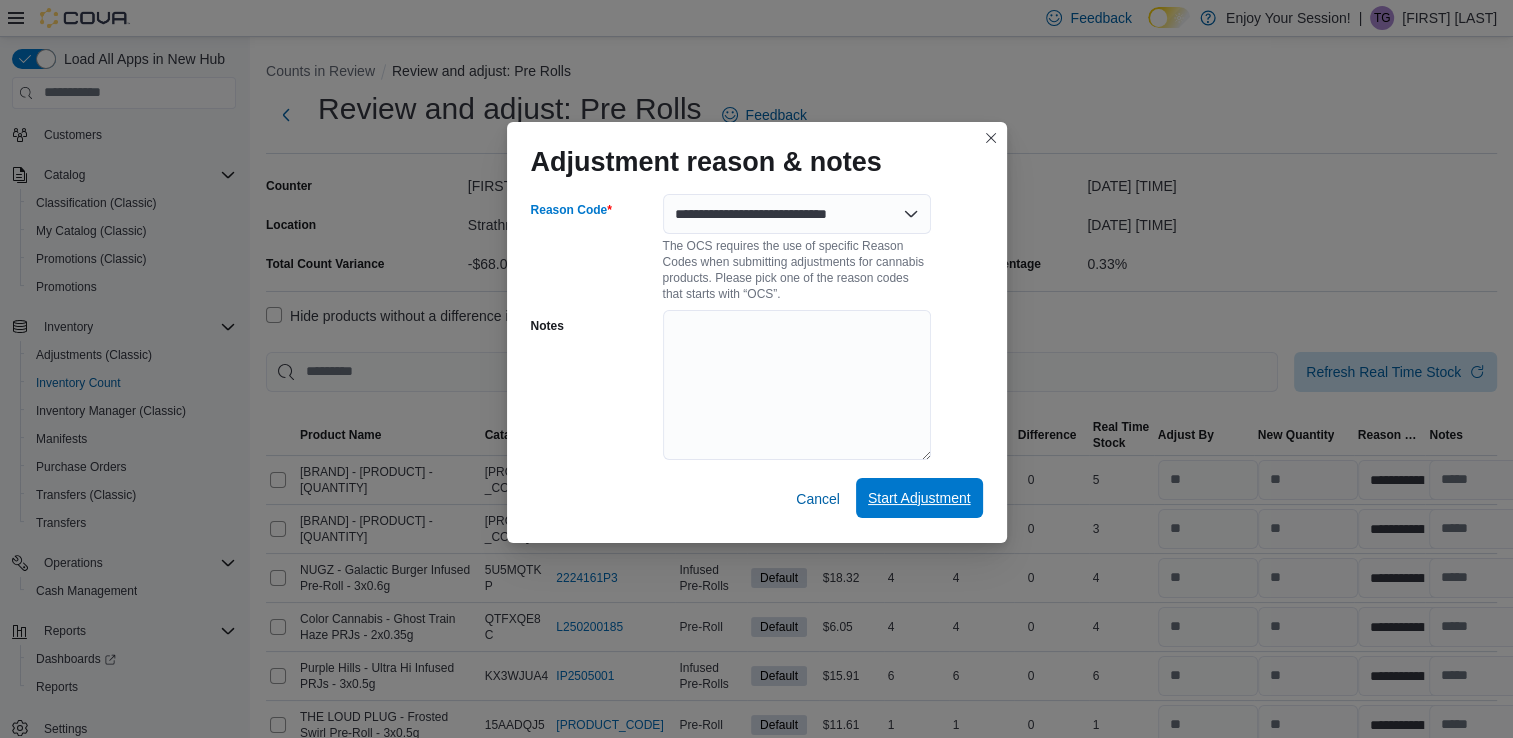 select on "**********" 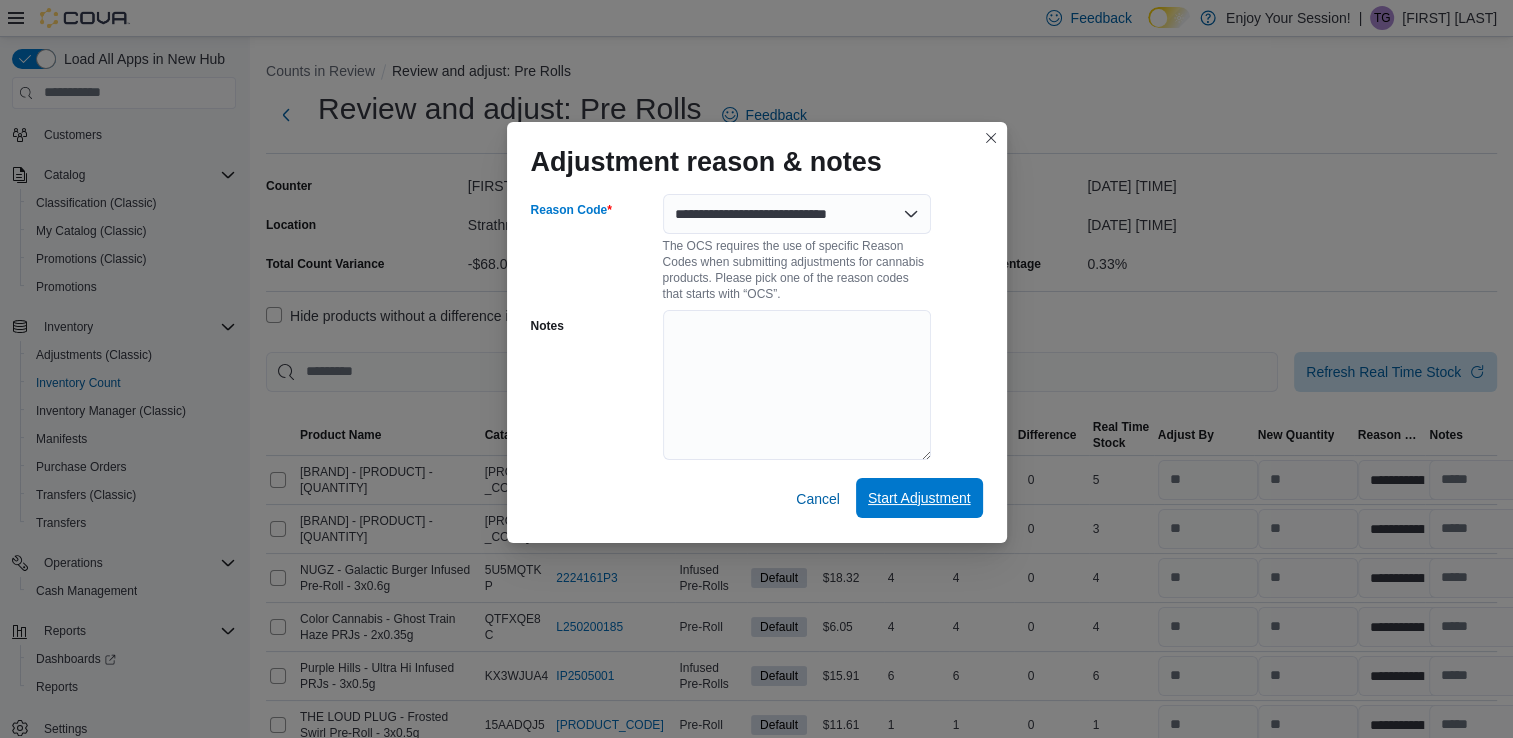 select on "**********" 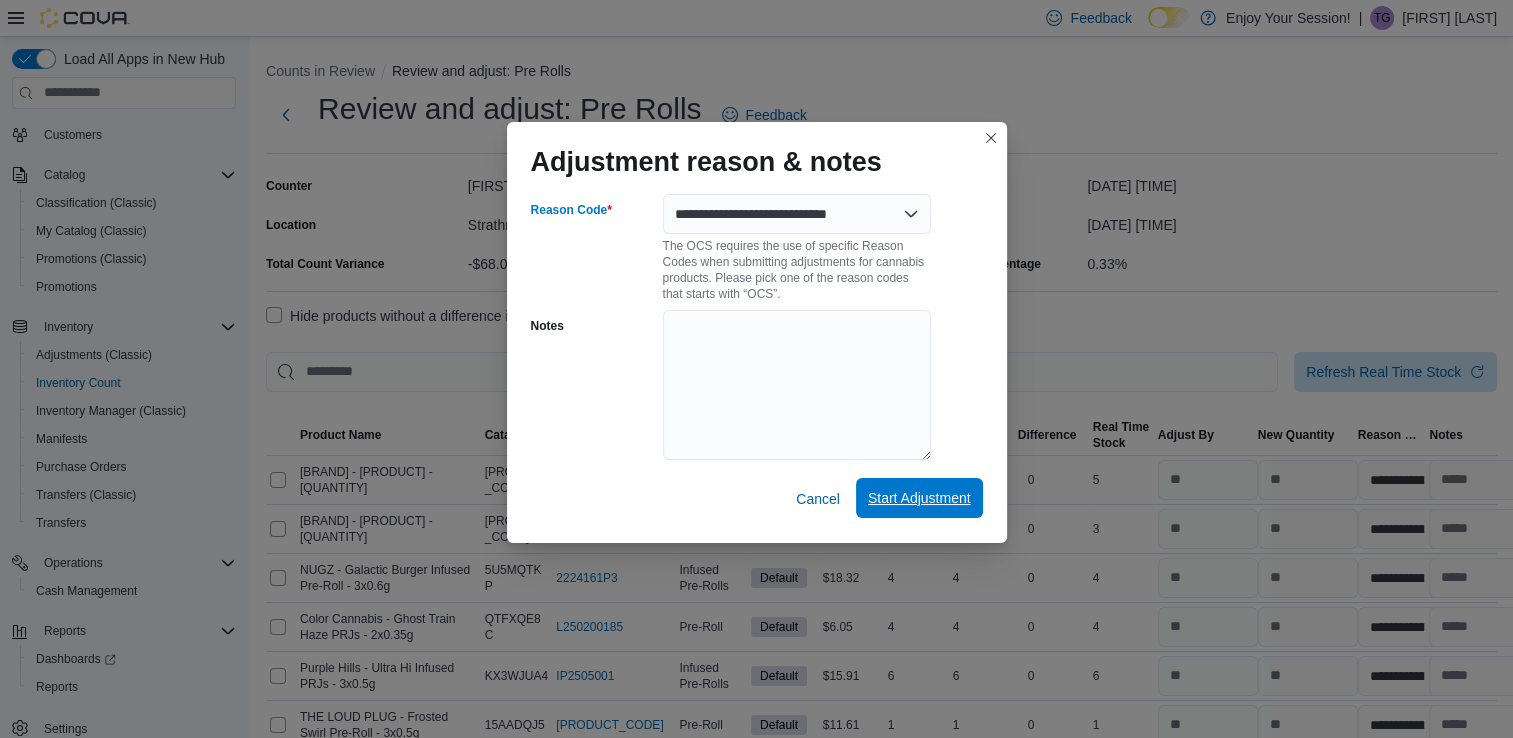 select on "**********" 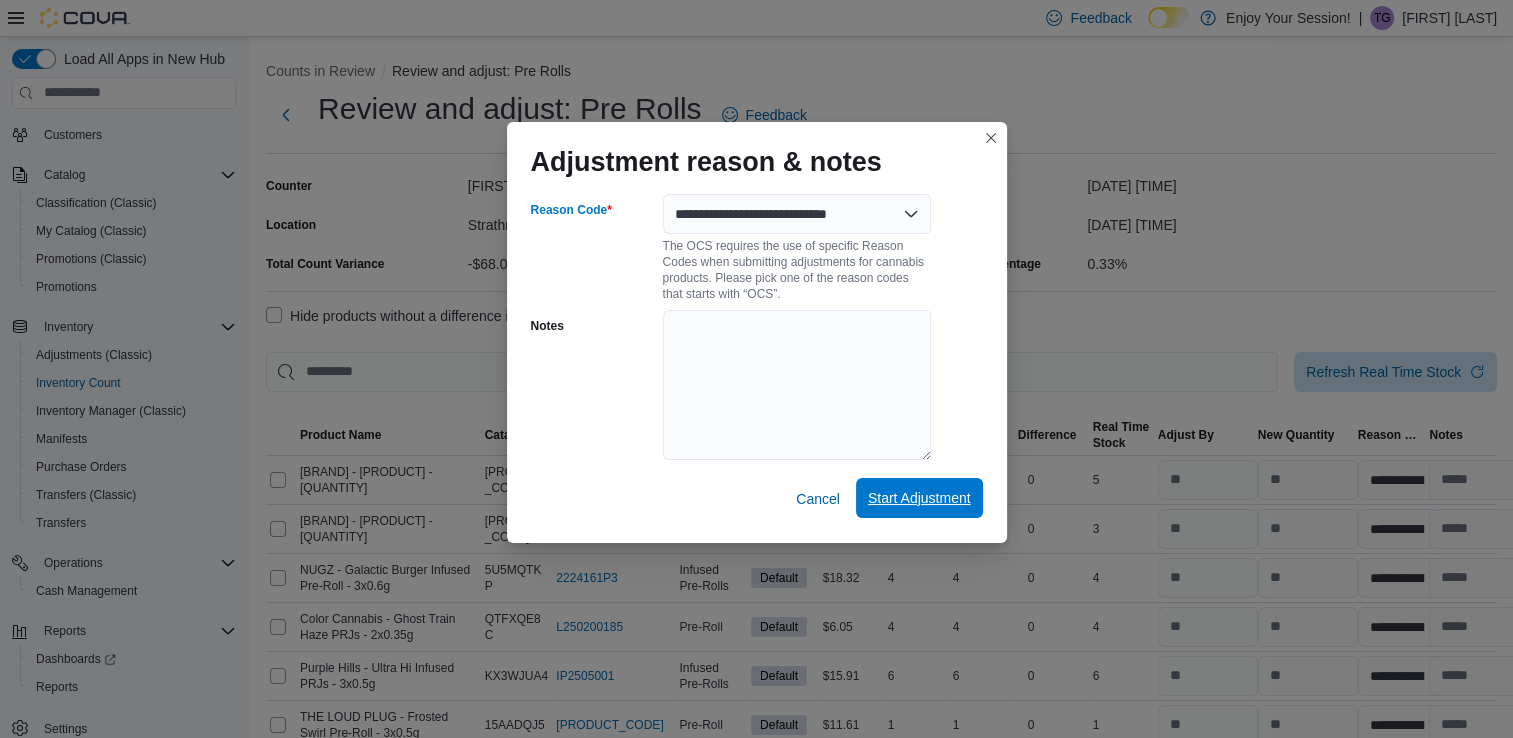 select on "**********" 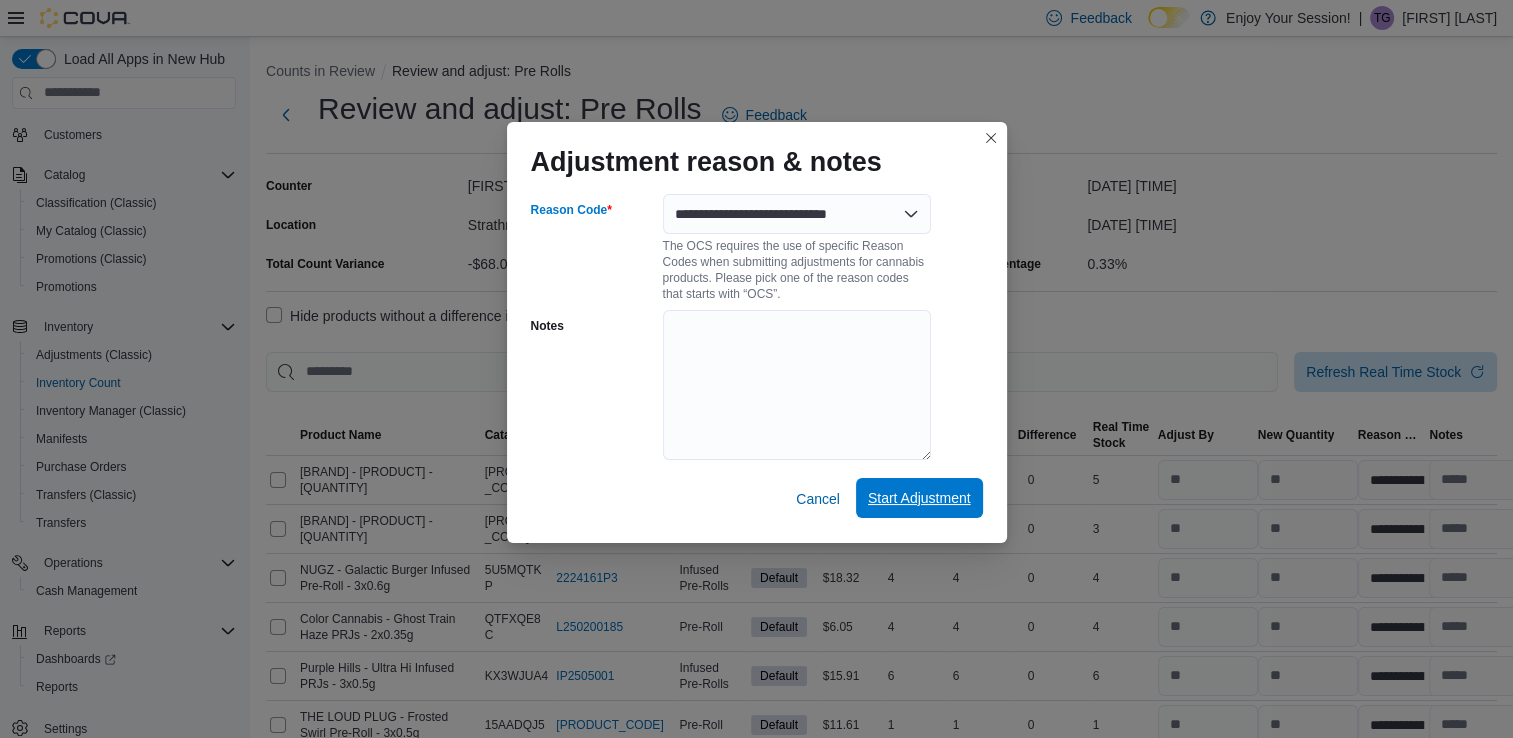 select on "**********" 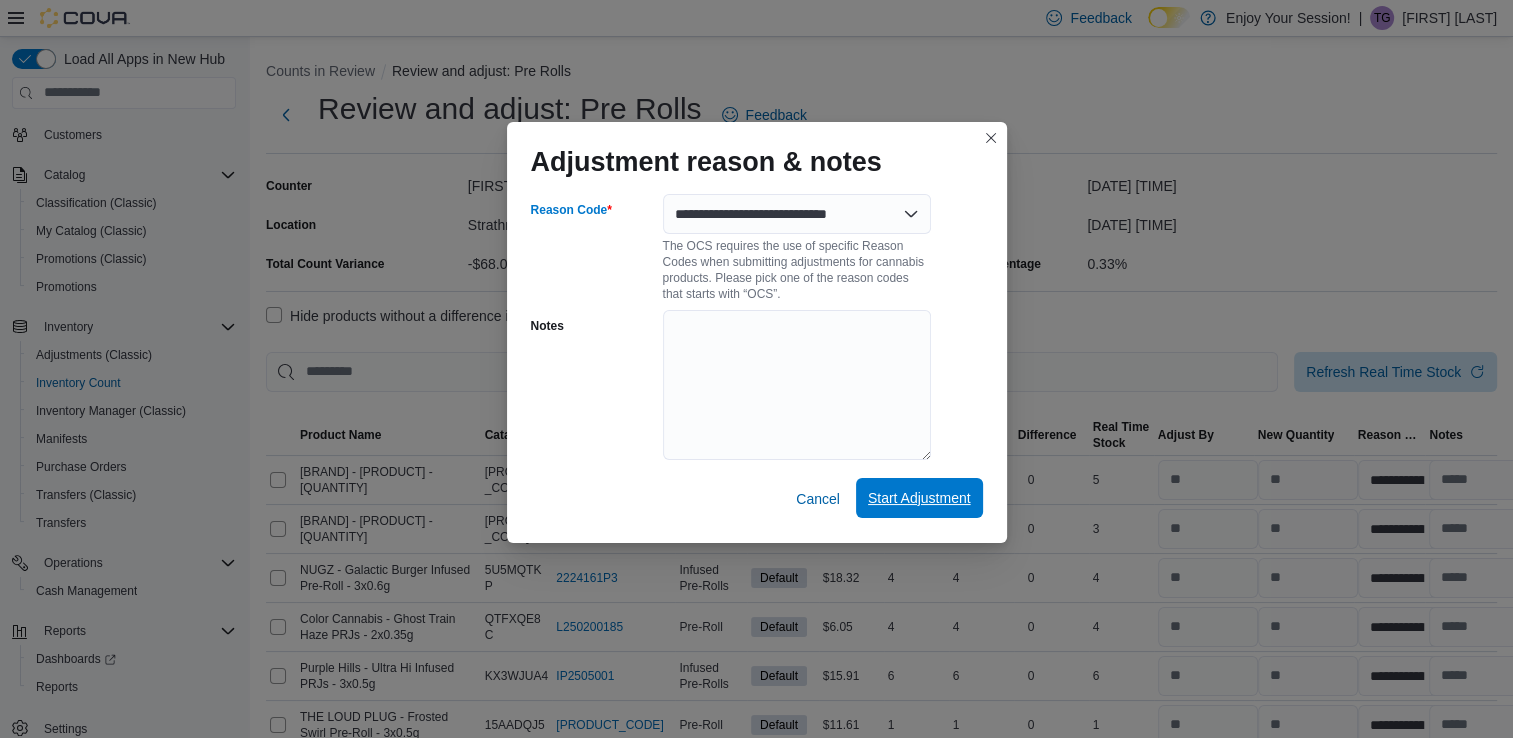 select on "**********" 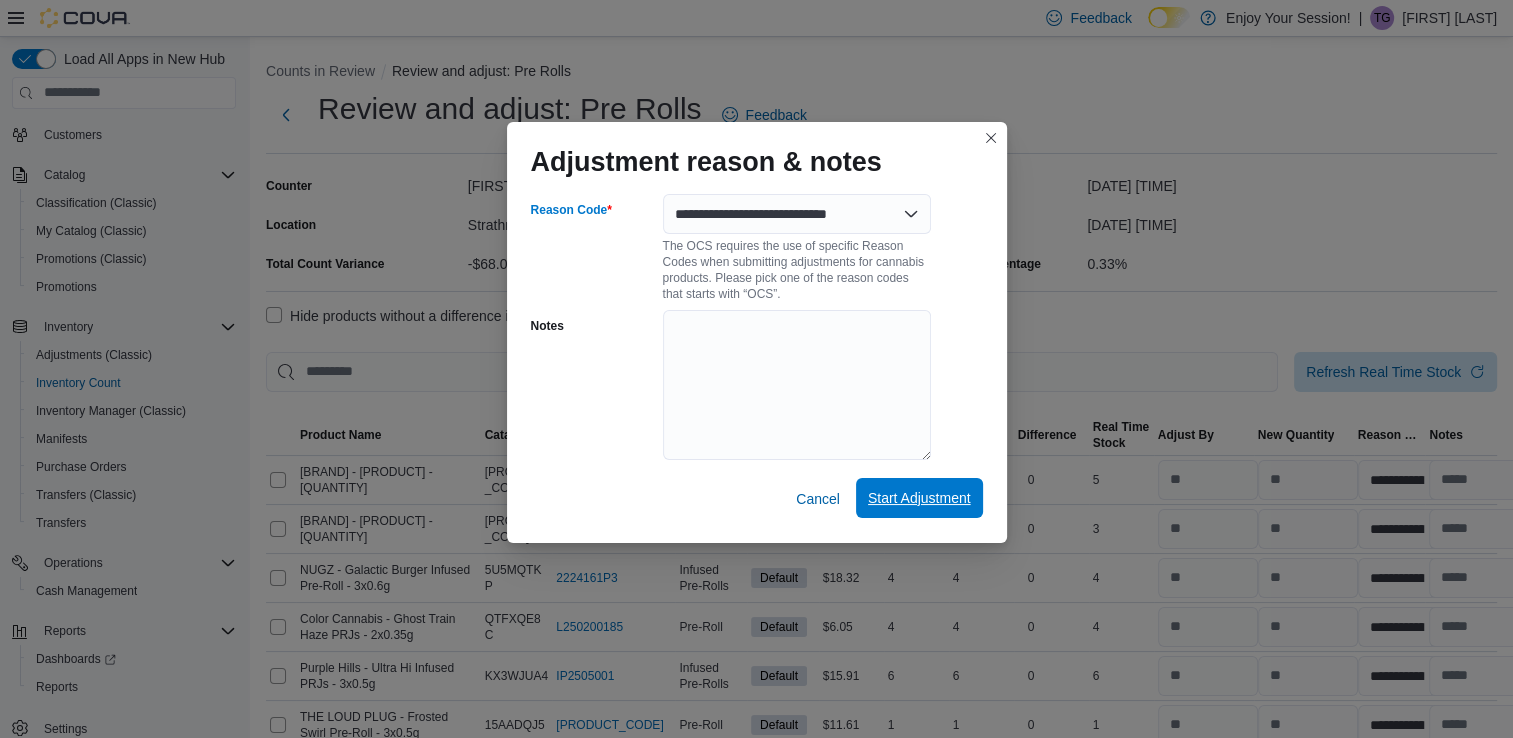 select on "**********" 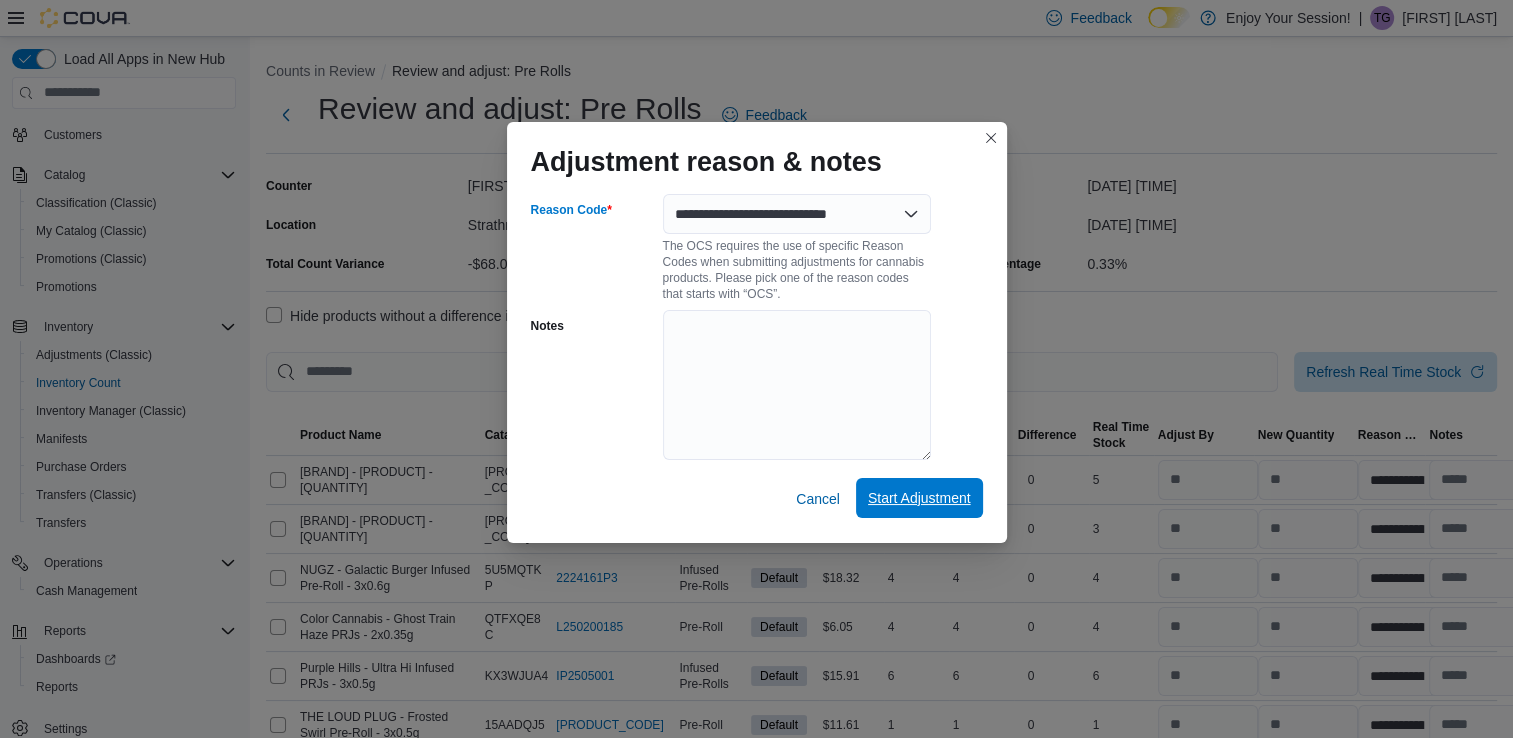 select on "**********" 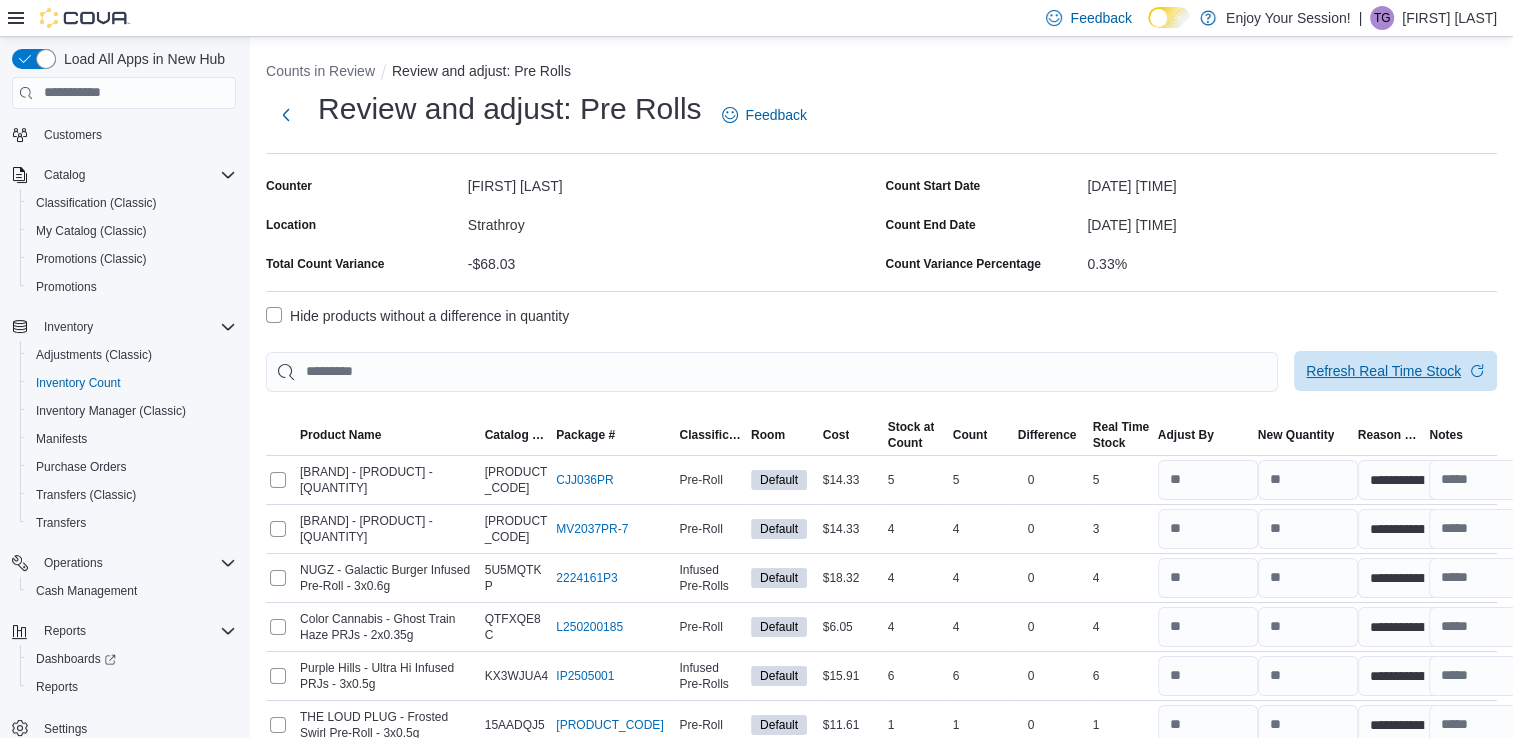 click on "Refresh Real Time Stock" at bounding box center [1395, 371] 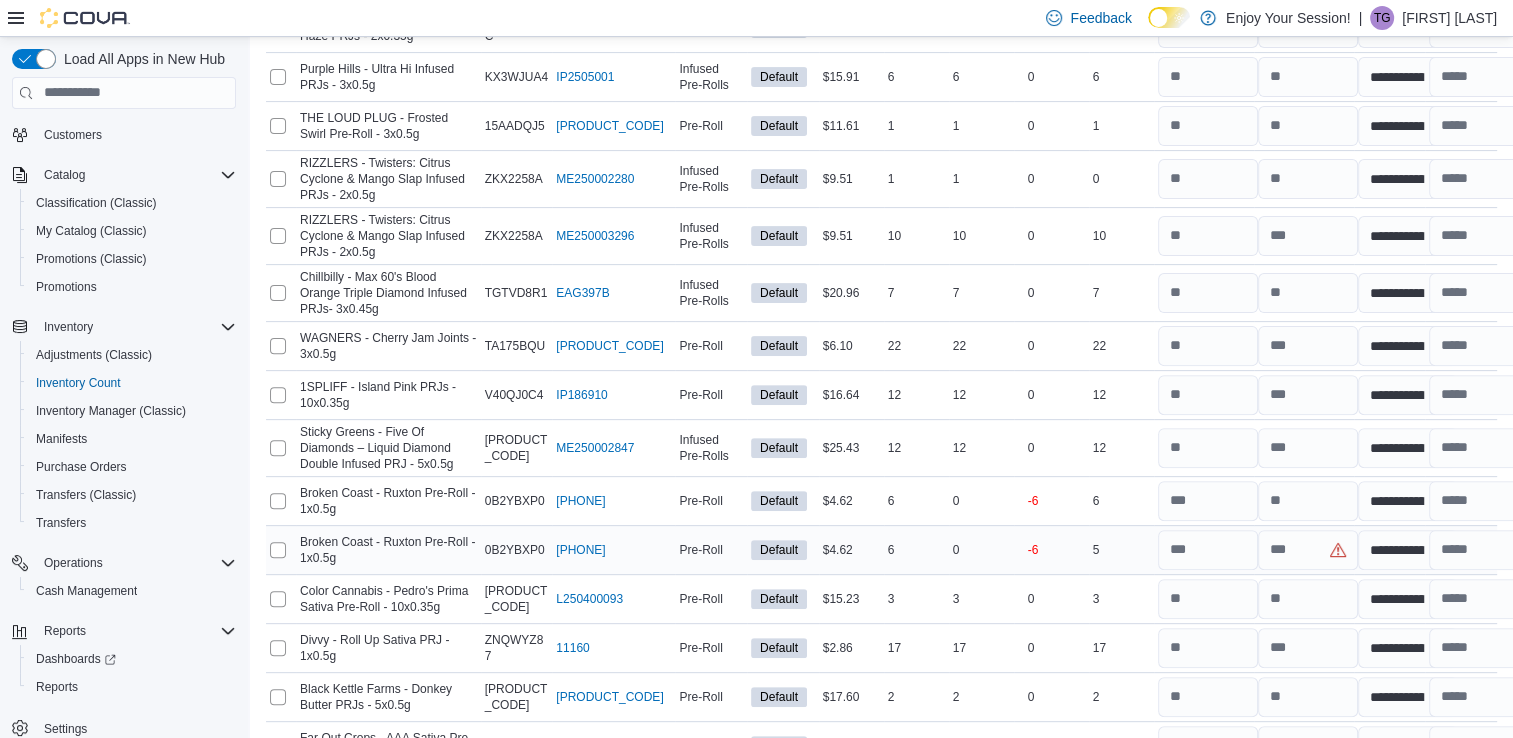 scroll, scrollTop: 600, scrollLeft: 0, axis: vertical 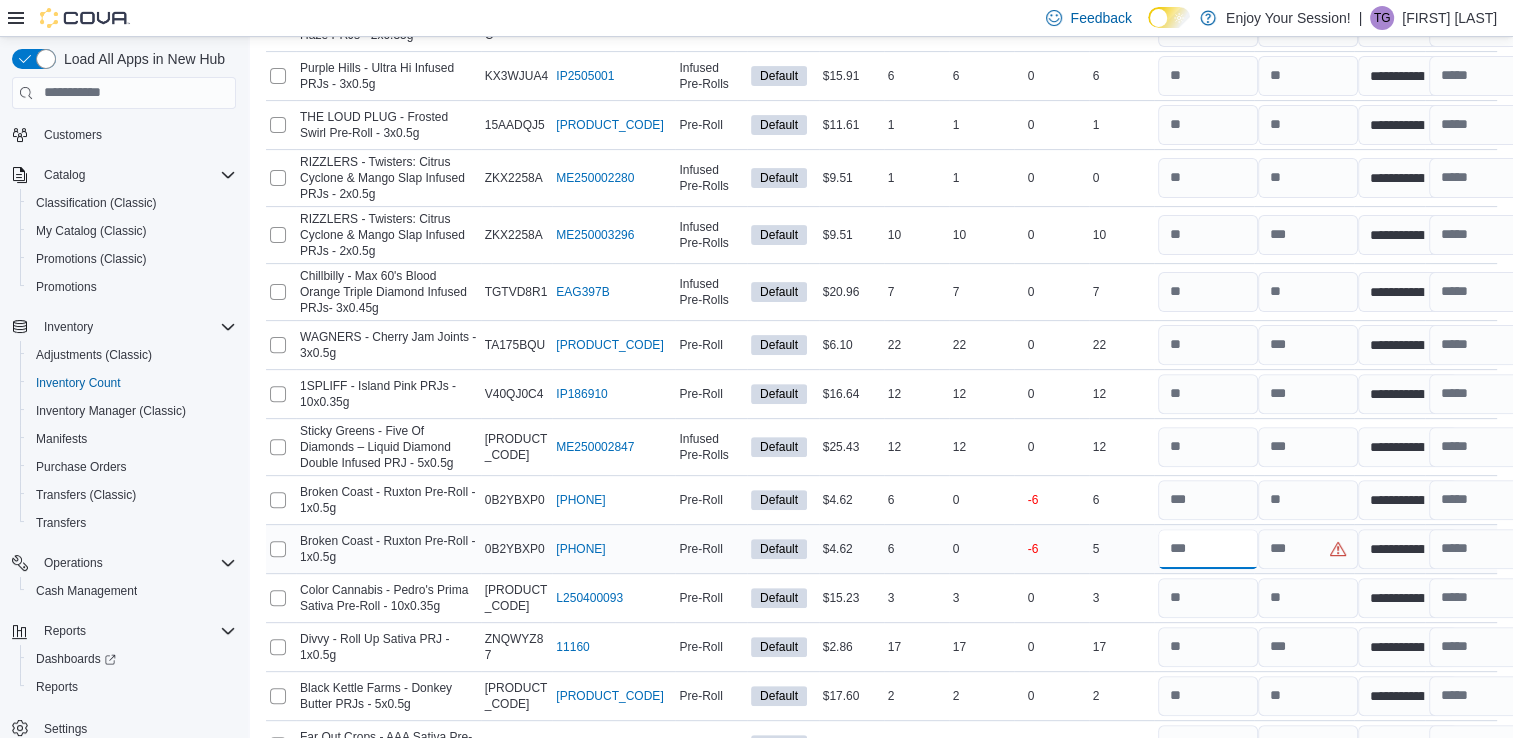 click at bounding box center [1208, 549] 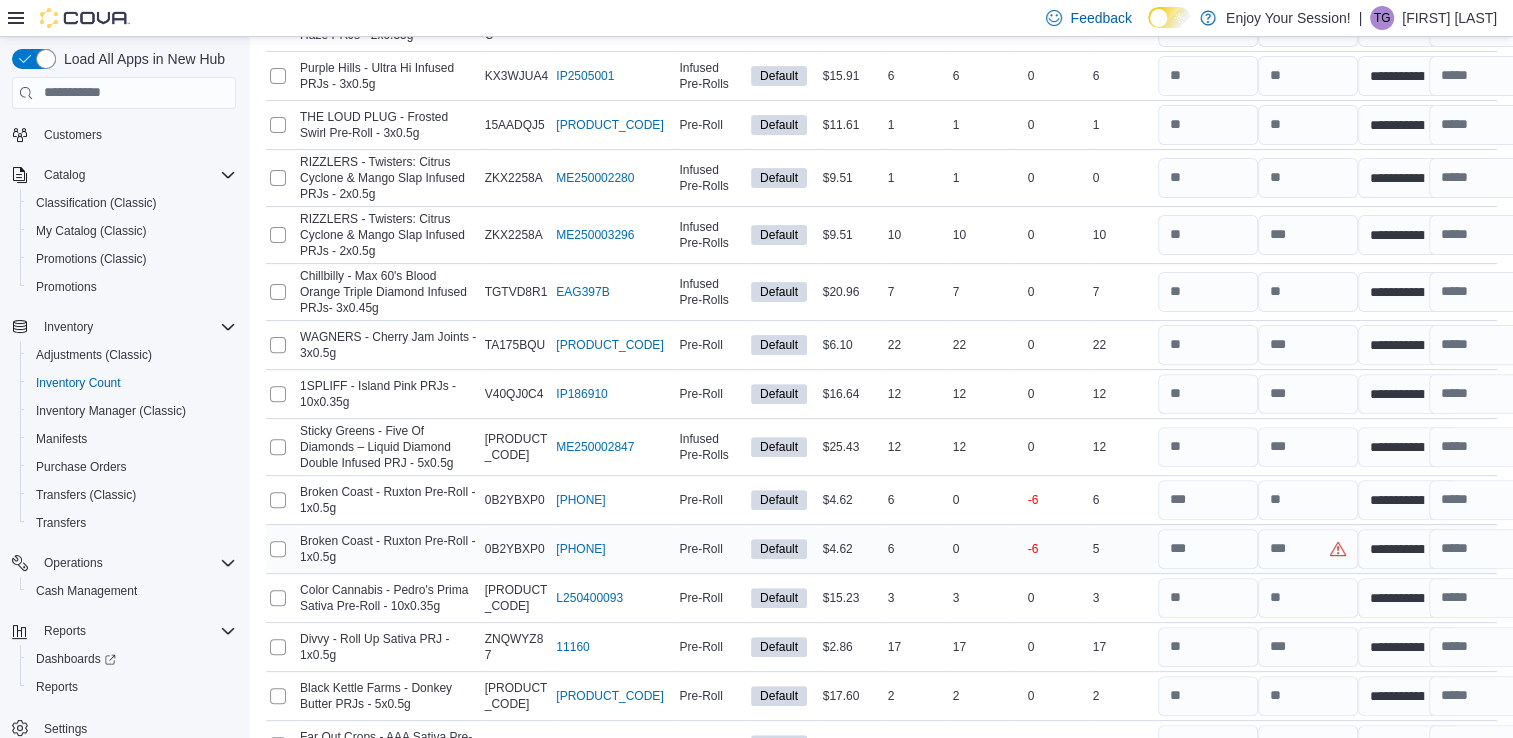 click on "5" at bounding box center (1121, 549) 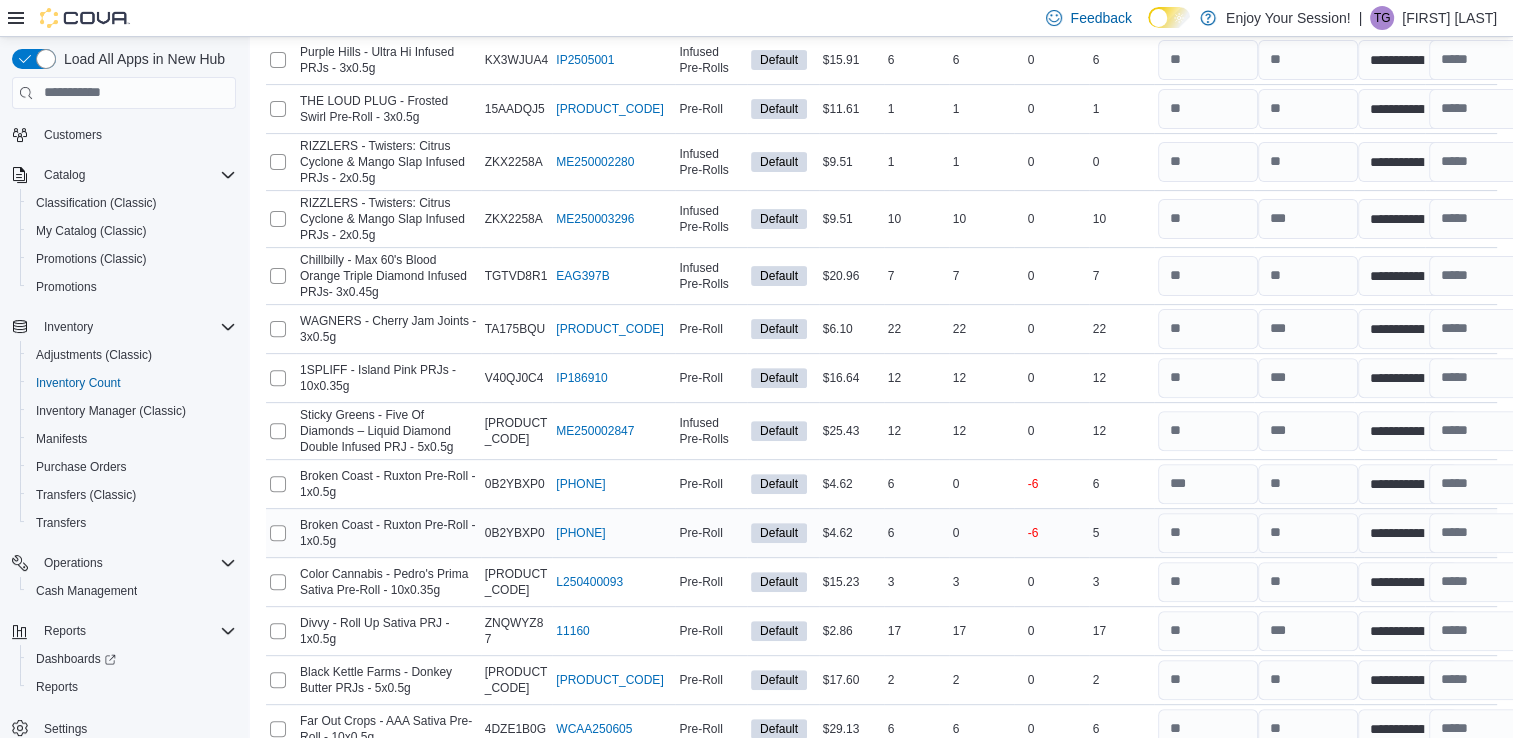 scroll, scrollTop: 615, scrollLeft: 0, axis: vertical 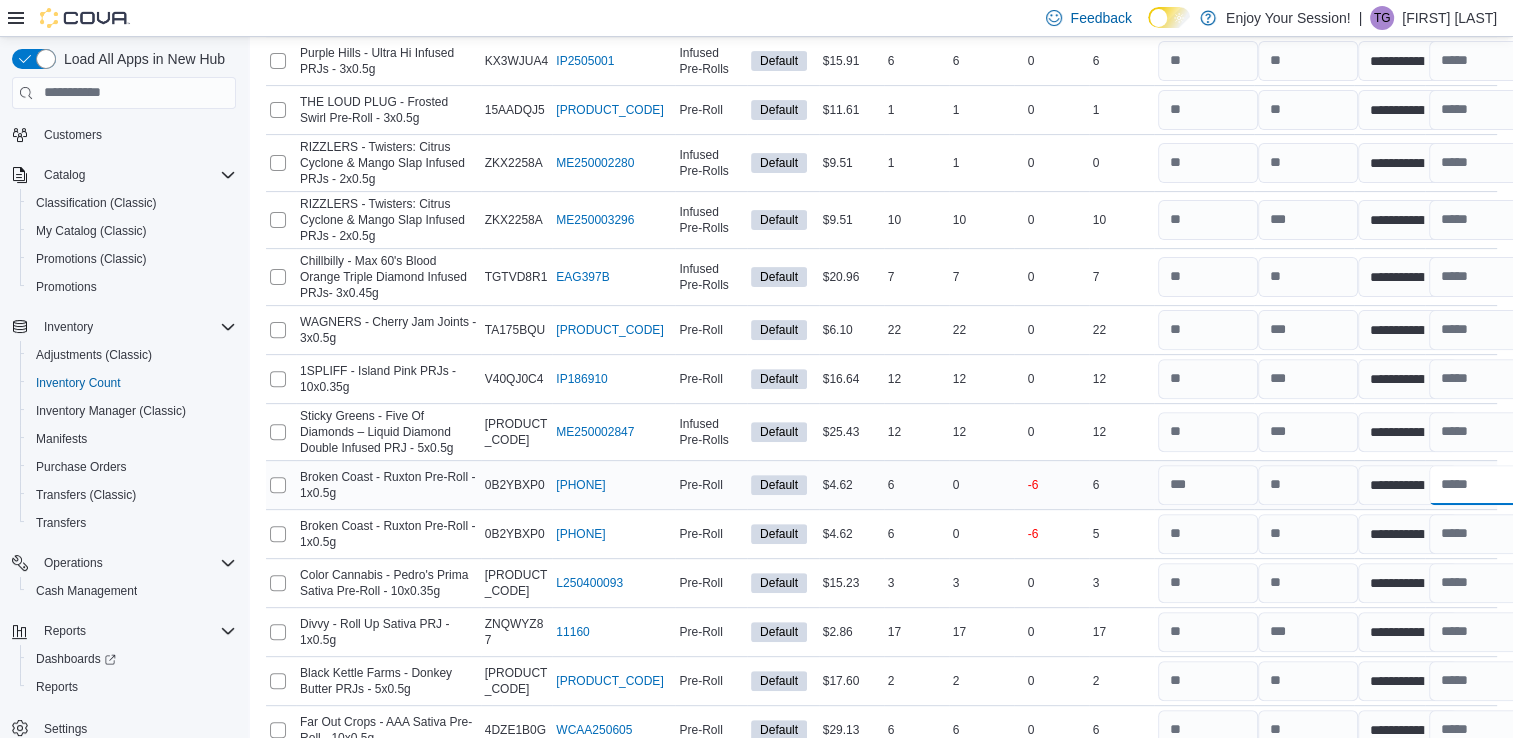 click at bounding box center (1479, 485) 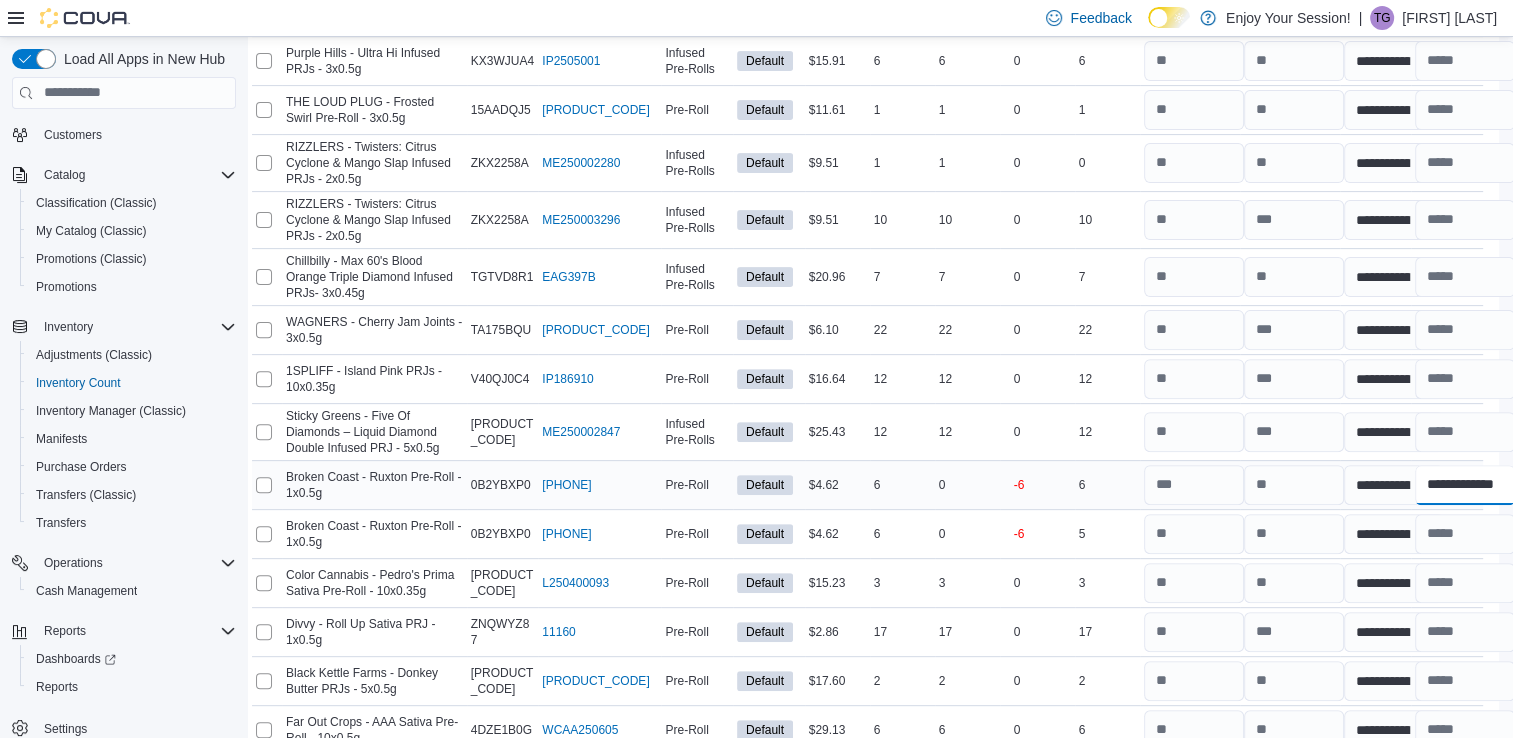scroll, scrollTop: 615, scrollLeft: 17, axis: both 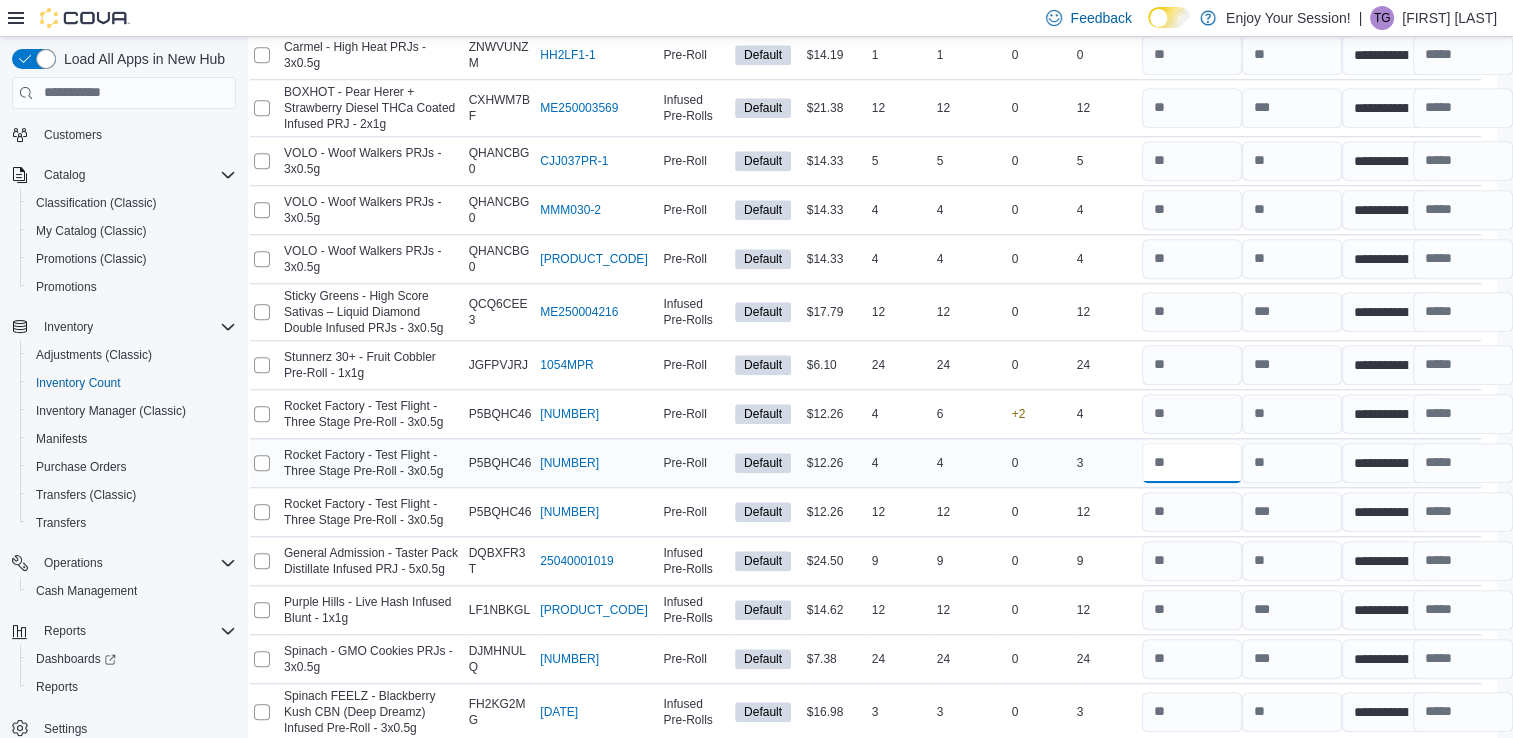 click at bounding box center (1192, 463) 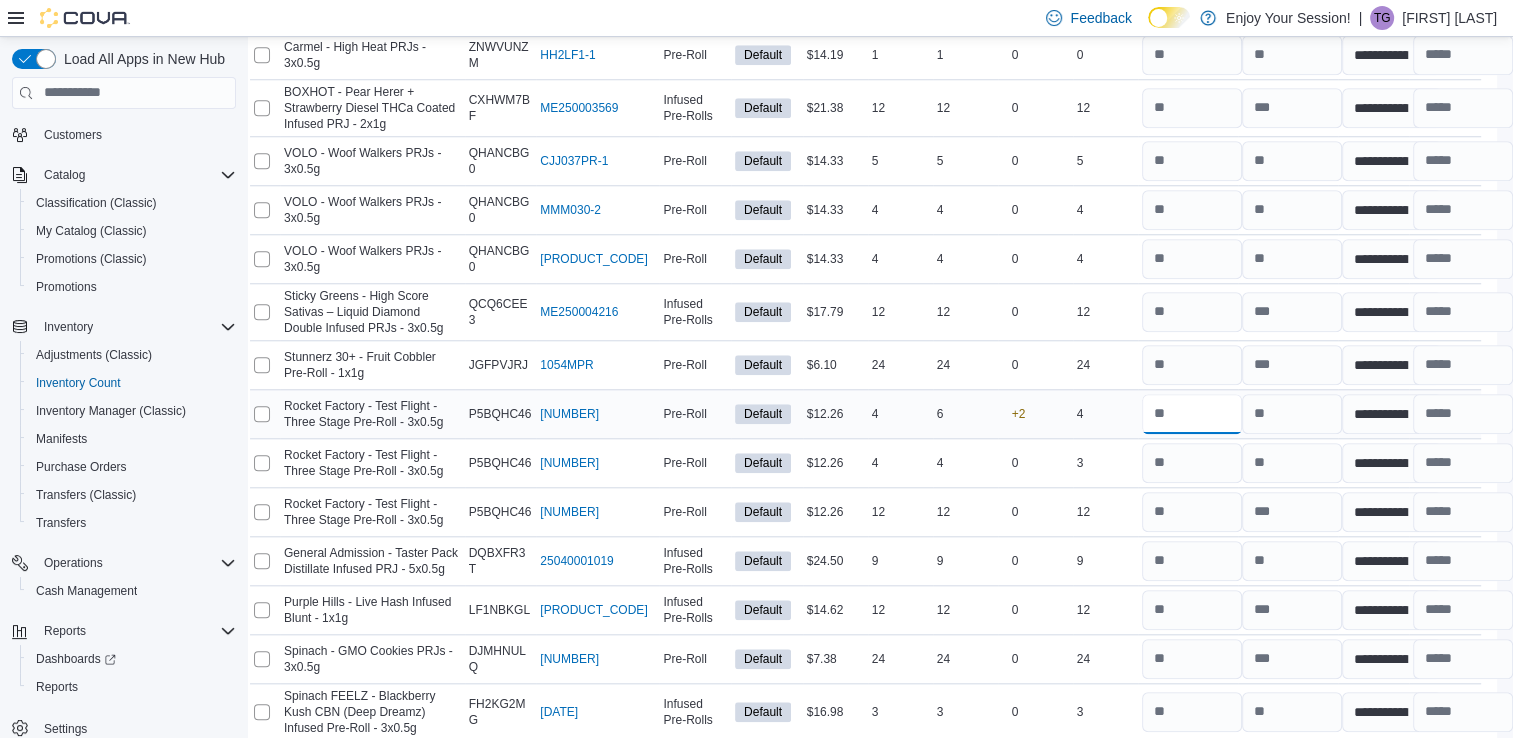 click at bounding box center [1192, 414] 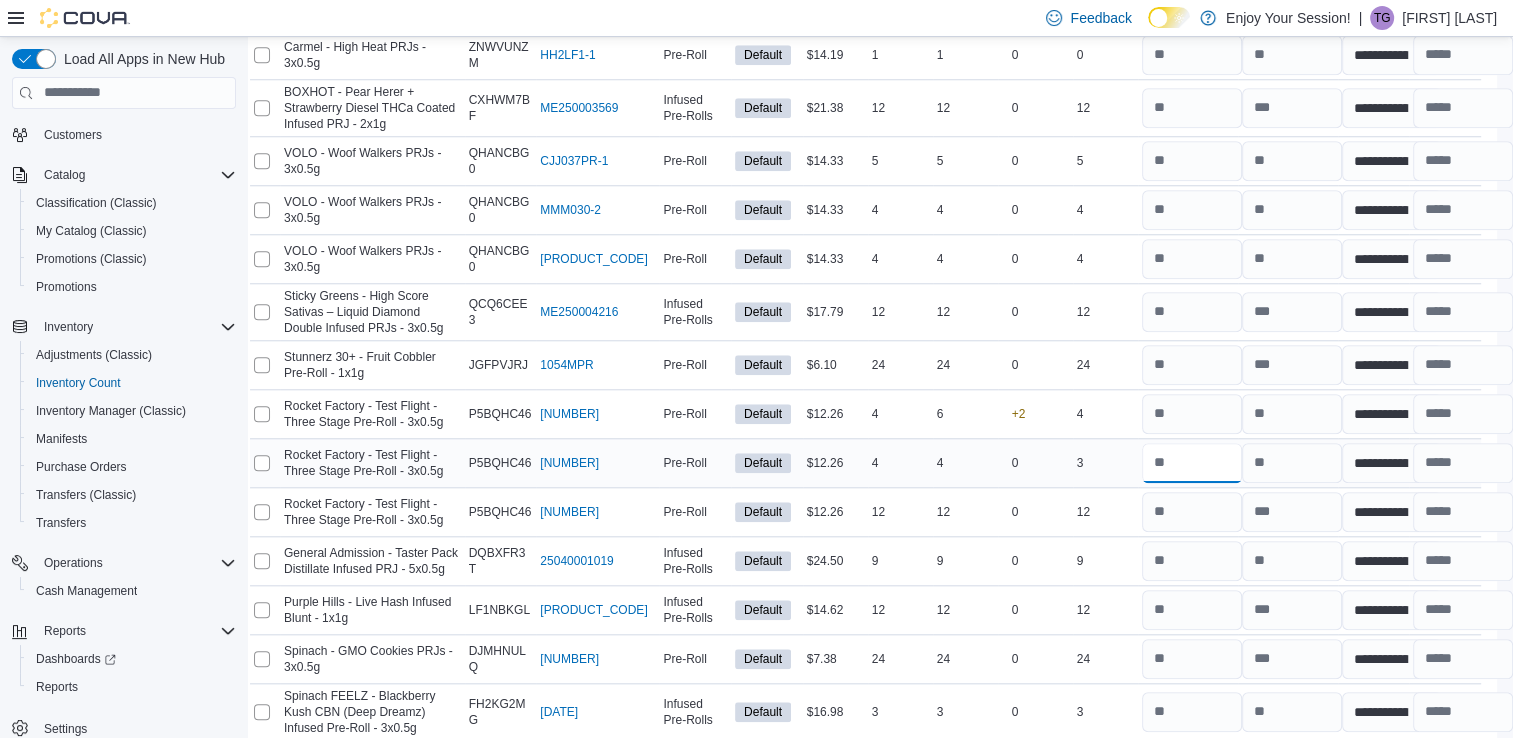 click at bounding box center [1192, 463] 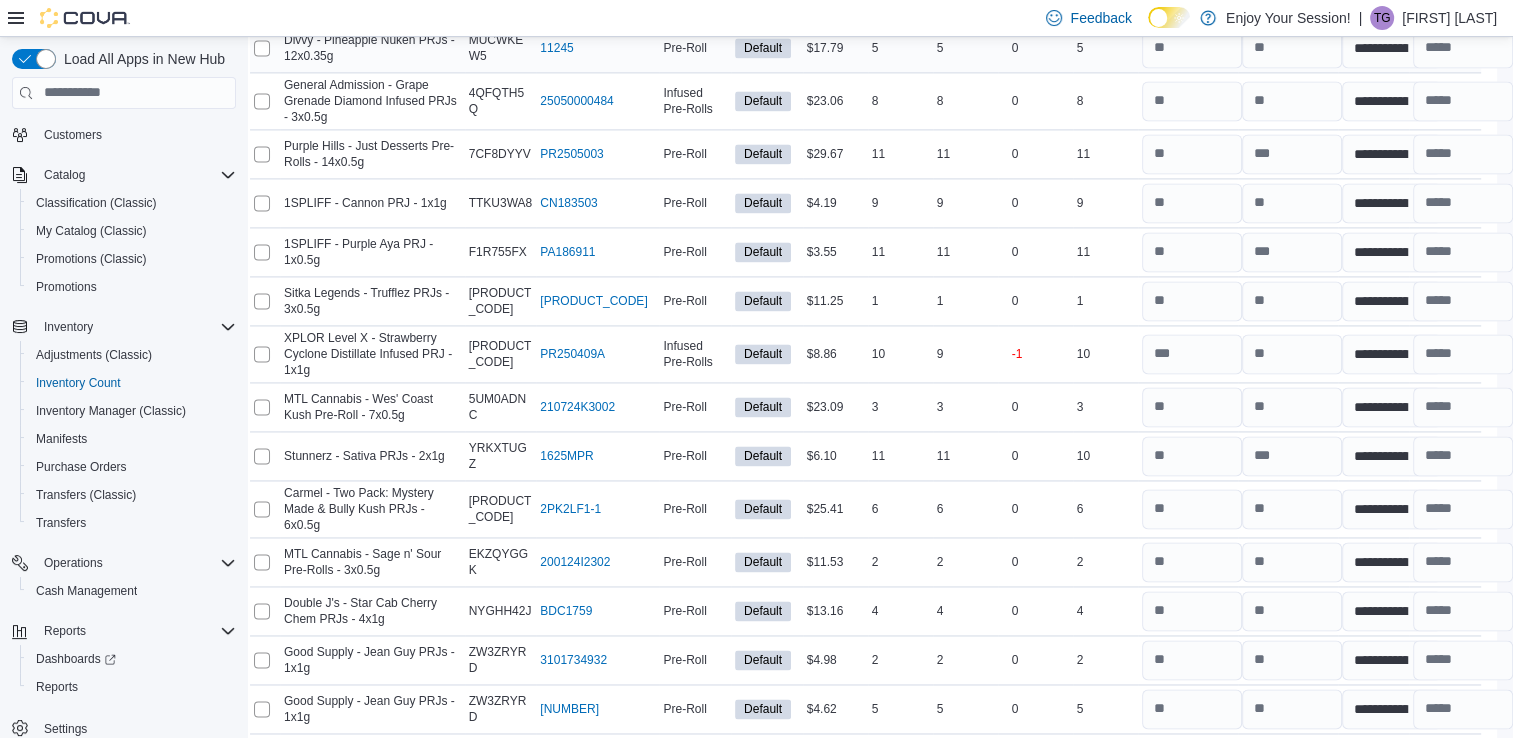 scroll, scrollTop: 2878, scrollLeft: 17, axis: both 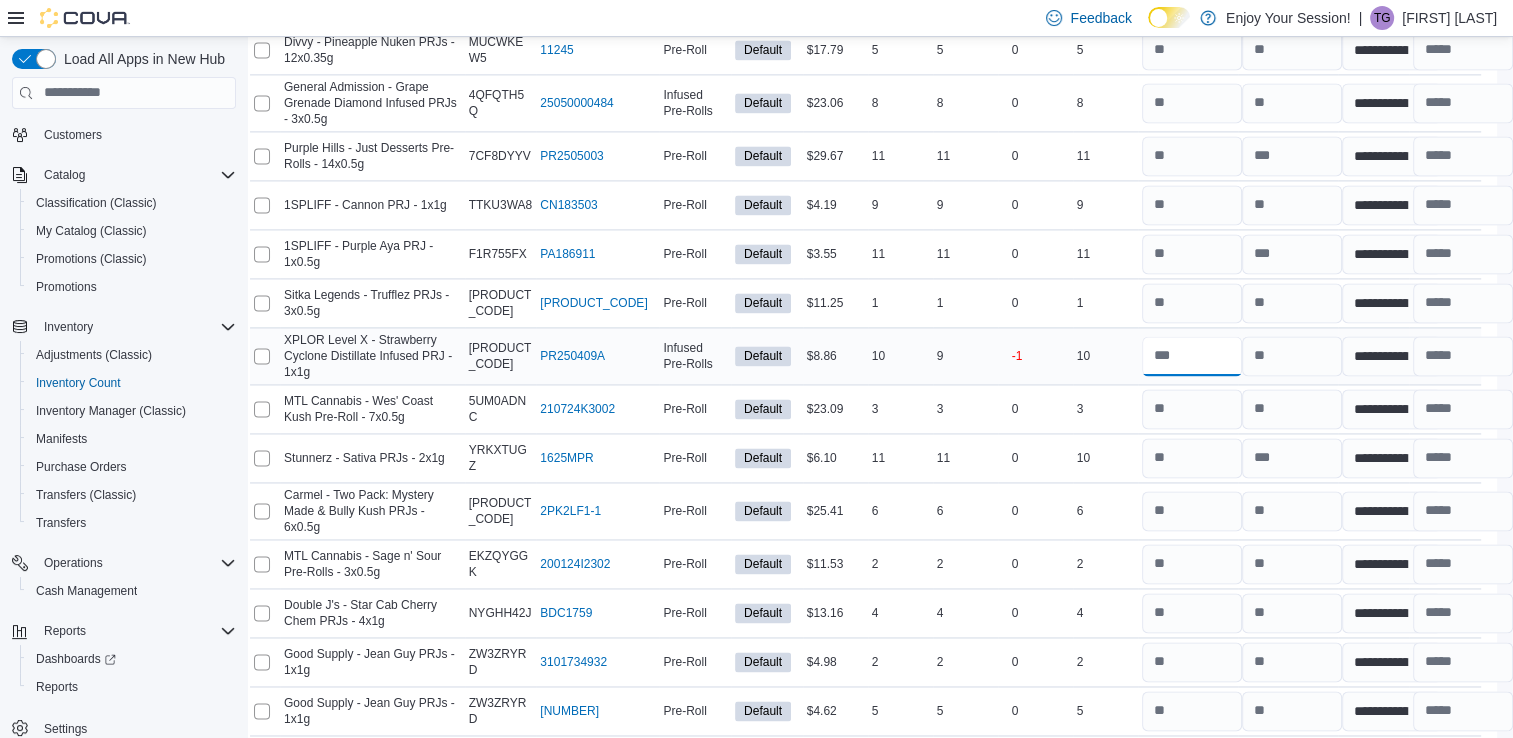 click at bounding box center (1192, 356) 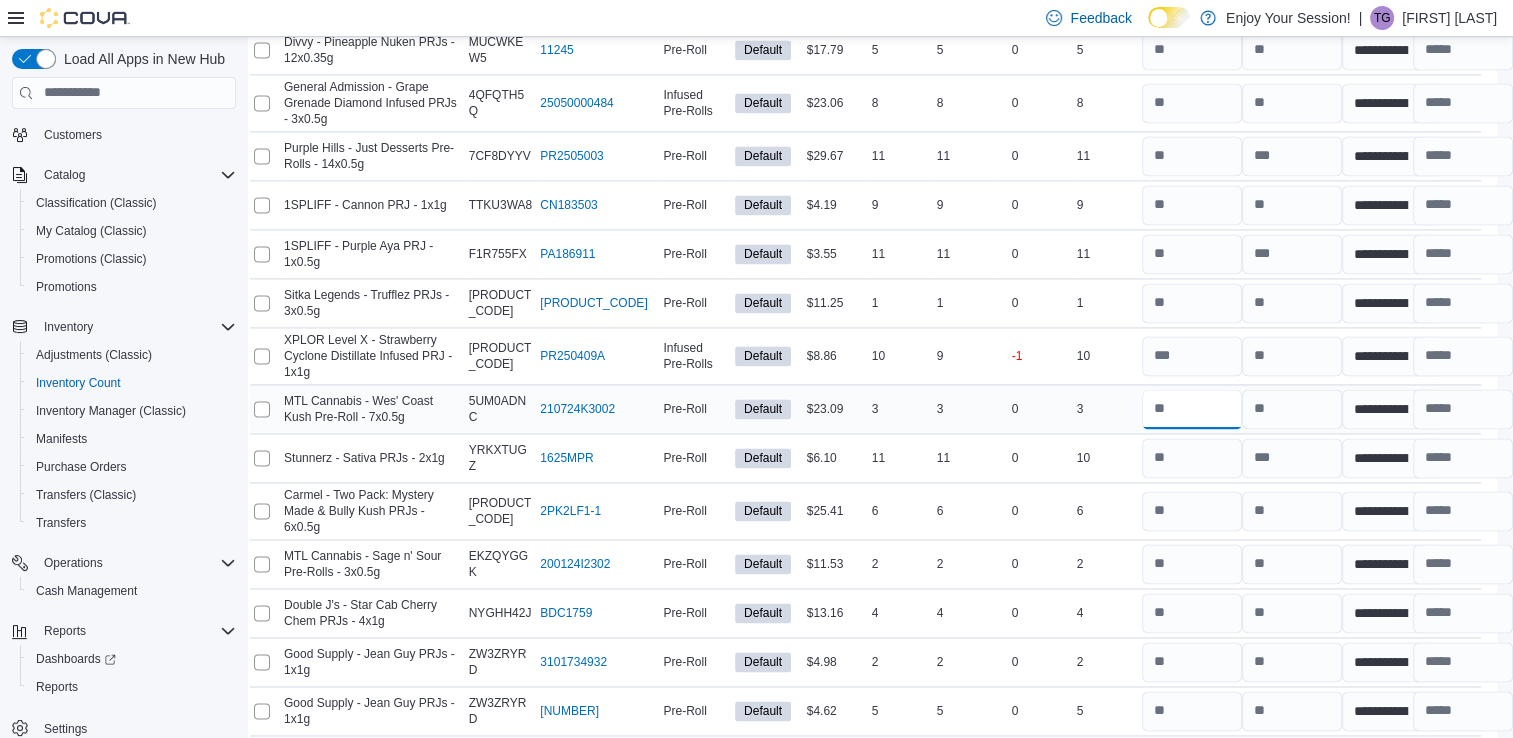 click at bounding box center [1192, 409] 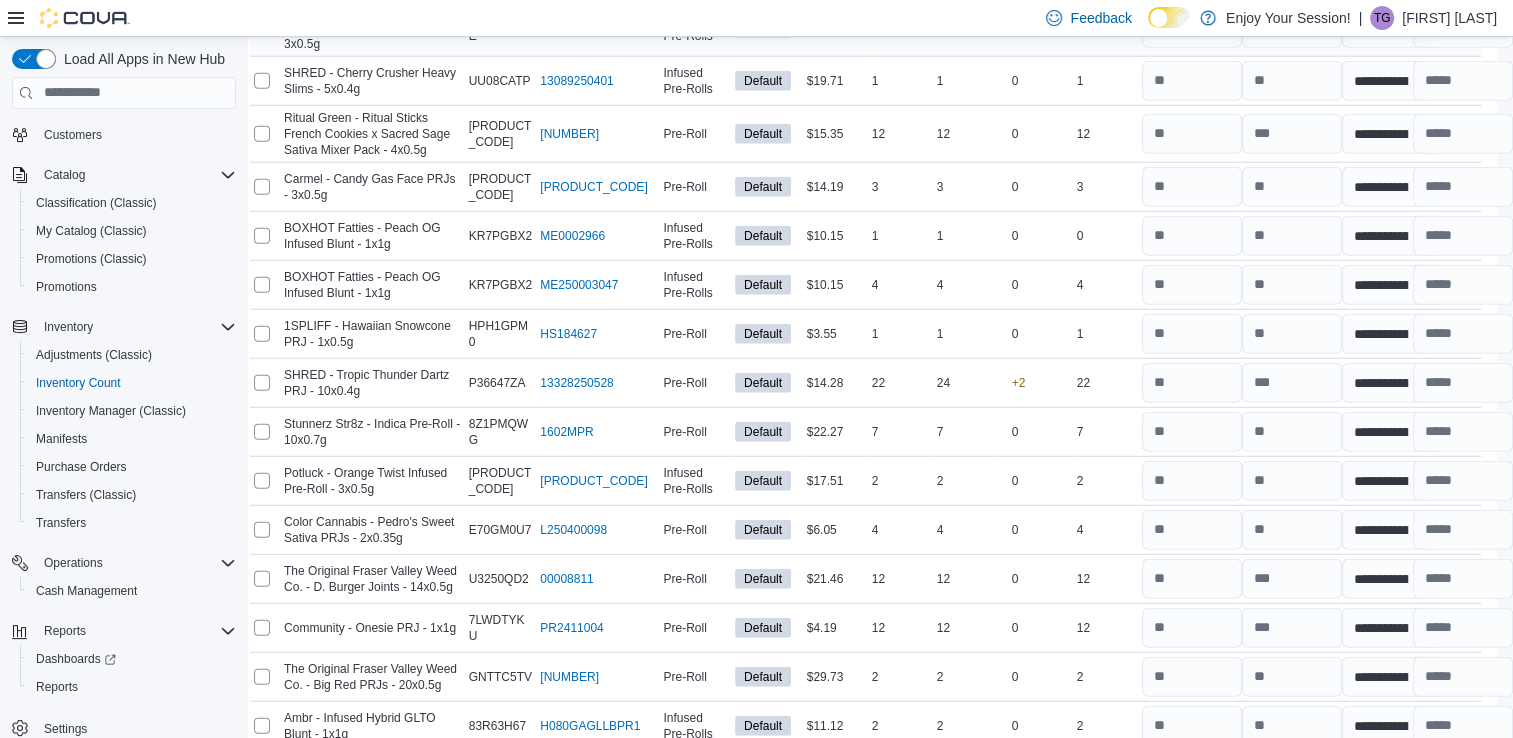 scroll, scrollTop: 5268, scrollLeft: 17, axis: both 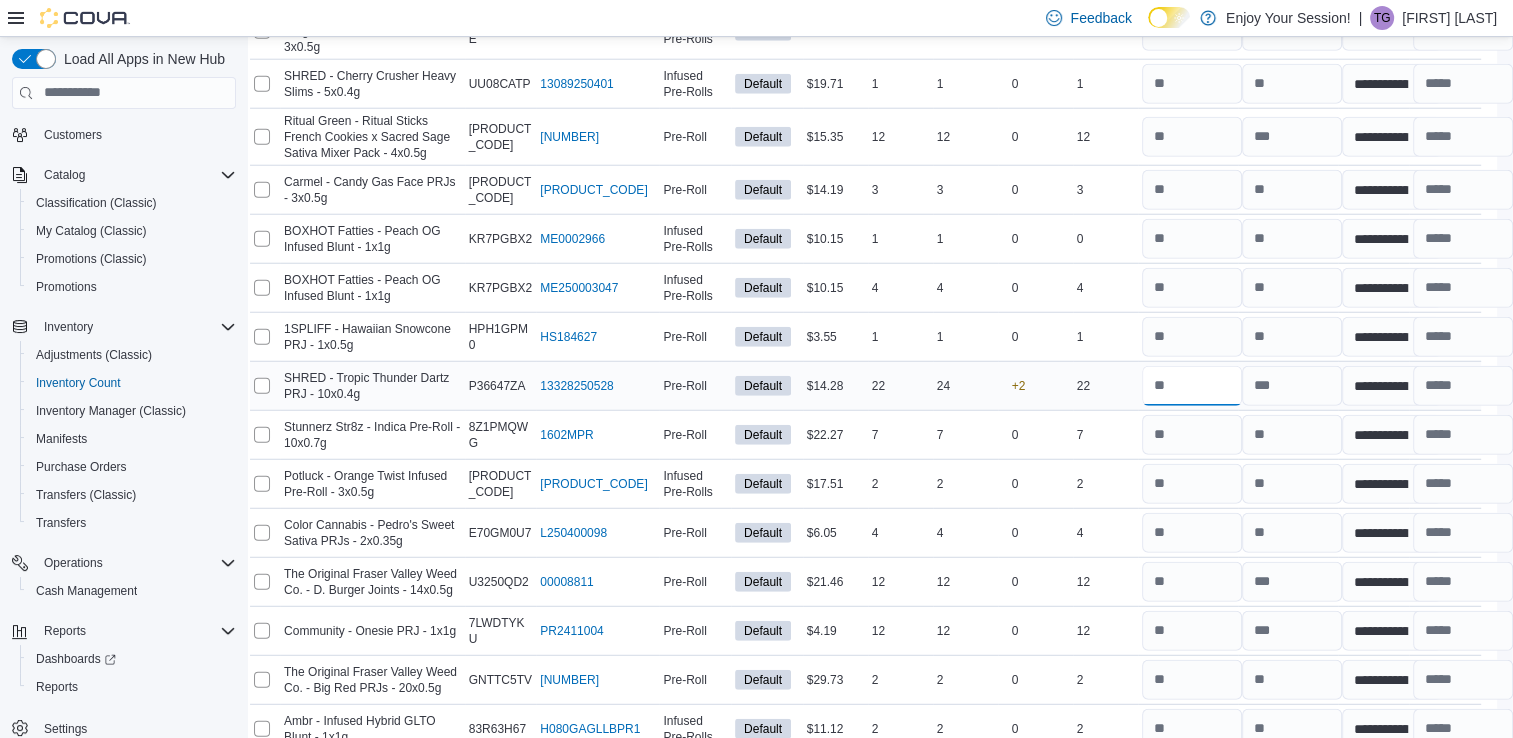 click at bounding box center [1192, 386] 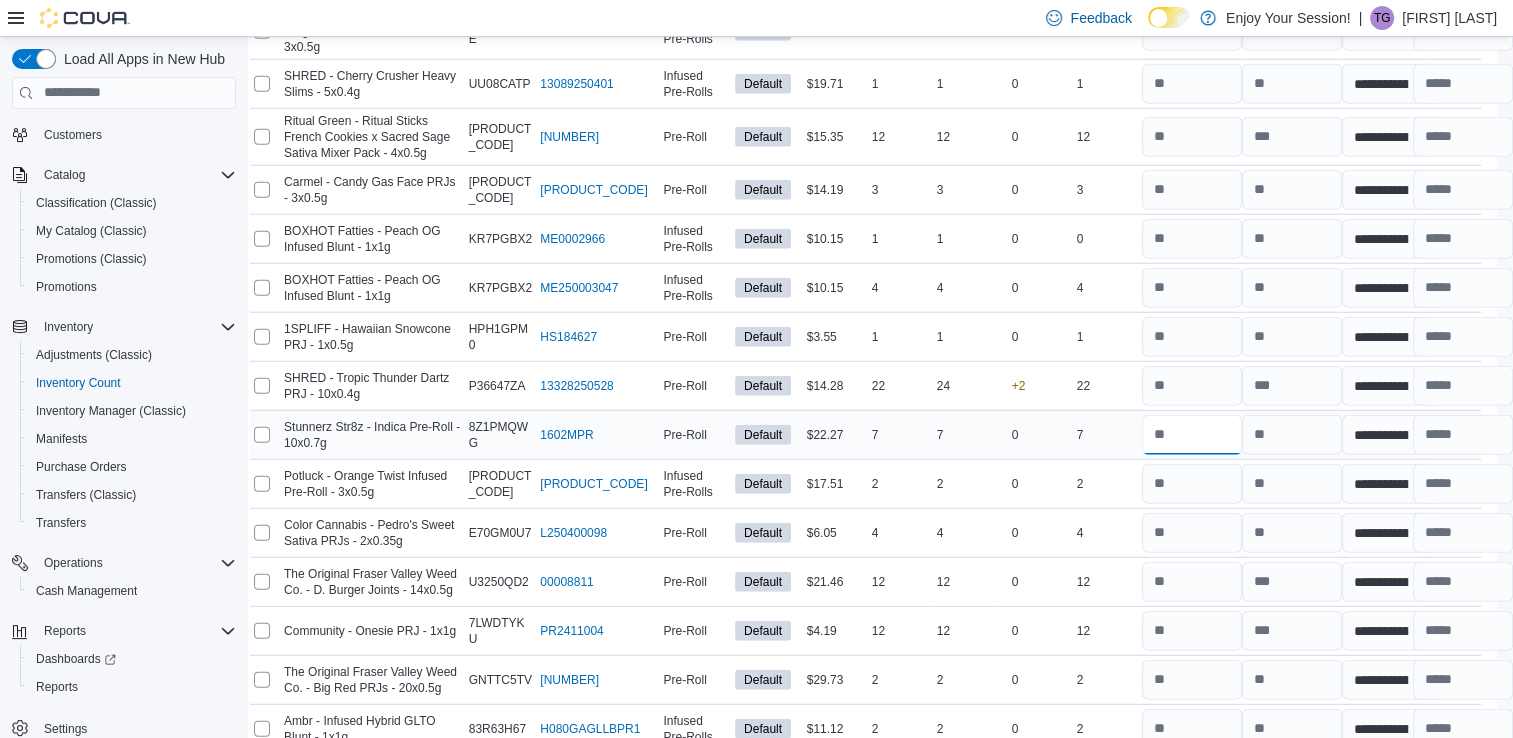 click at bounding box center [1192, 435] 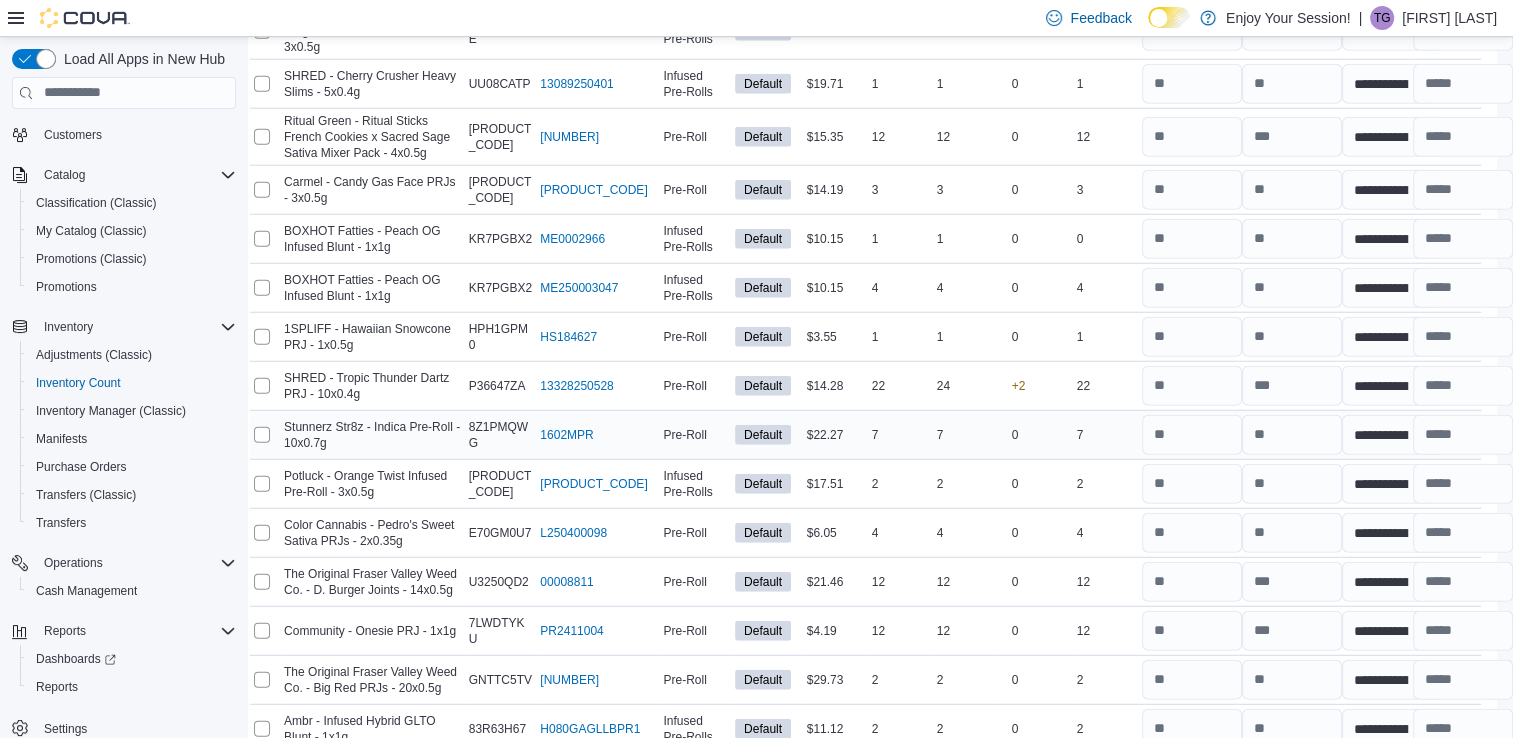 click on "0" at bounding box center [1035, 435] 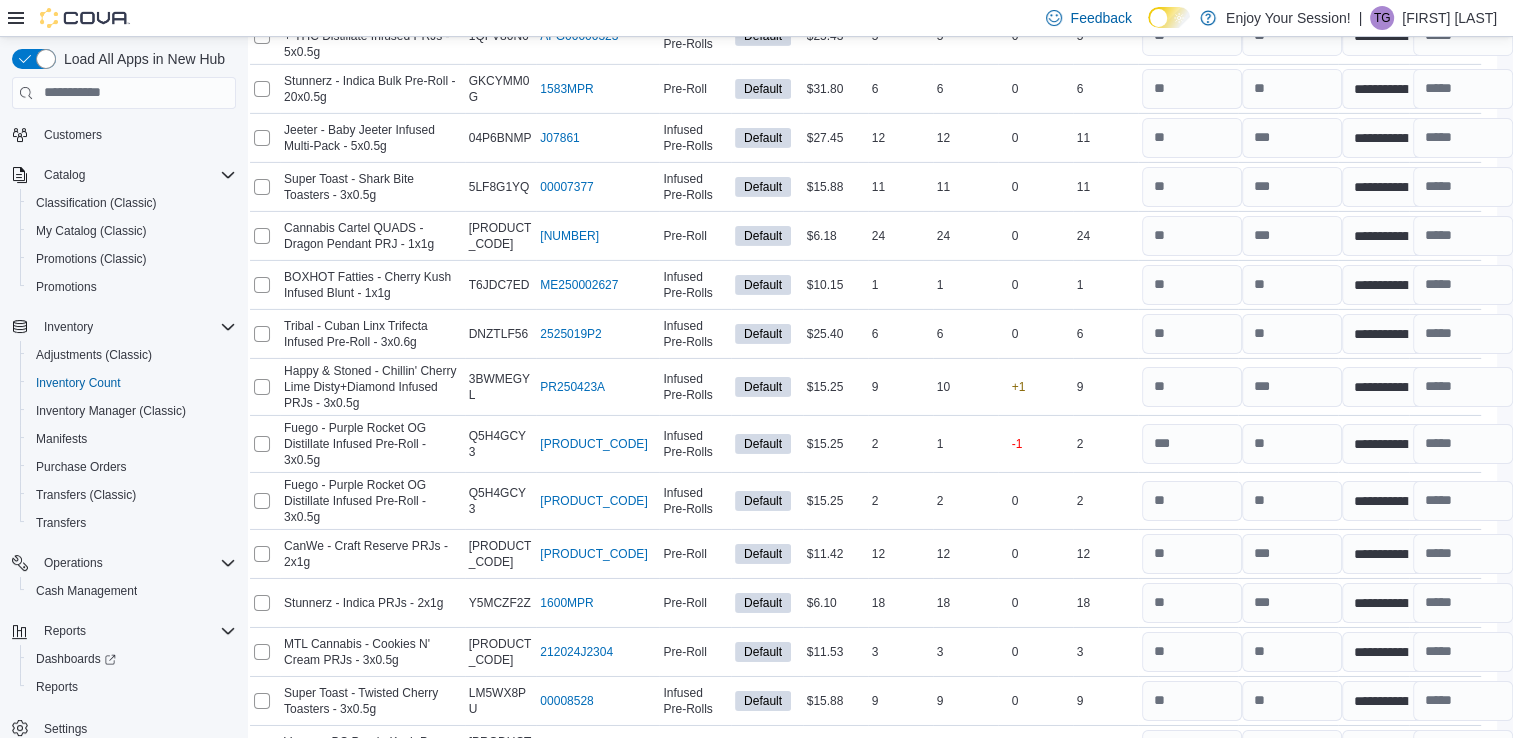 scroll, scrollTop: 6596, scrollLeft: 17, axis: both 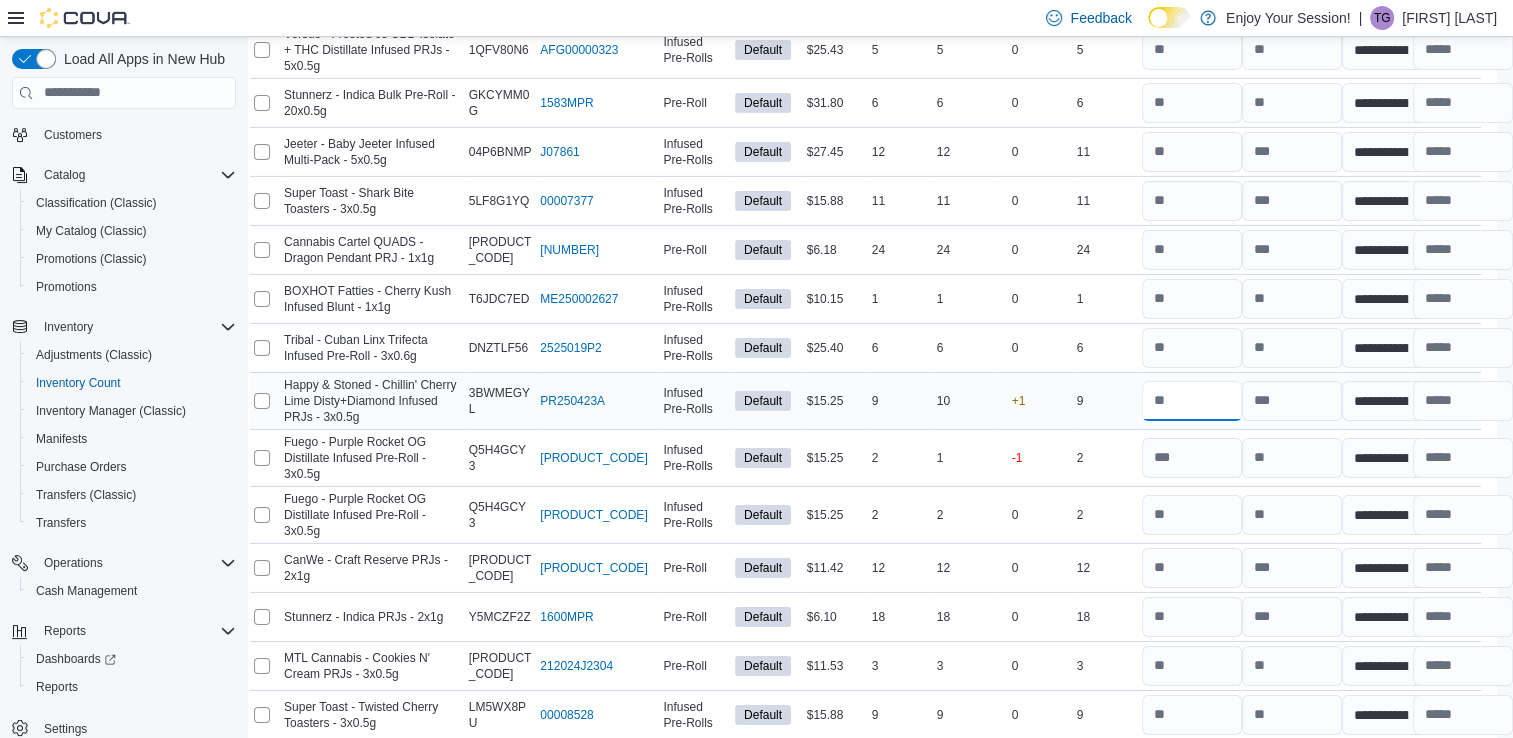 click at bounding box center (1192, 401) 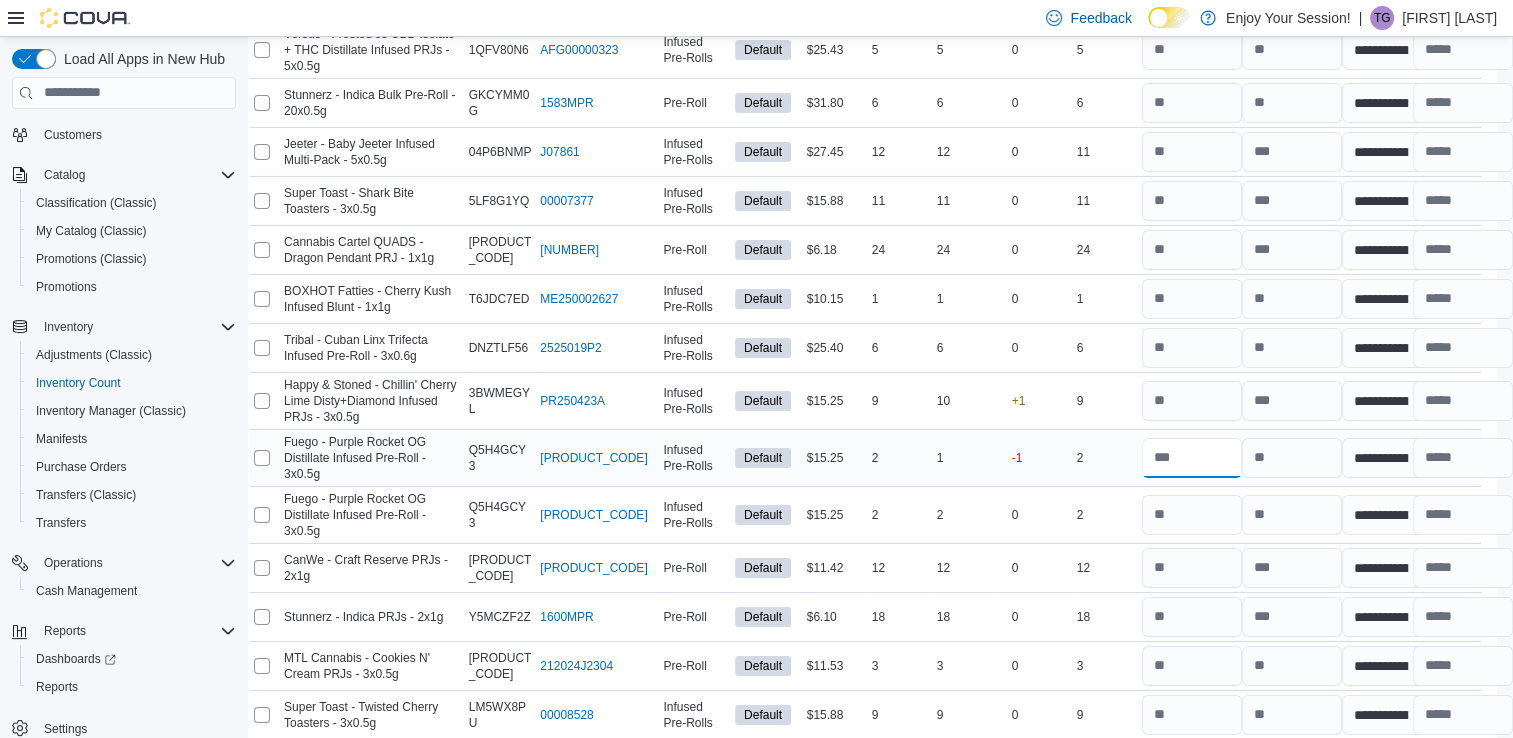 click at bounding box center (1192, 458) 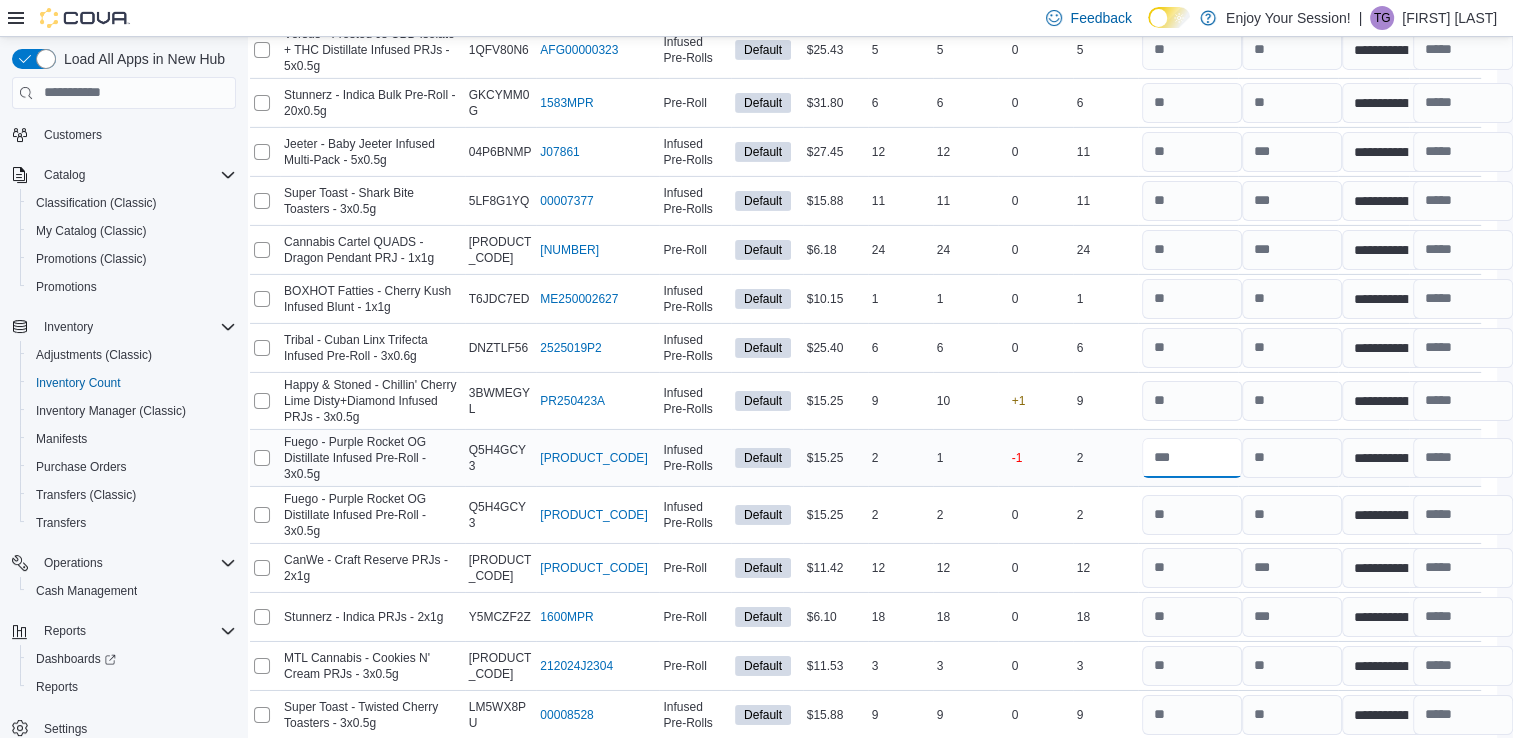 click at bounding box center [1192, 458] 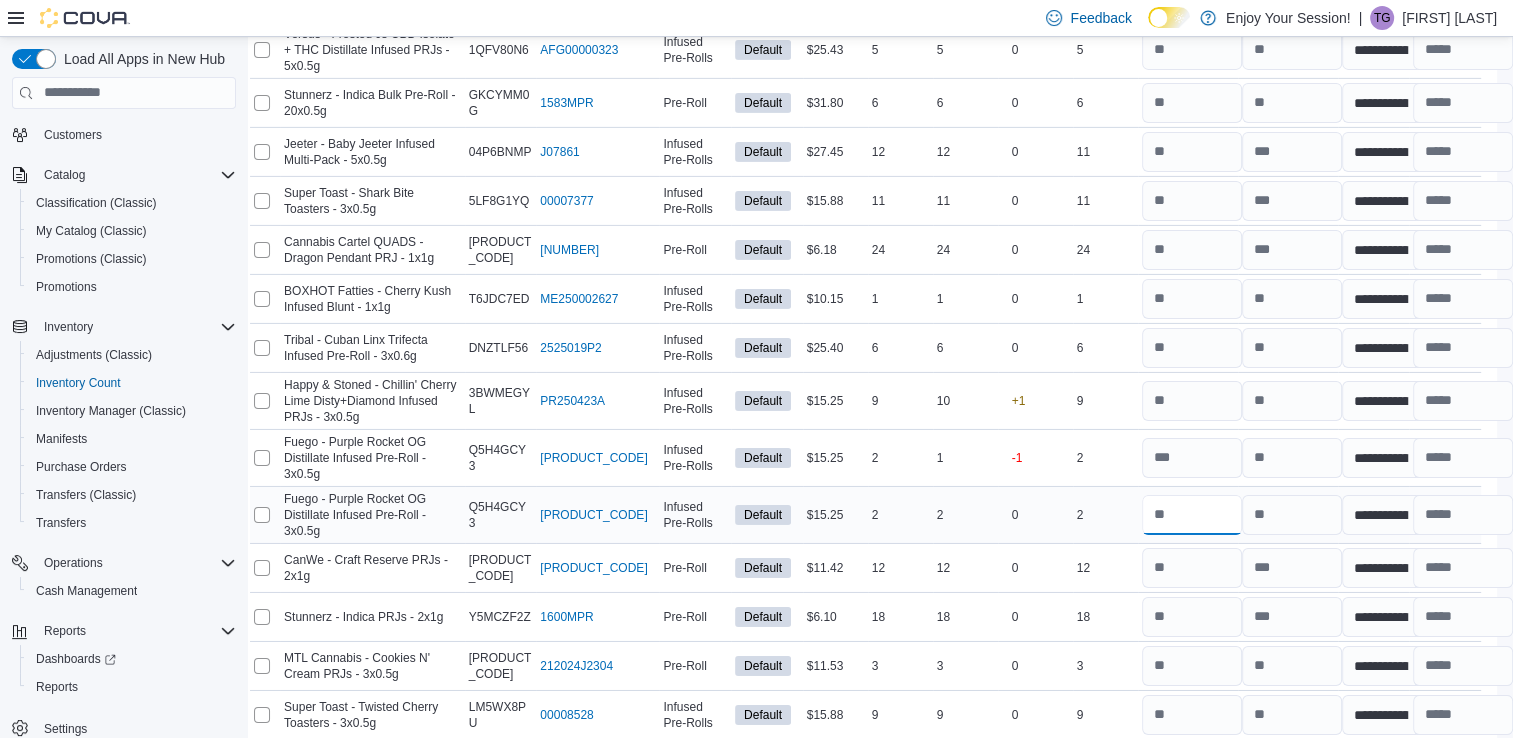 click at bounding box center [1192, 515] 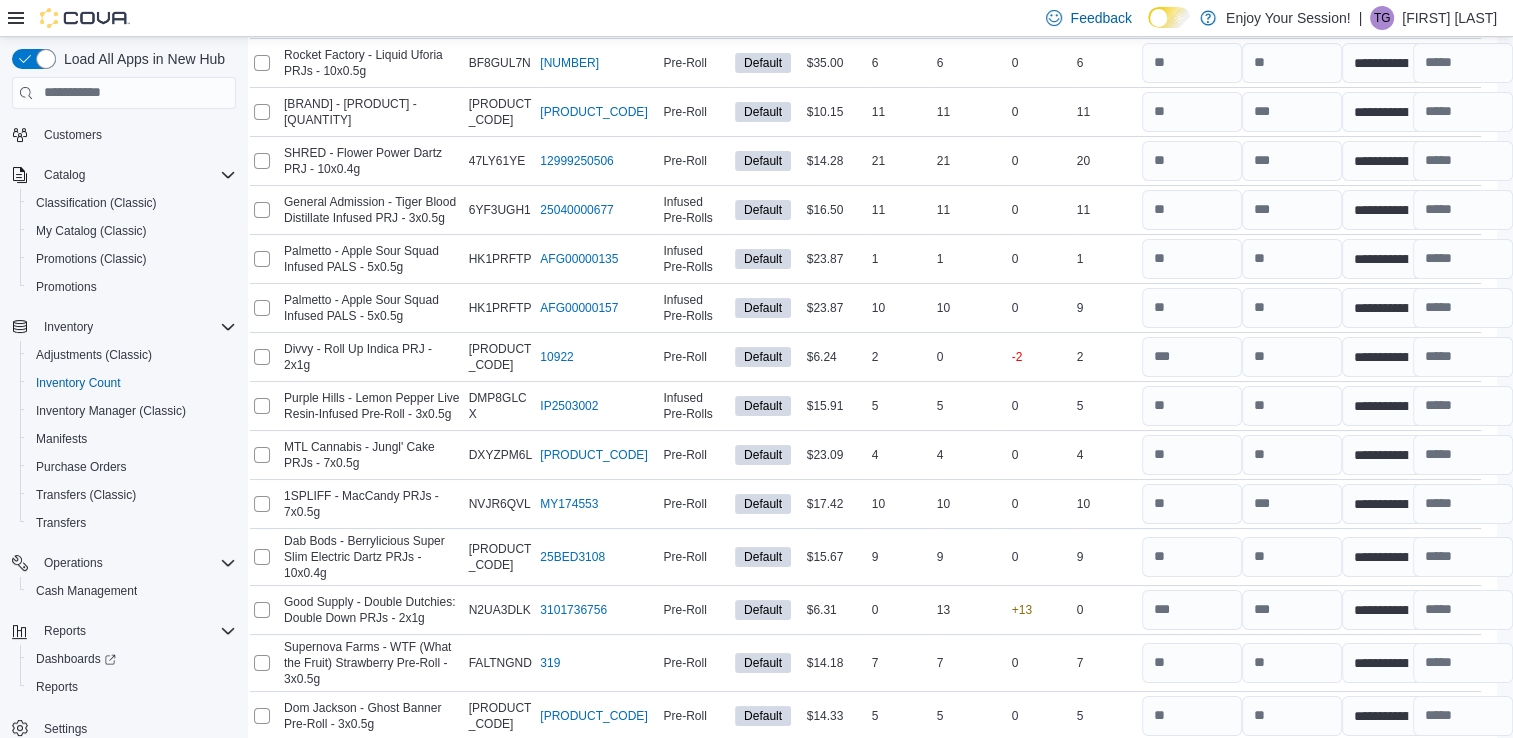 scroll, scrollTop: 7592, scrollLeft: 17, axis: both 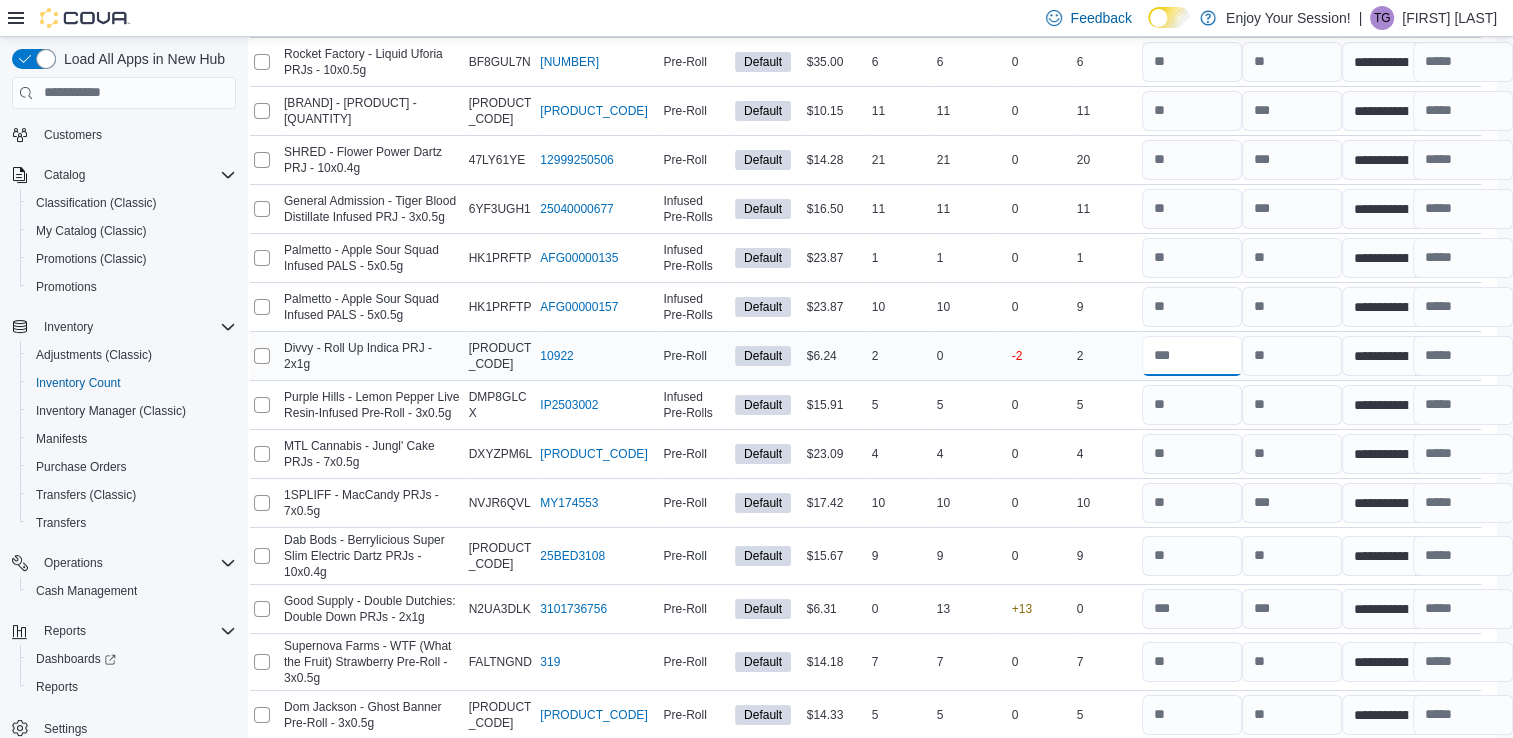 click at bounding box center [1192, 356] 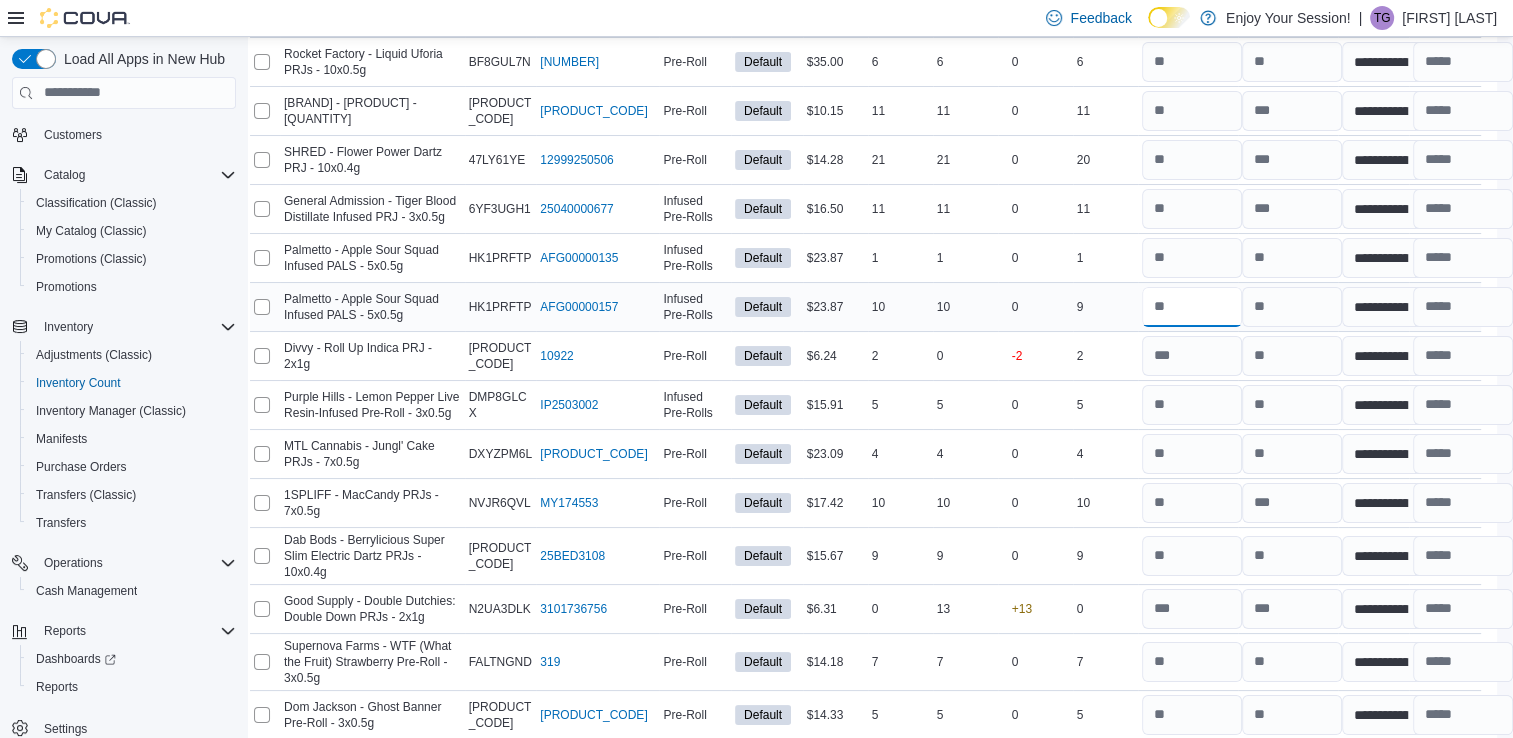 click at bounding box center [1192, 307] 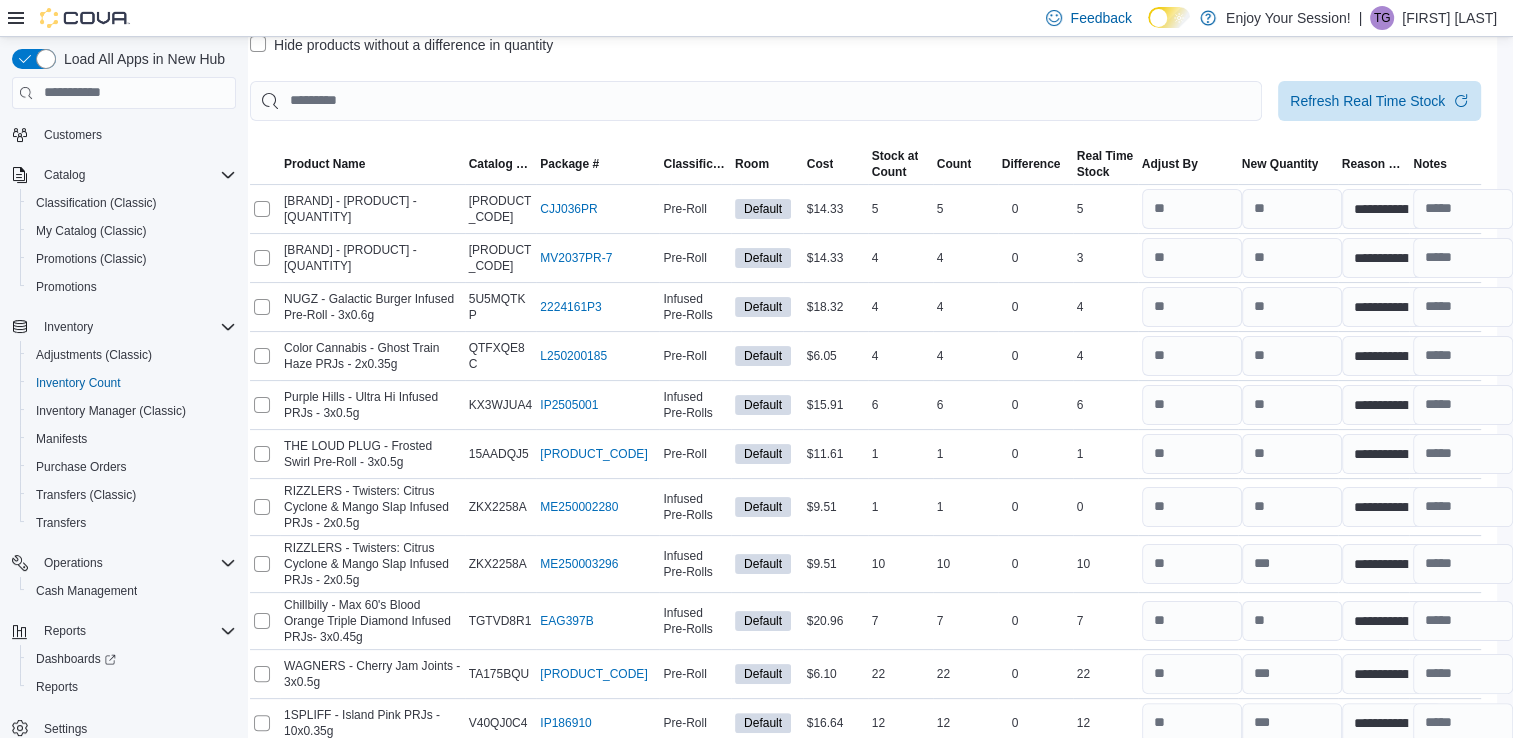 scroll, scrollTop: 0, scrollLeft: 17, axis: horizontal 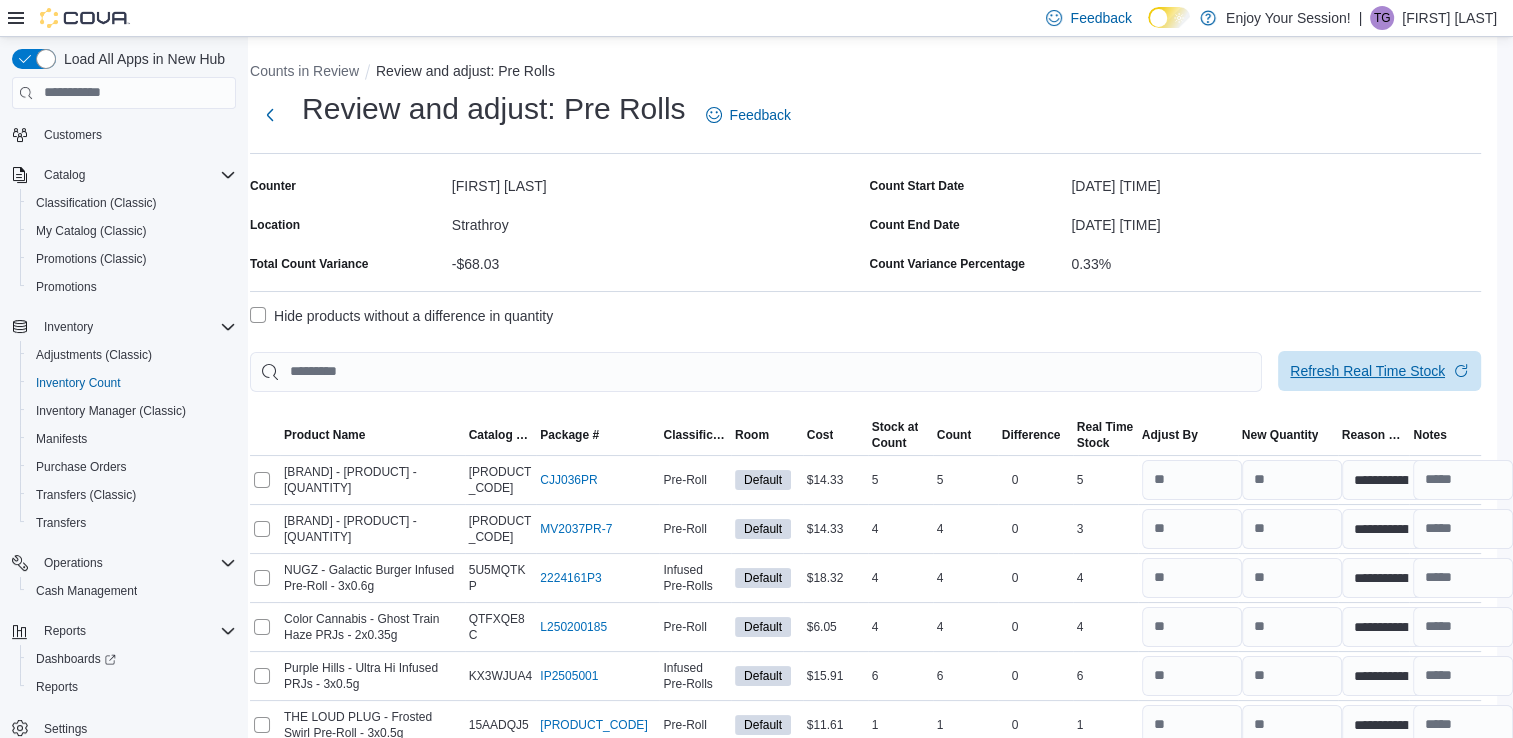 click on "Refresh Real Time Stock" at bounding box center (1367, 371) 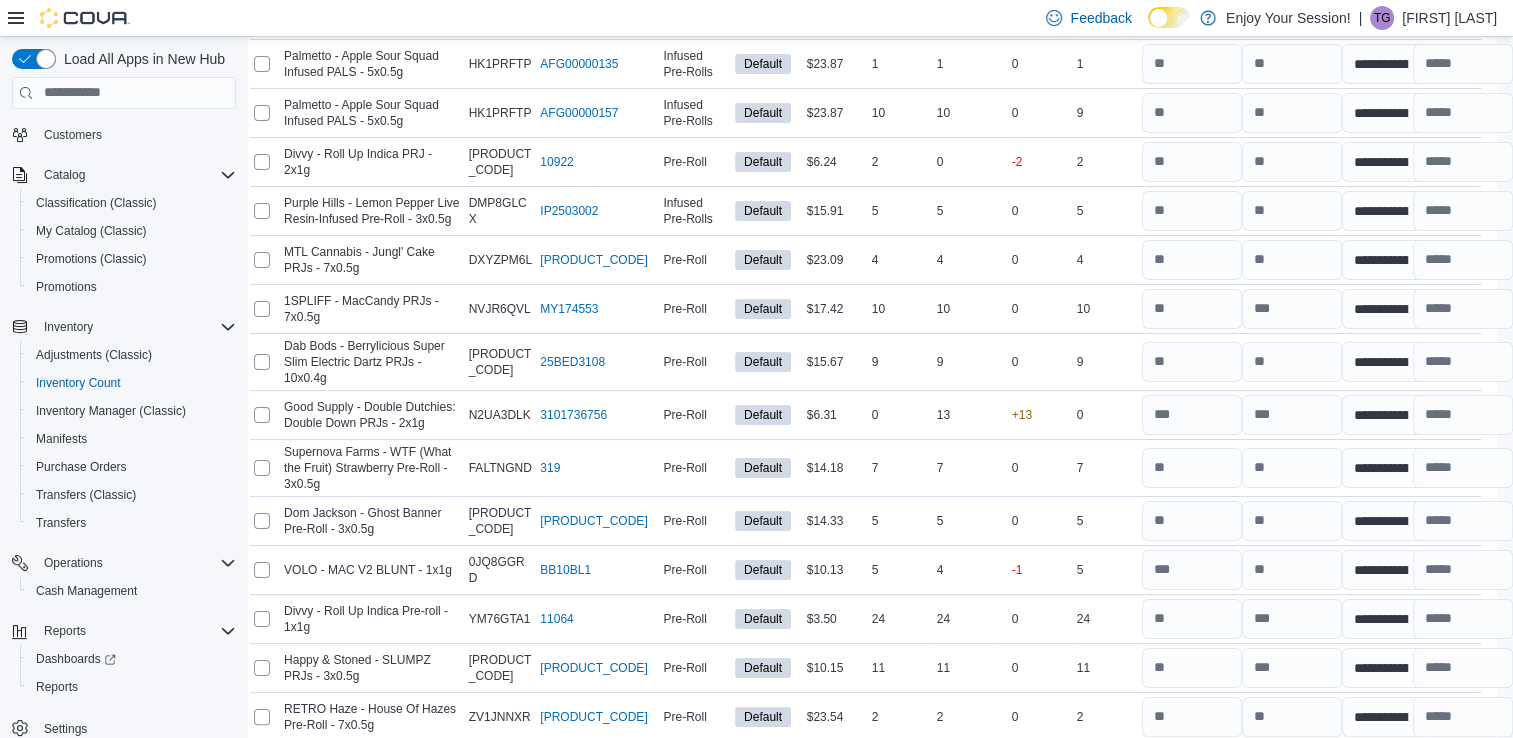 scroll, scrollTop: 7784, scrollLeft: 17, axis: both 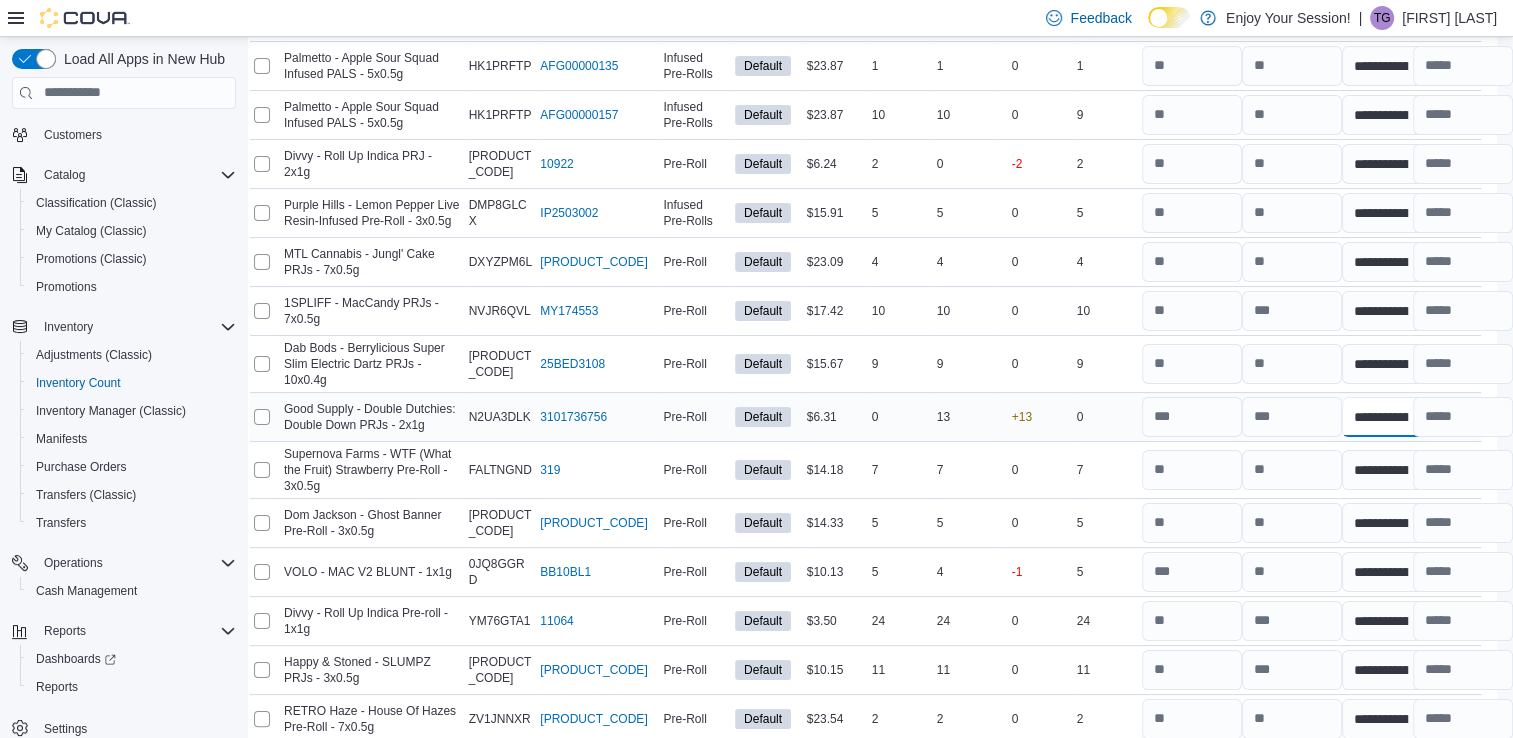 click on "**********" at bounding box center [1392, 417] 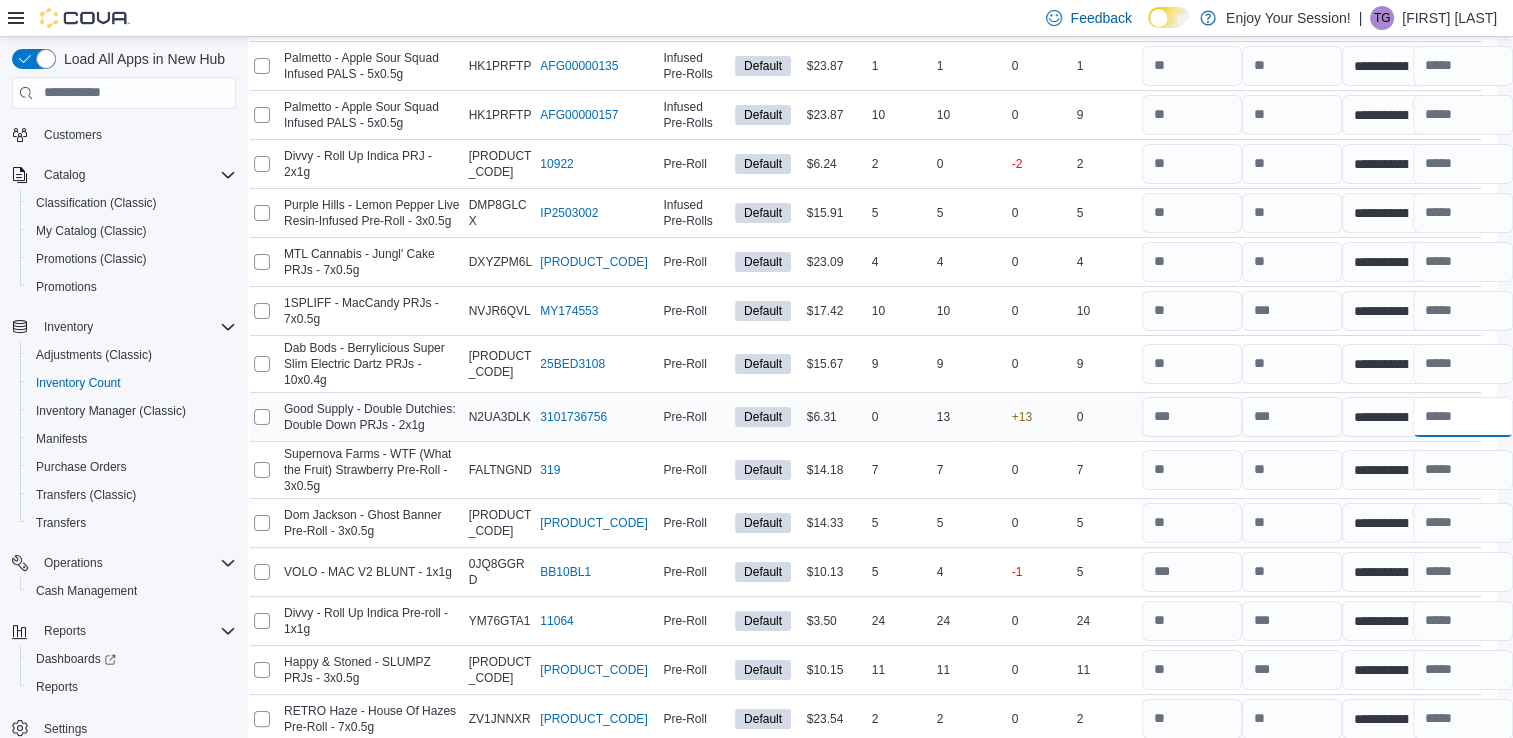 click at bounding box center [1463, 417] 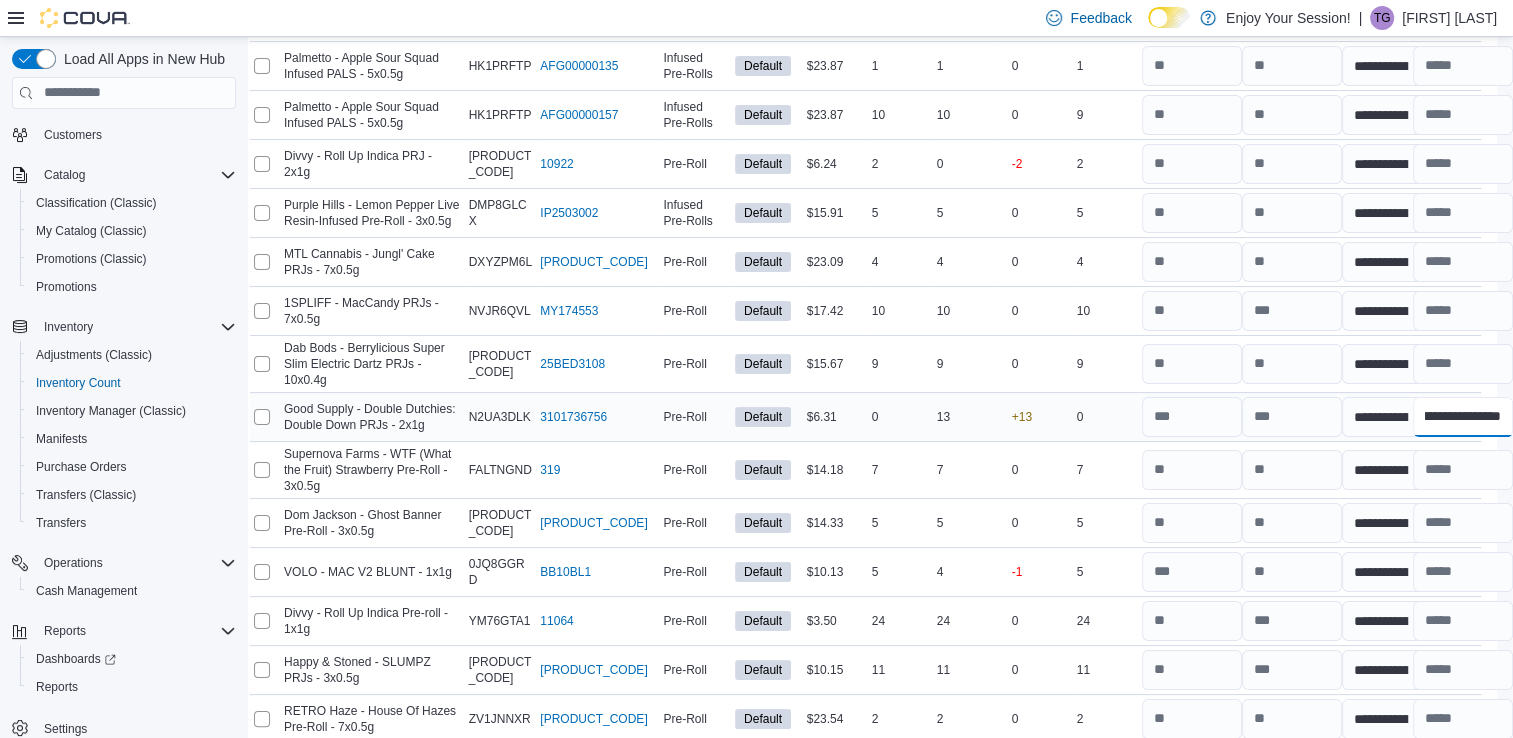 scroll, scrollTop: 0, scrollLeft: 196, axis: horizontal 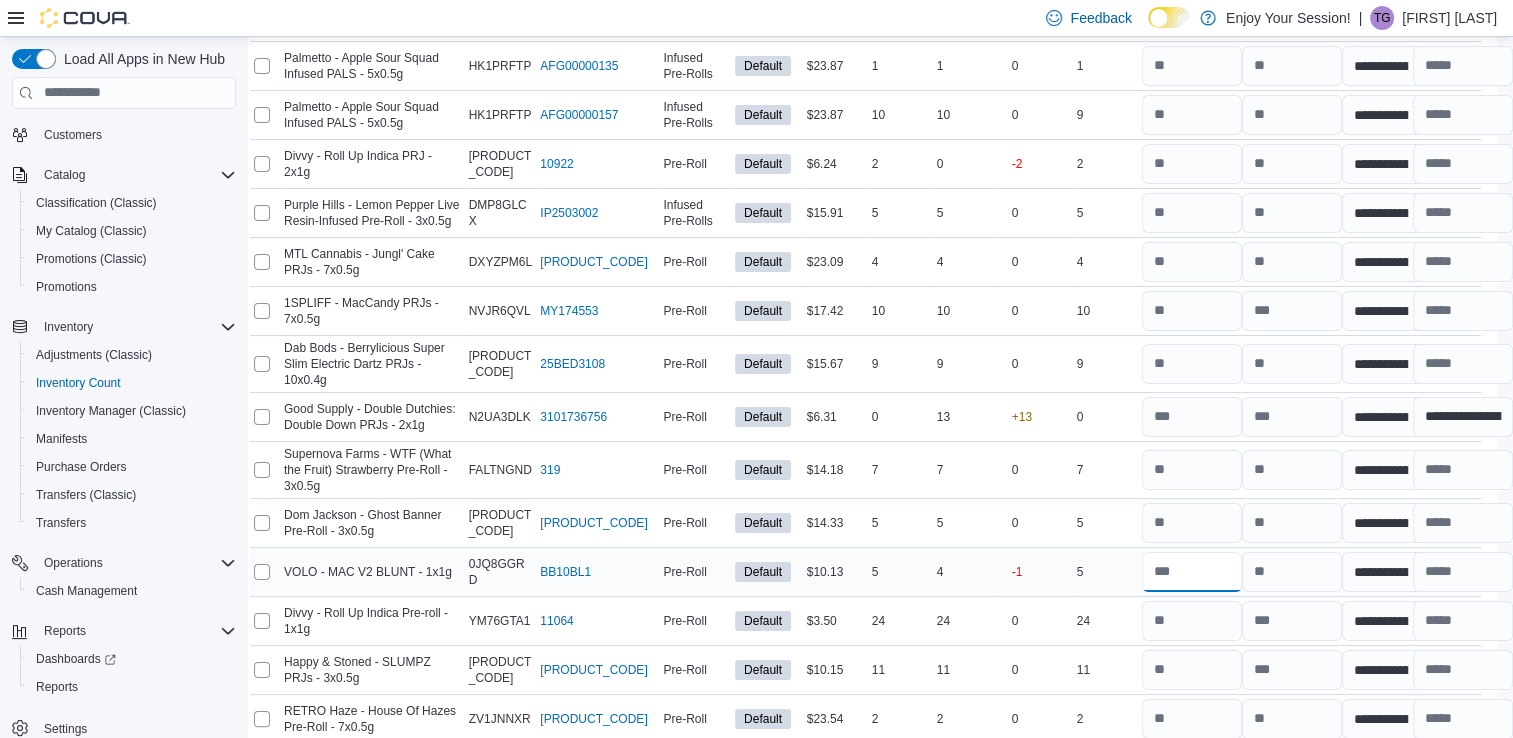 click at bounding box center [1192, 572] 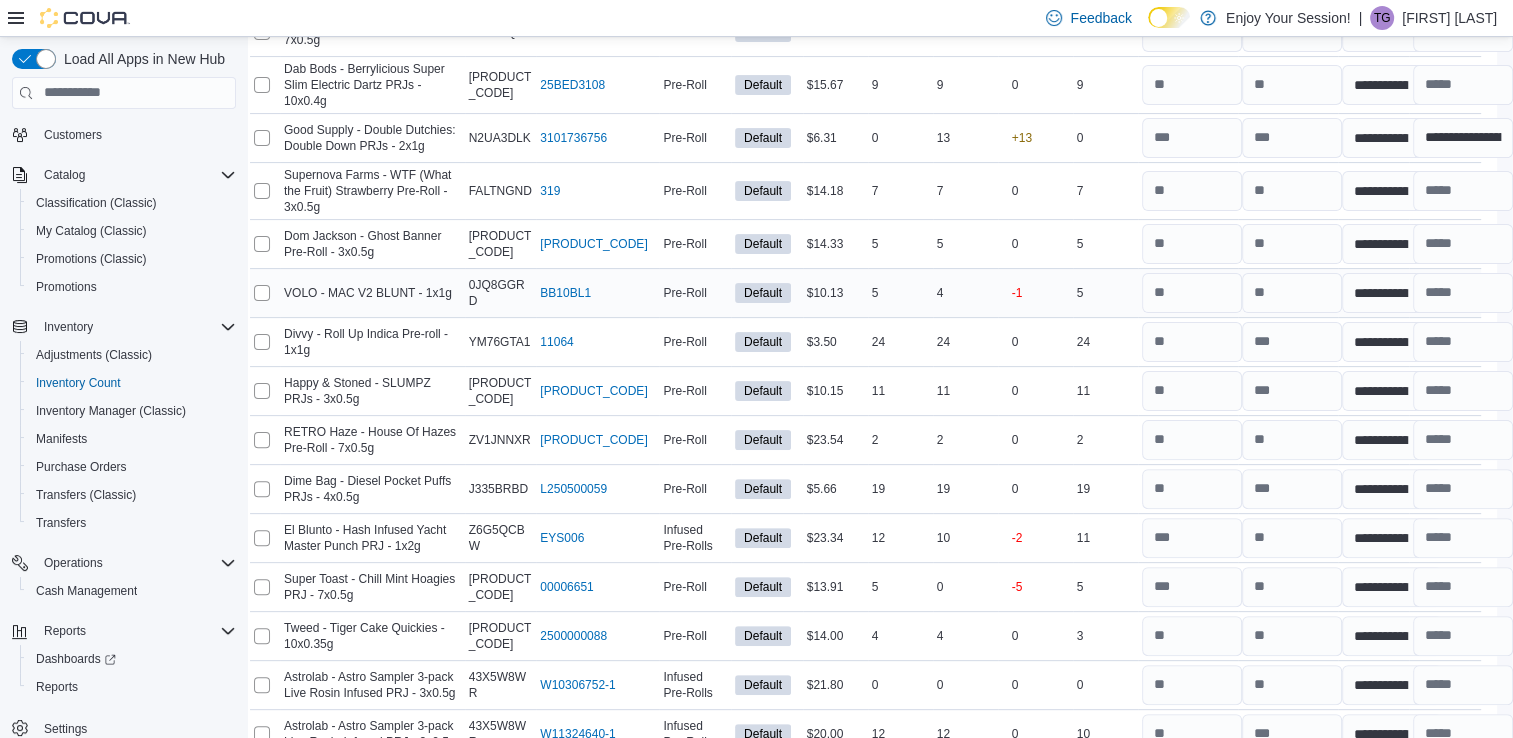 scroll, scrollTop: 8062, scrollLeft: 17, axis: both 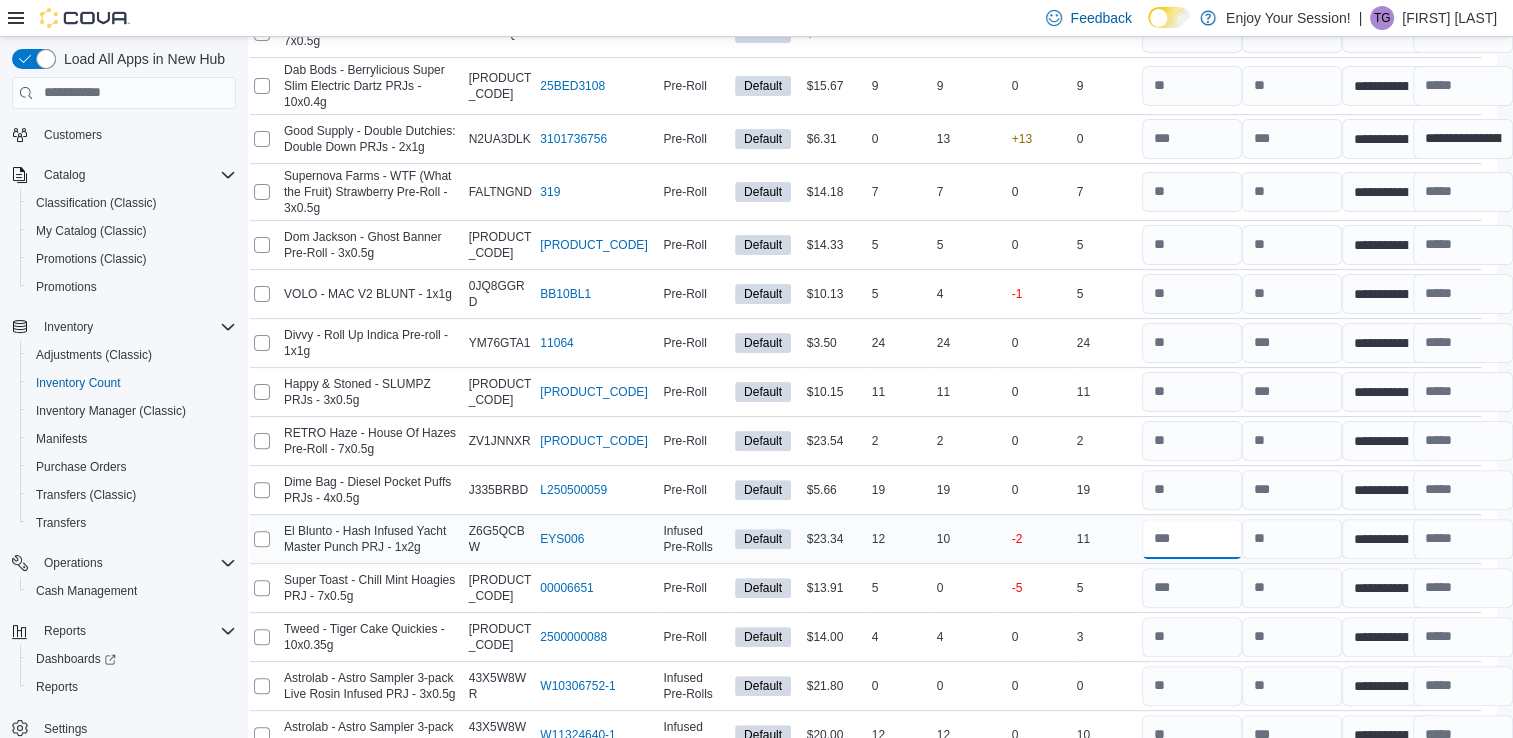 click at bounding box center [1192, 539] 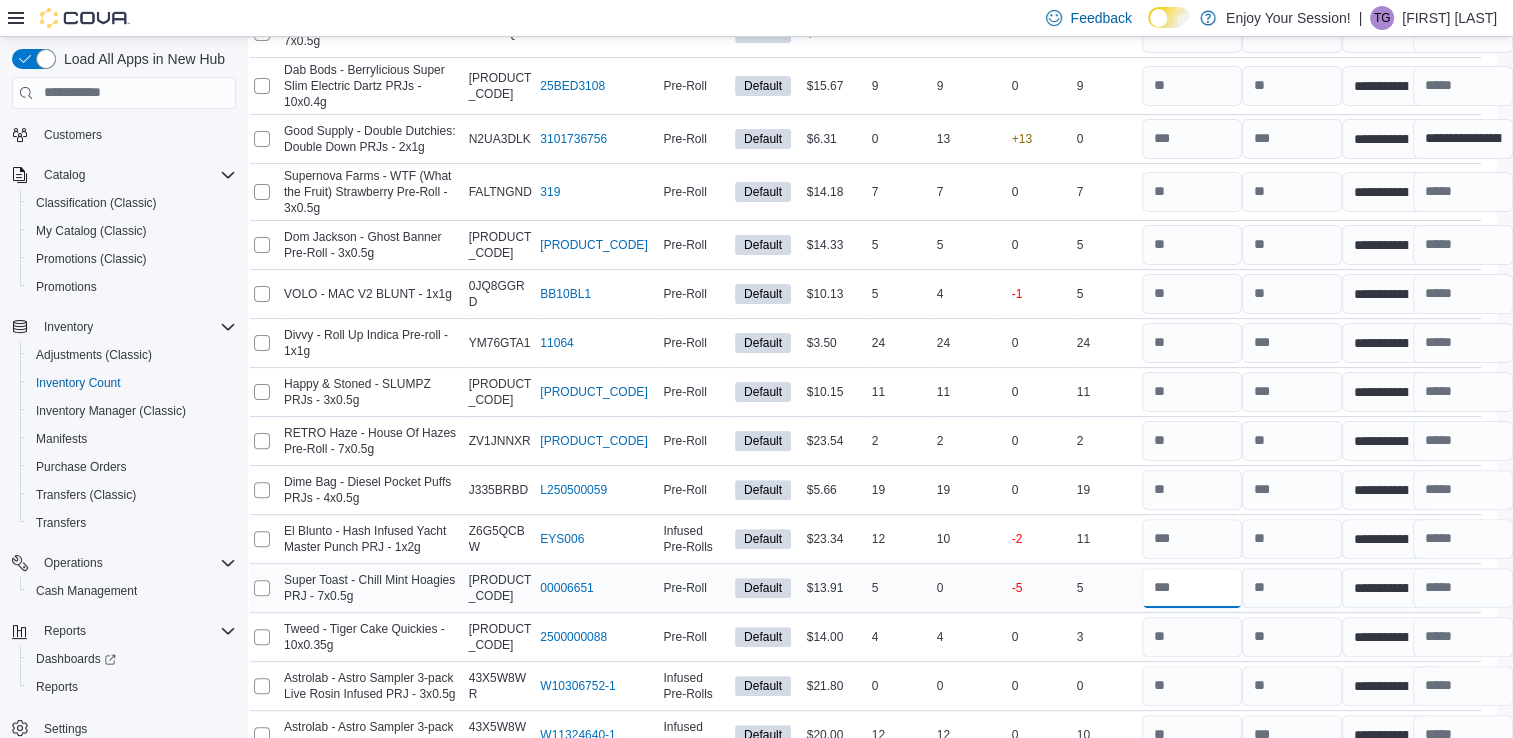 click at bounding box center [1192, 588] 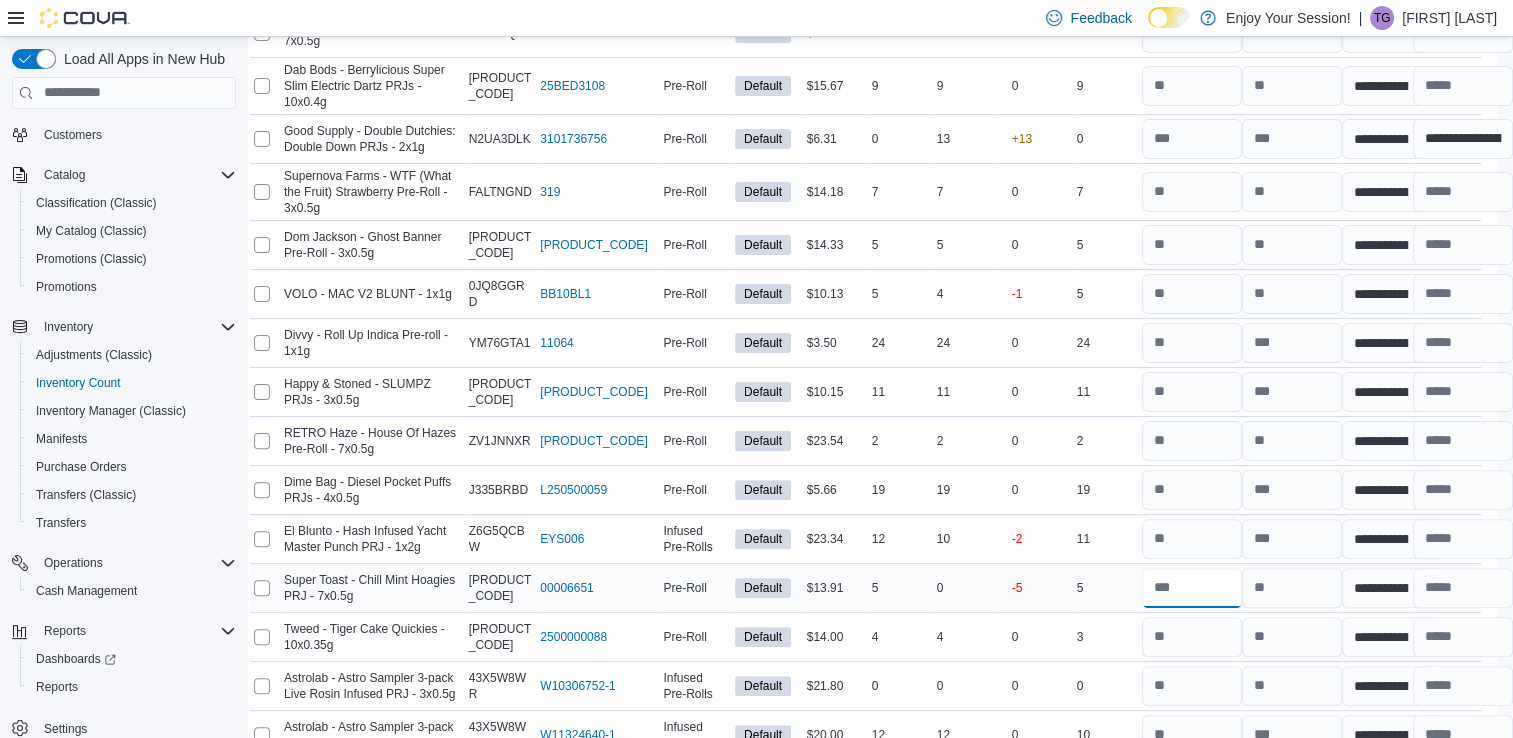 click at bounding box center (1192, 588) 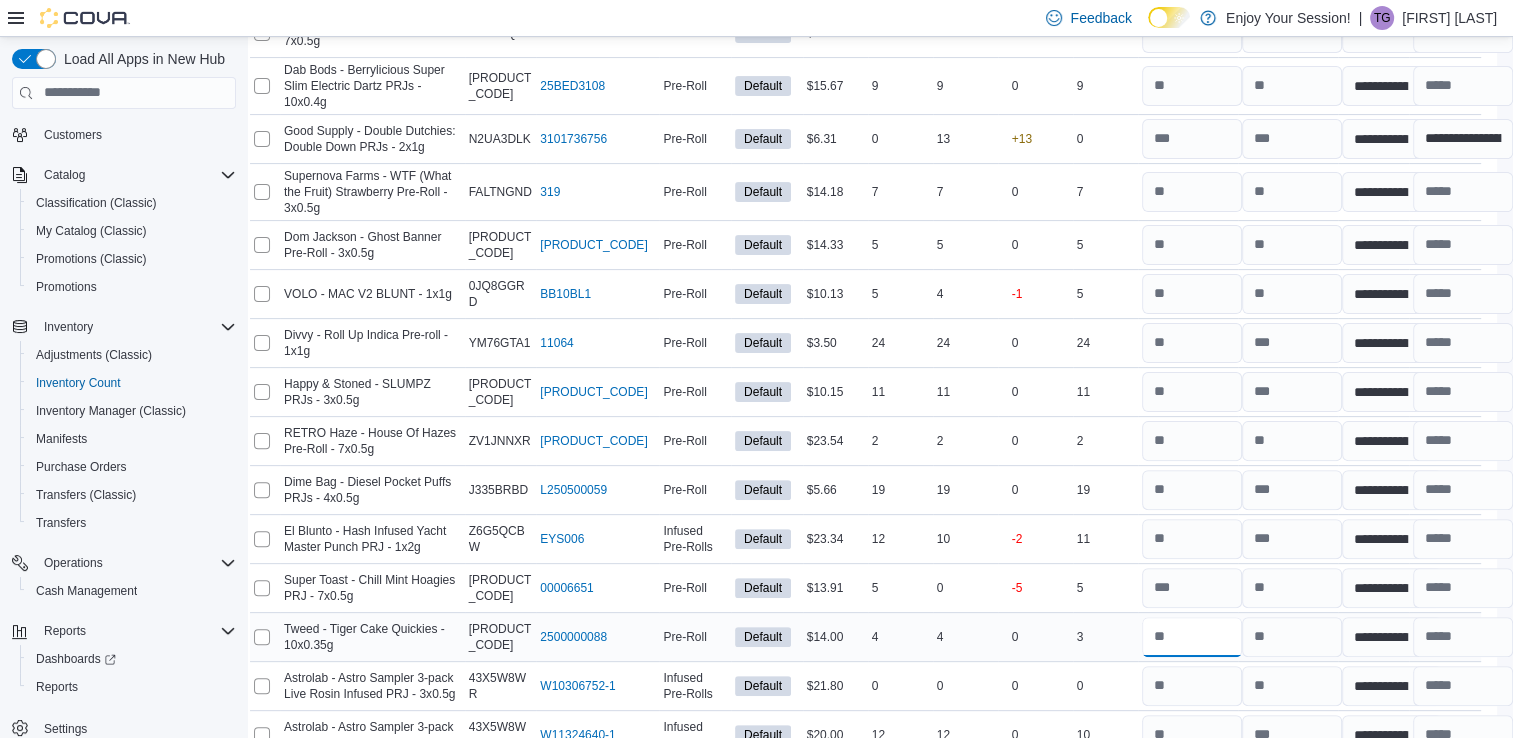 click at bounding box center [1192, 637] 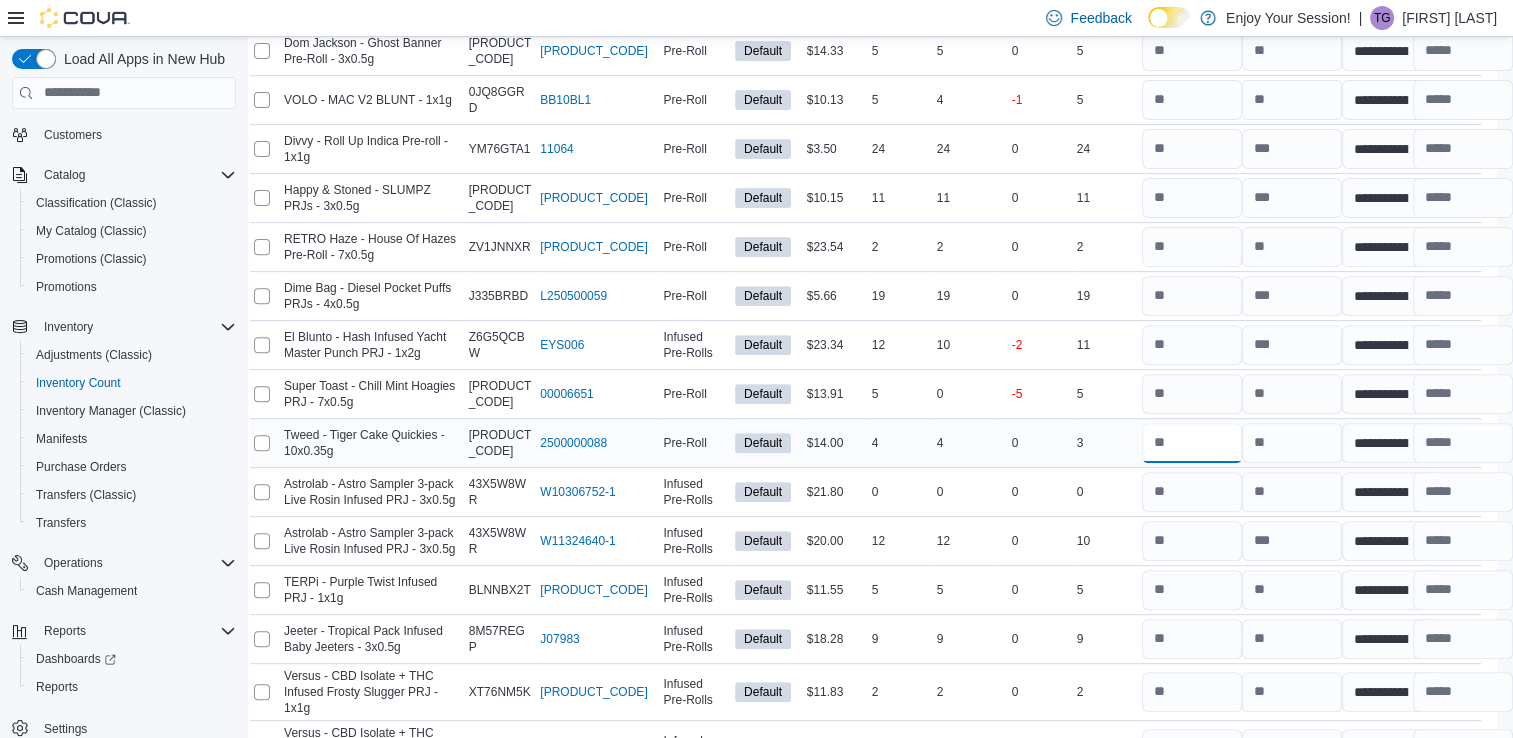 scroll, scrollTop: 8256, scrollLeft: 17, axis: both 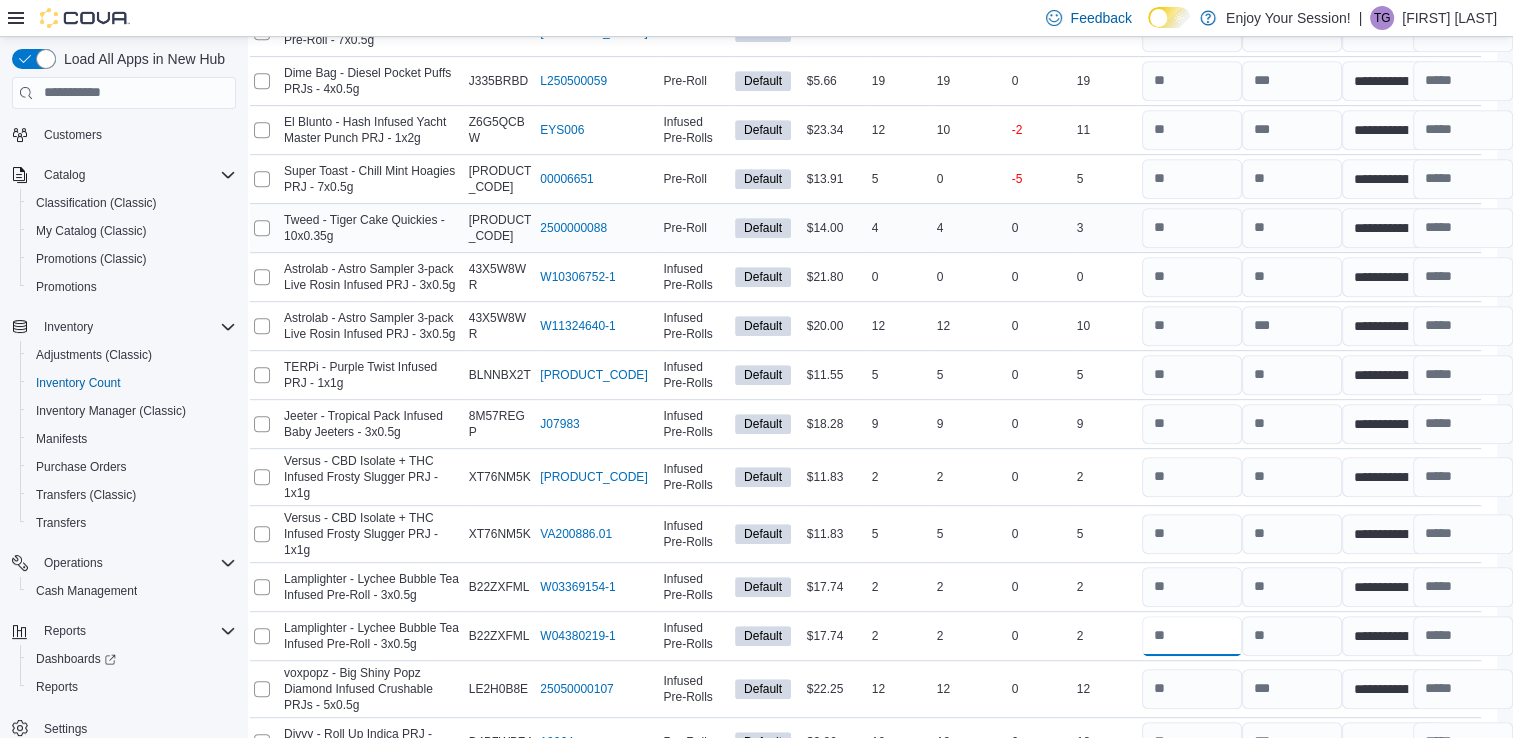 click at bounding box center [1192, 636] 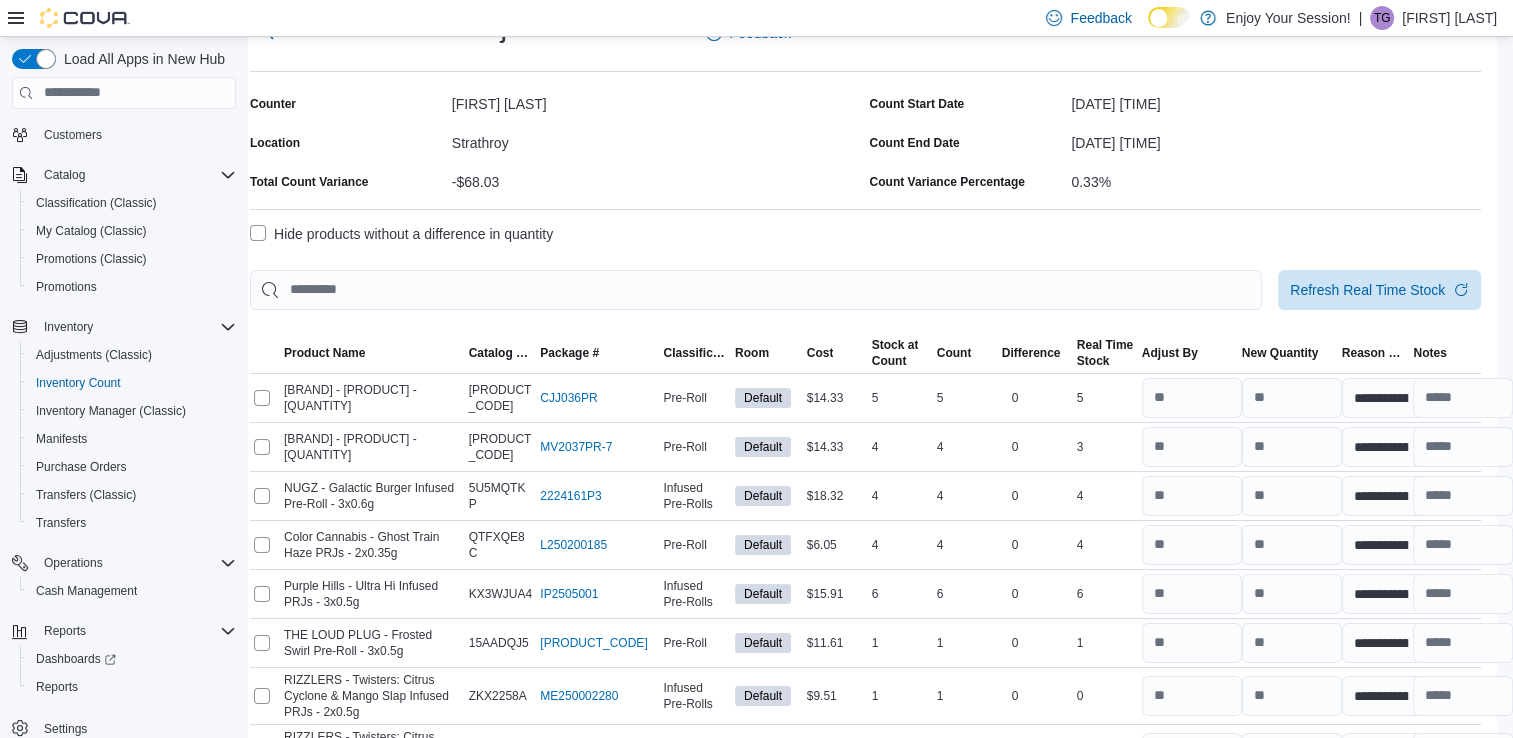 scroll, scrollTop: 111, scrollLeft: 17, axis: both 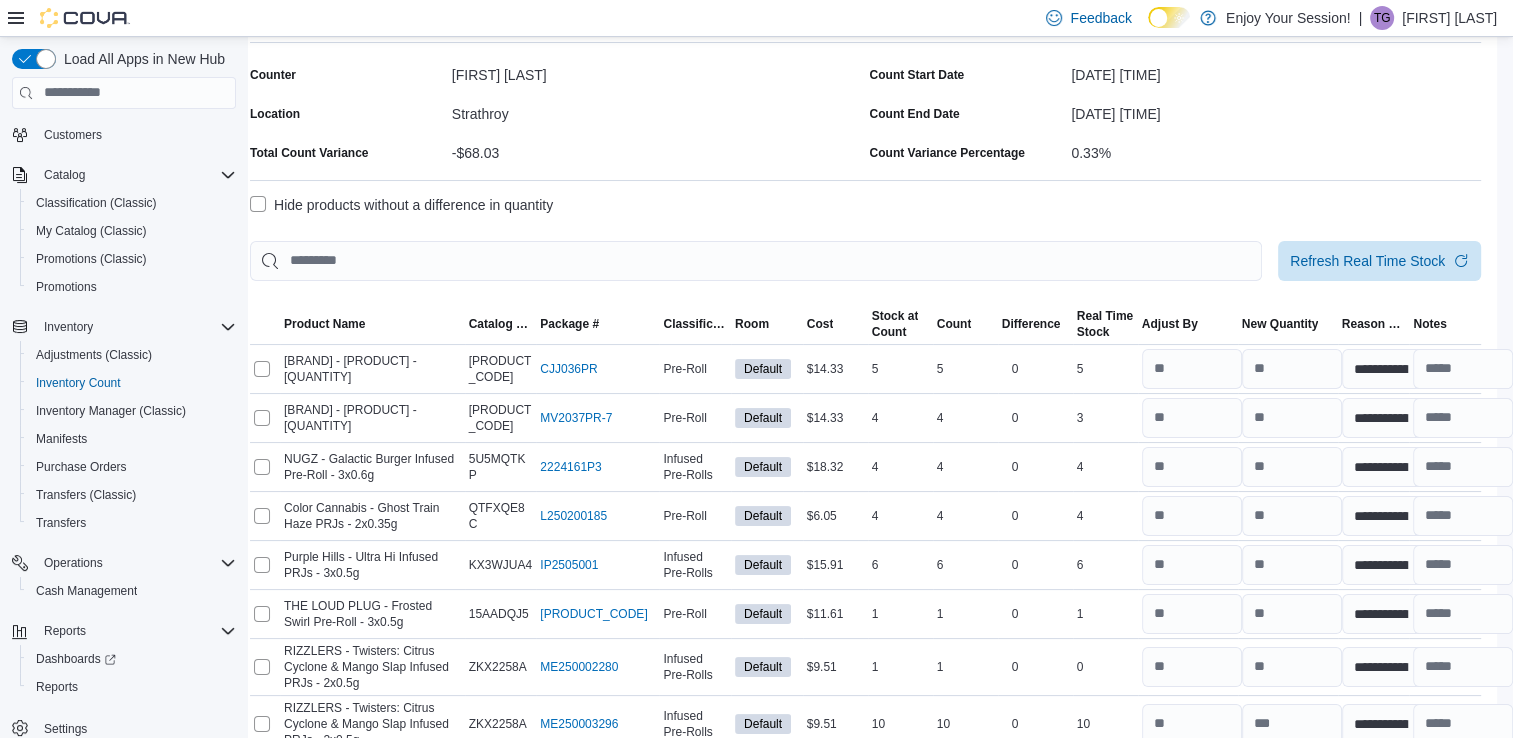 click on "Hide products without a difference in quantity" at bounding box center [401, 205] 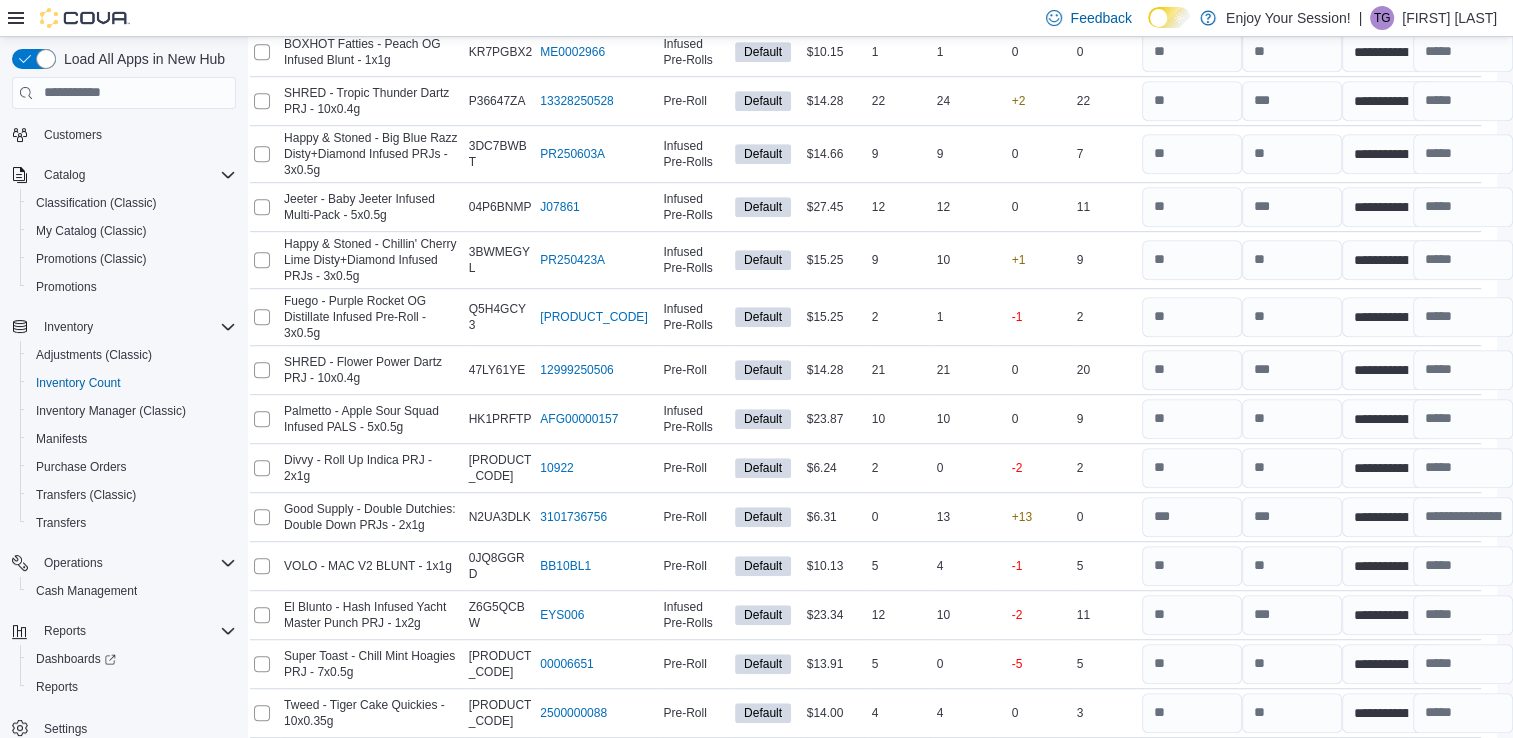 scroll, scrollTop: 1268, scrollLeft: 17, axis: both 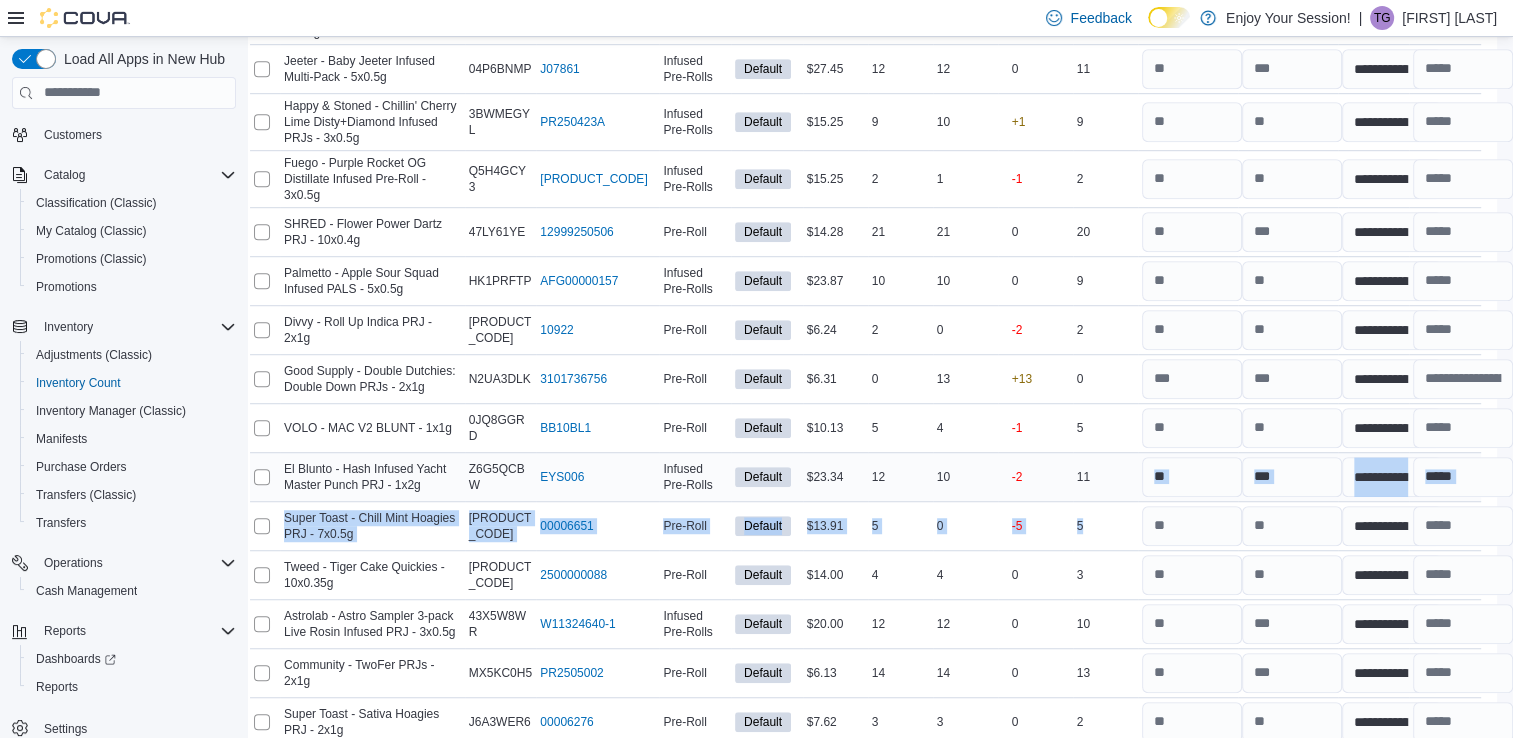 drag, startPoint x: 1240, startPoint y: 497, endPoint x: 1216, endPoint y: 489, distance: 25.298222 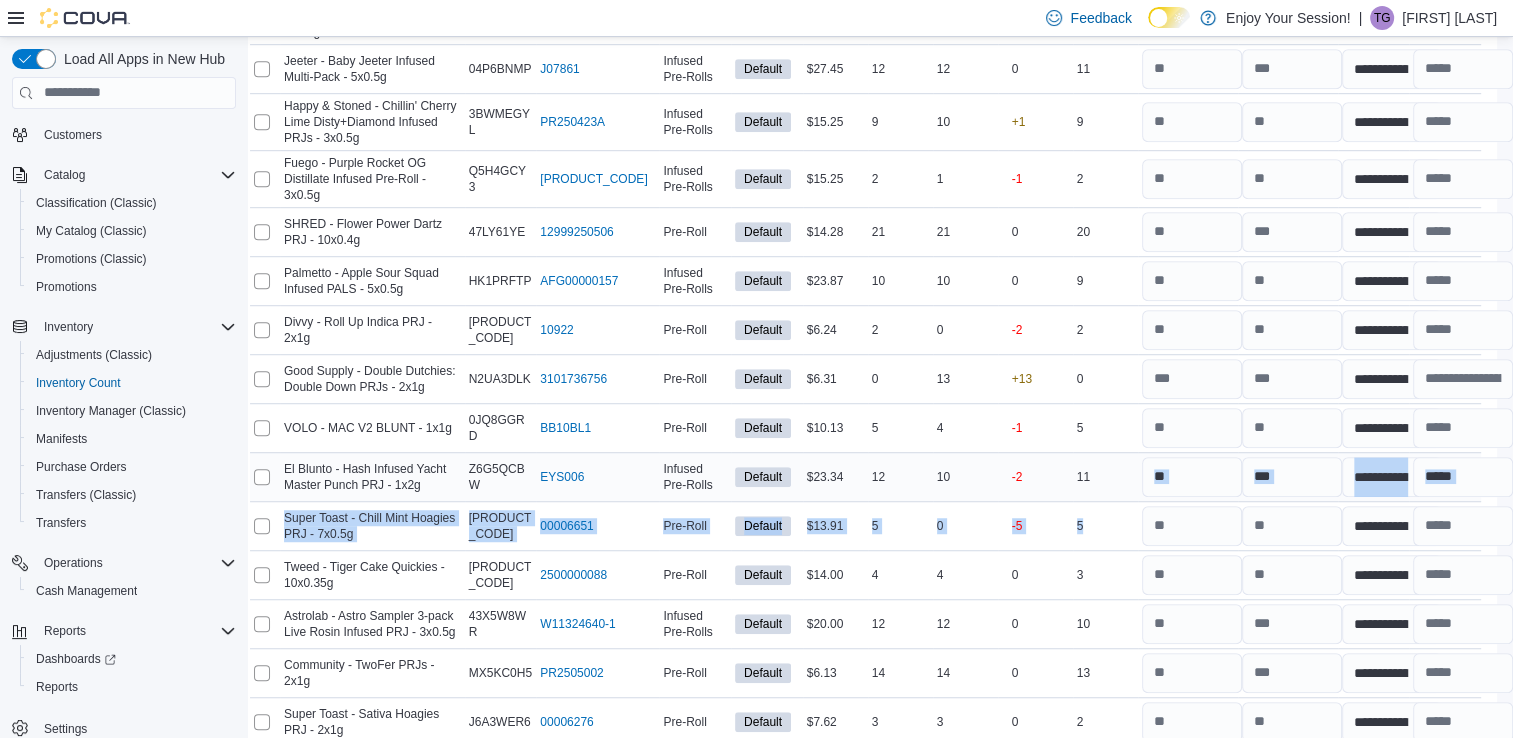 click on "**********" at bounding box center (865, -9) 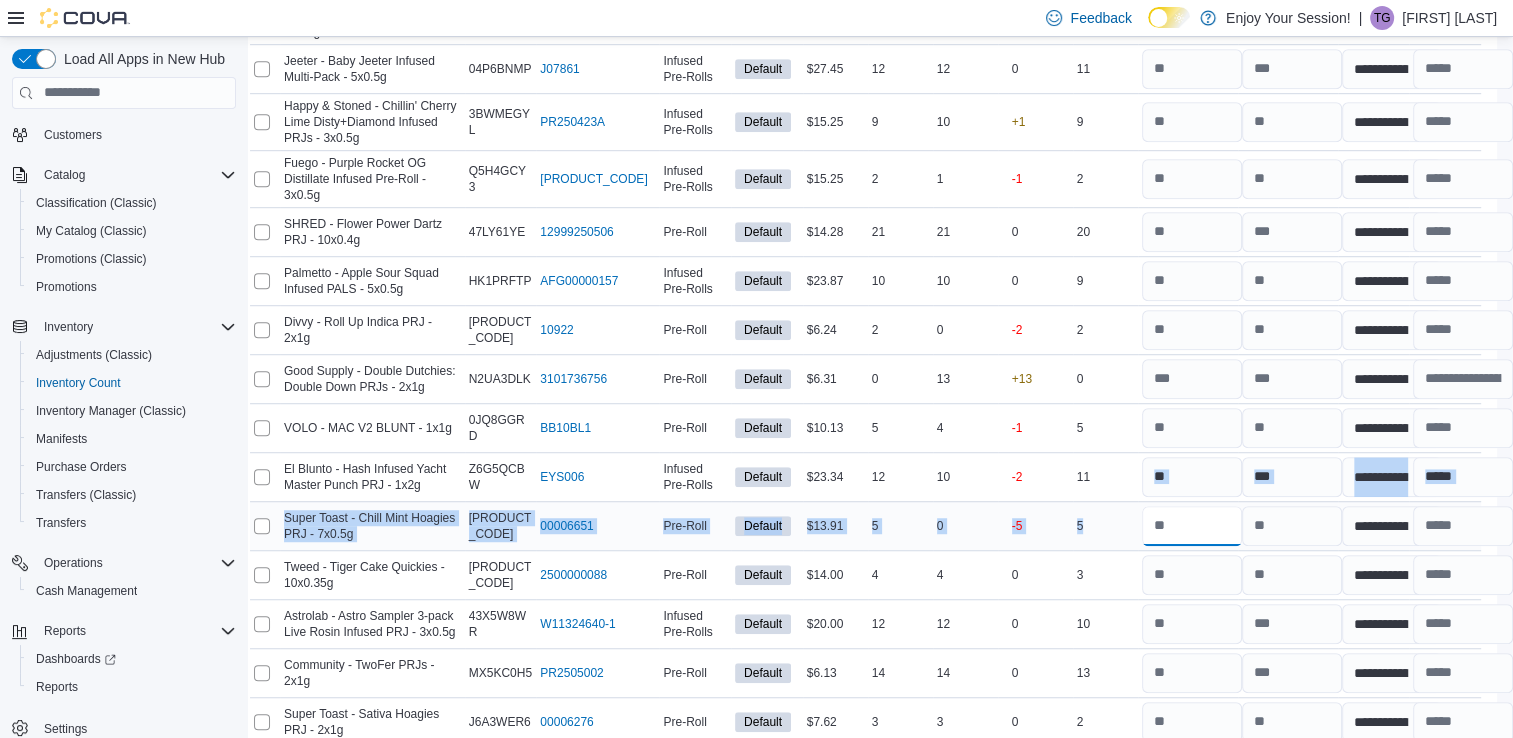 click at bounding box center (1192, 526) 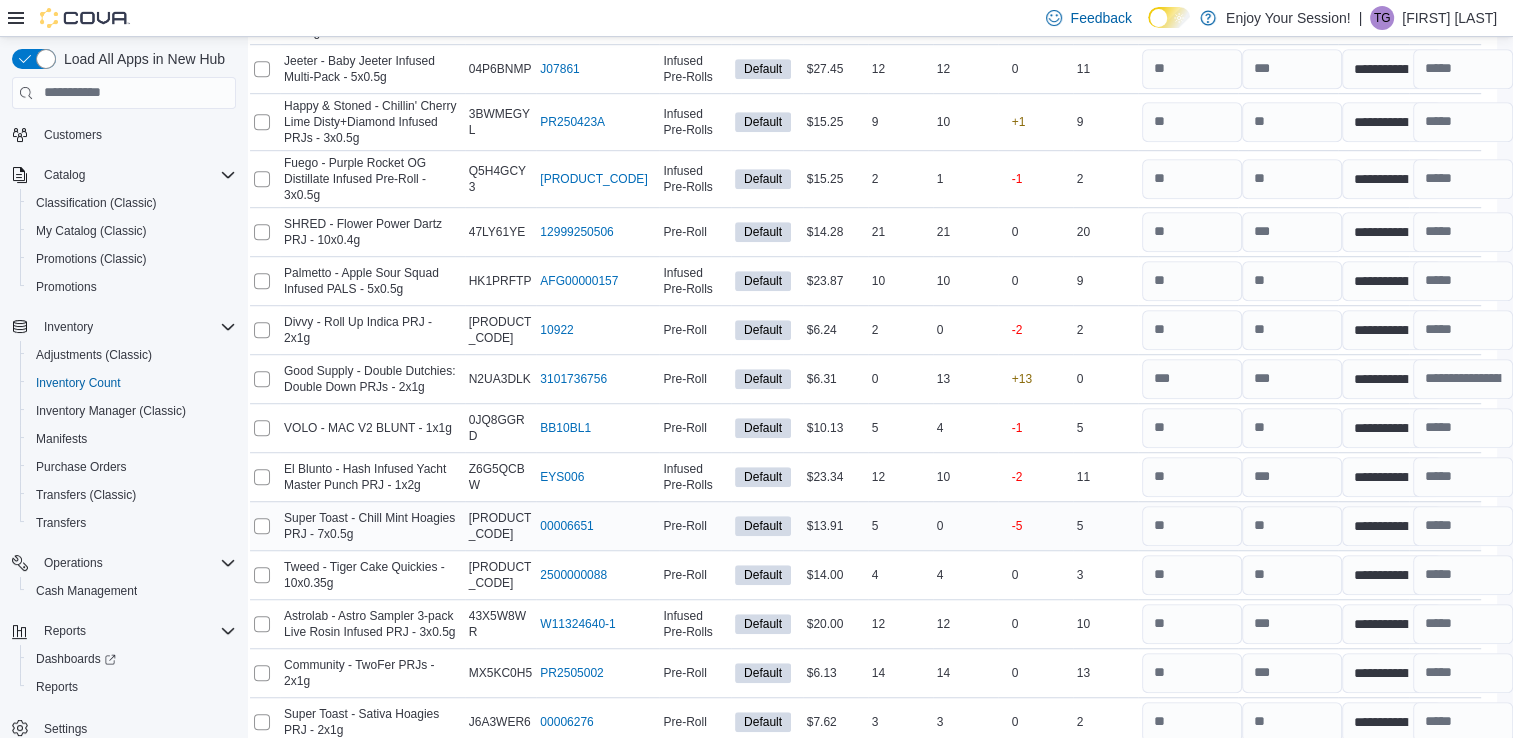 scroll, scrollTop: 1391, scrollLeft: 17, axis: both 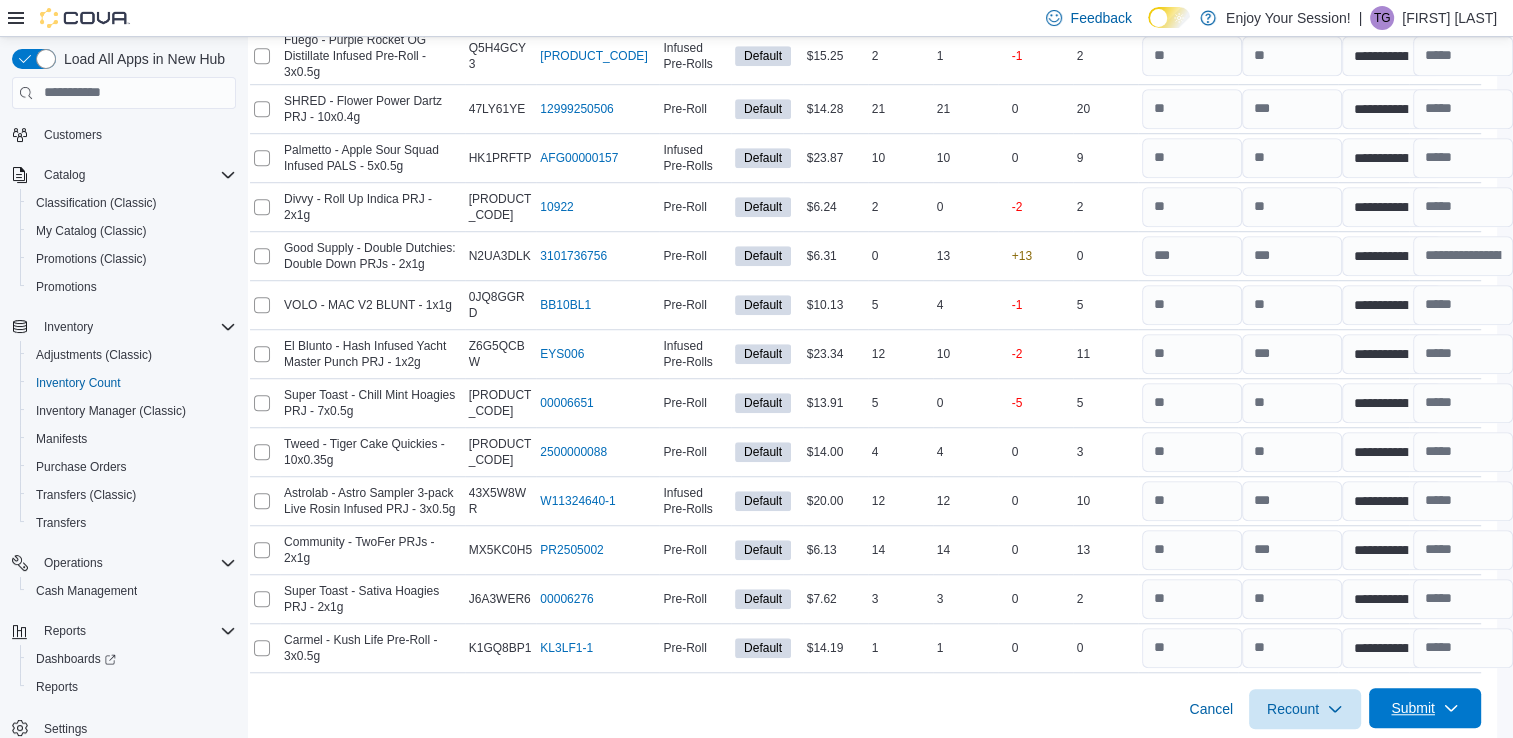 click on "Submit" at bounding box center [1413, 708] 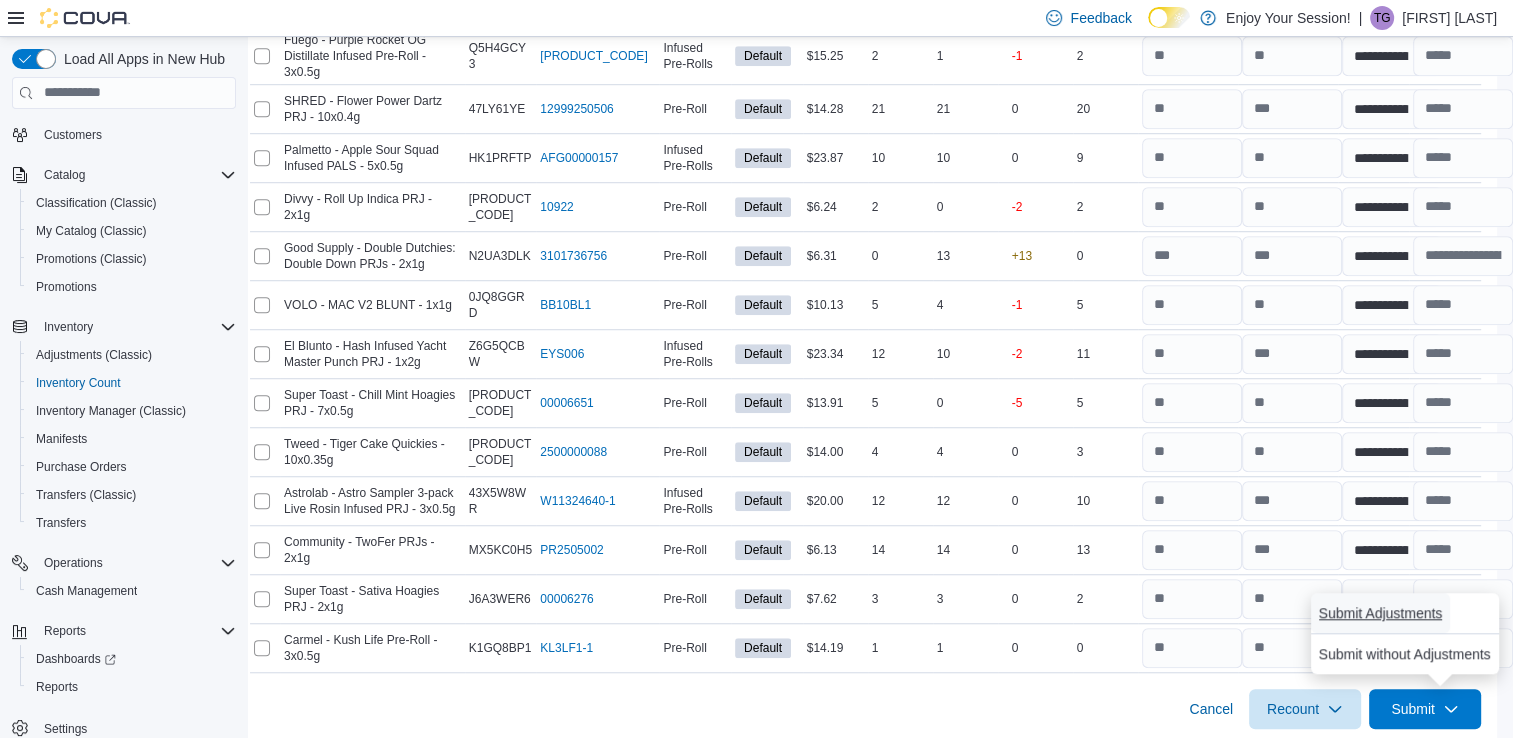 click on "Submit Adjustments" at bounding box center (1381, 613) 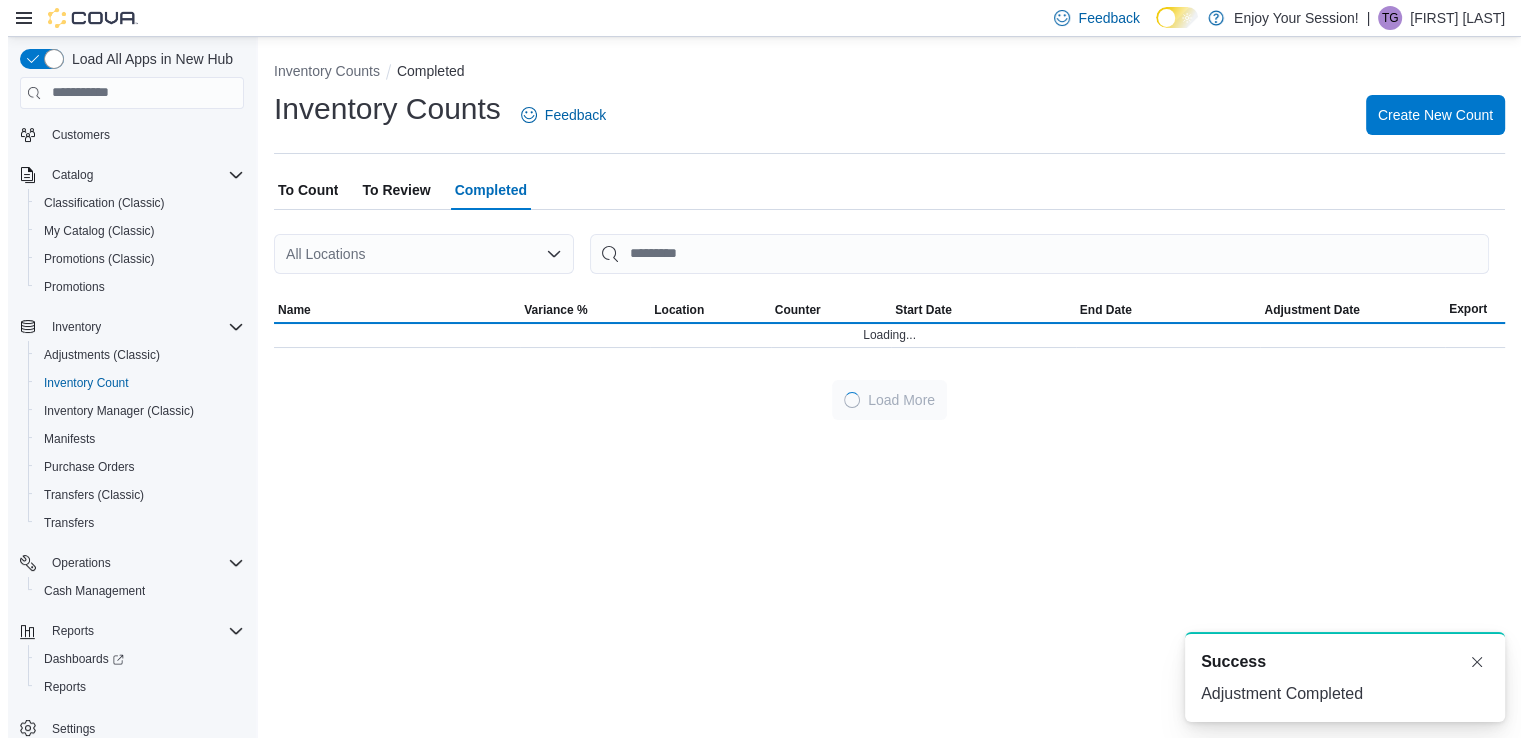 scroll, scrollTop: 0, scrollLeft: 0, axis: both 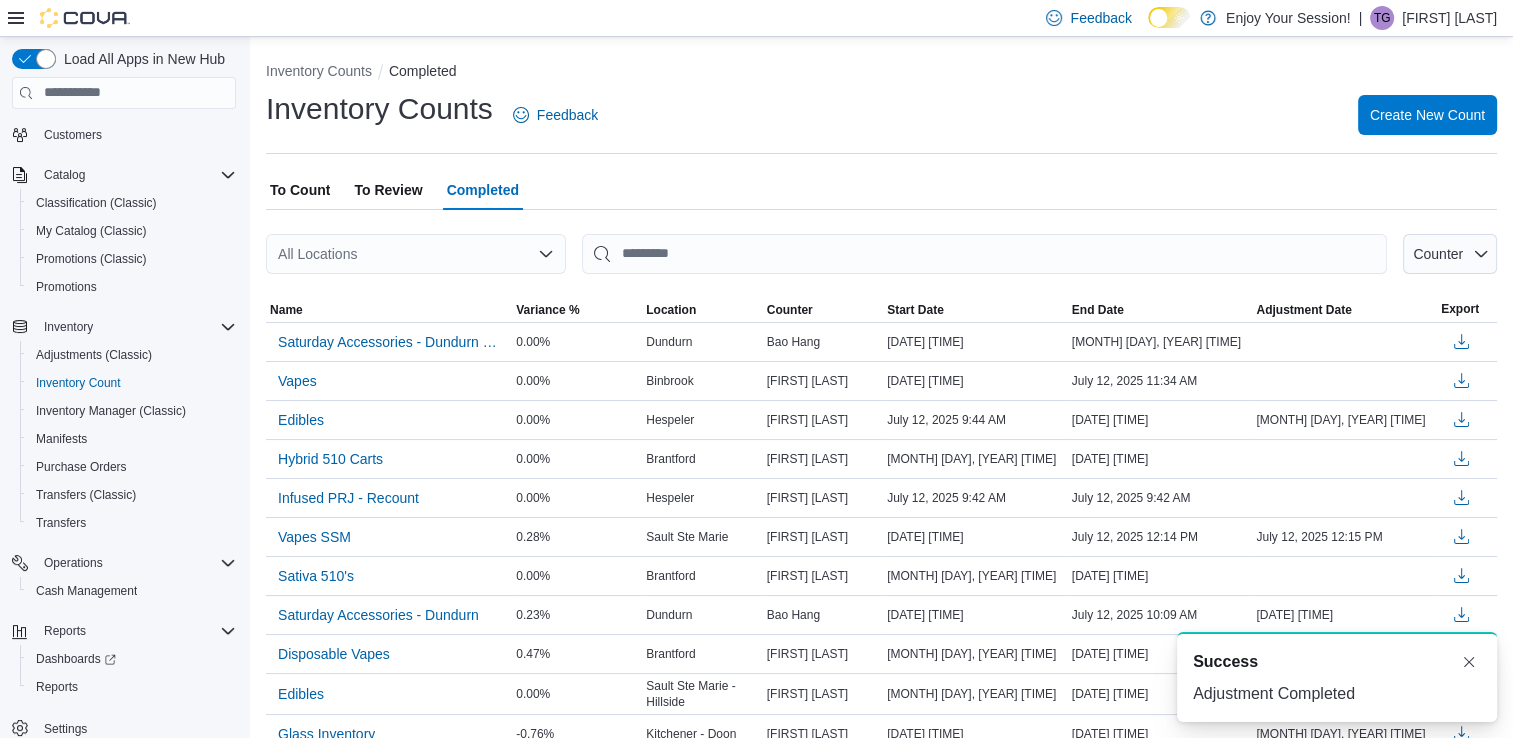 click on "To Review" at bounding box center (388, 190) 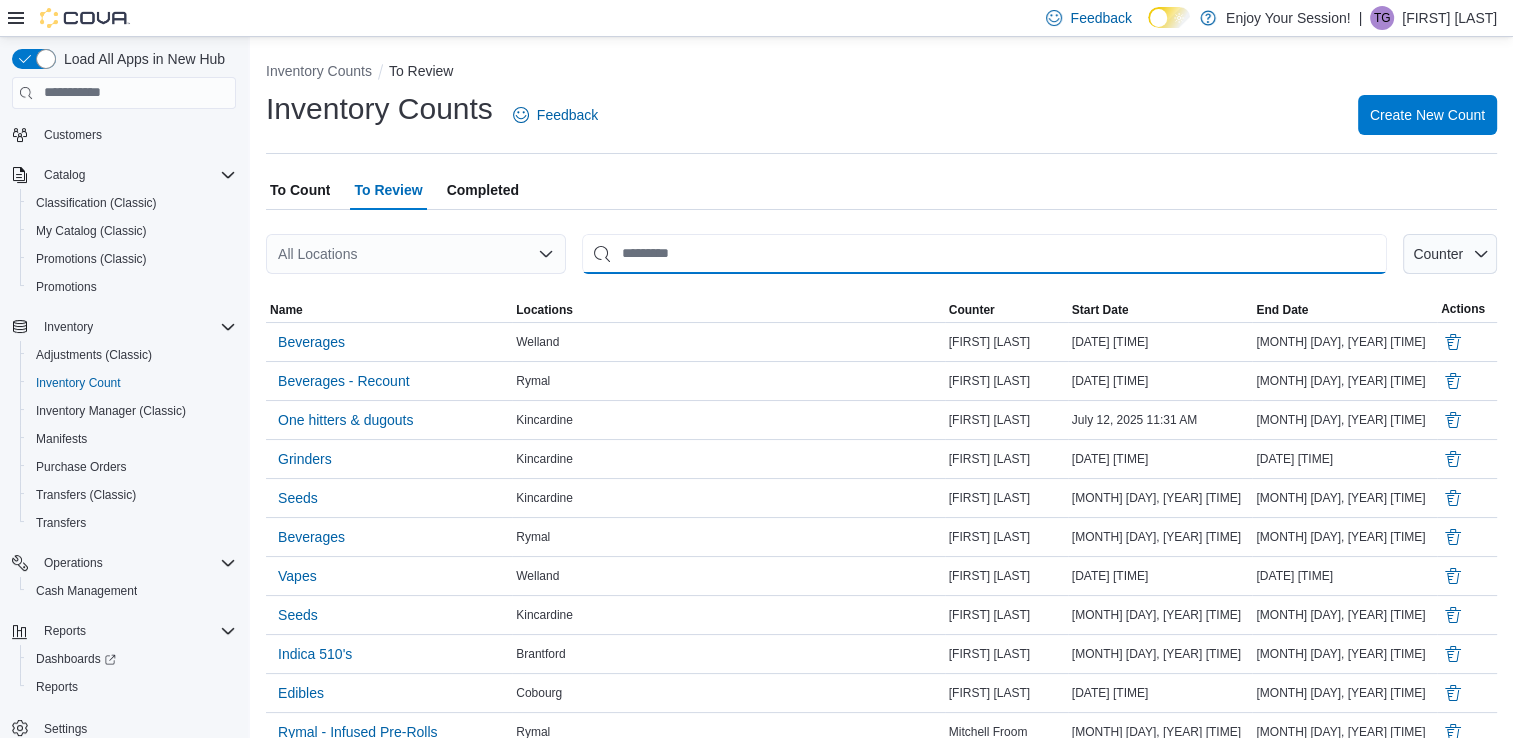click at bounding box center (984, 254) 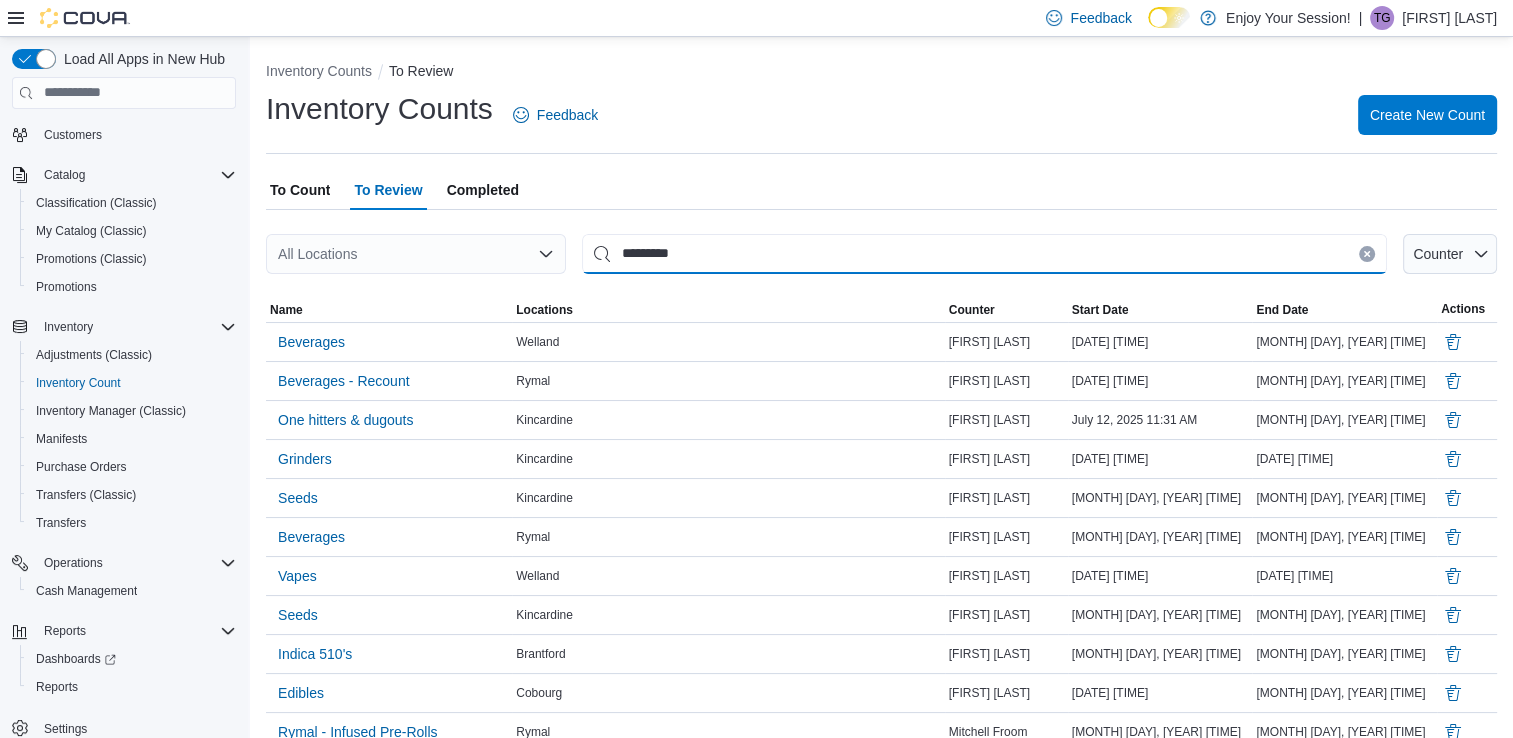 click on "*********" at bounding box center (984, 254) 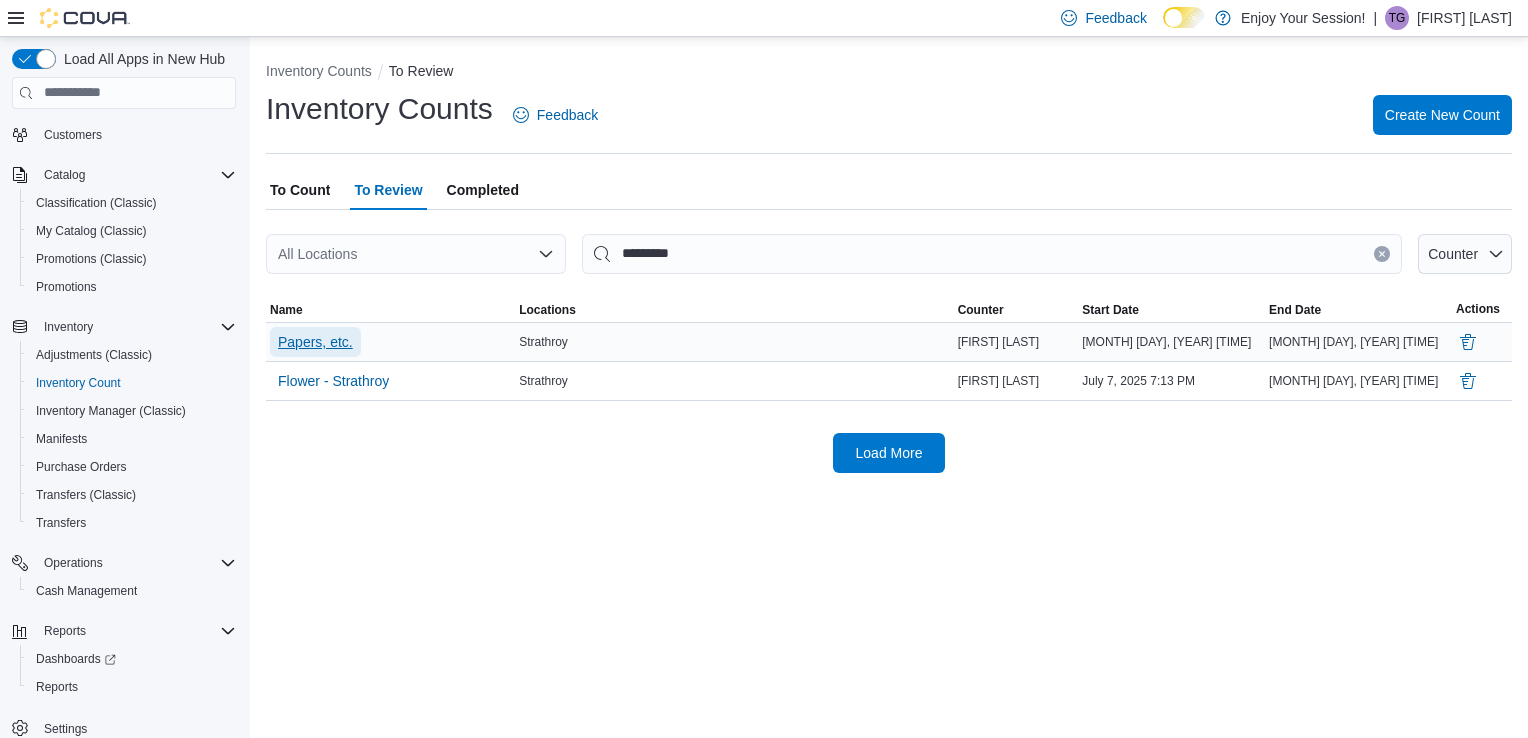 click on "Papers, etc." at bounding box center (315, 342) 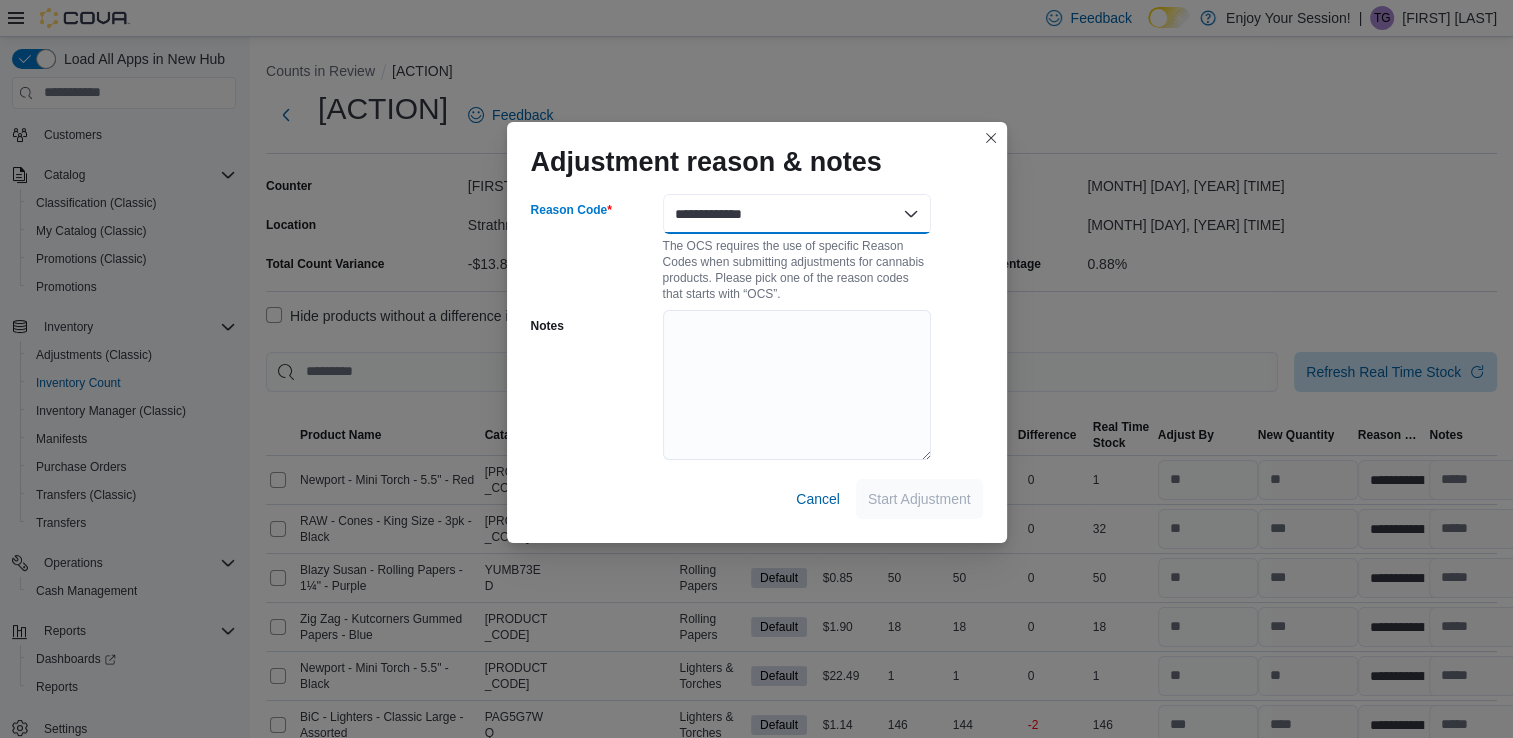 click on "**********" at bounding box center [797, 214] 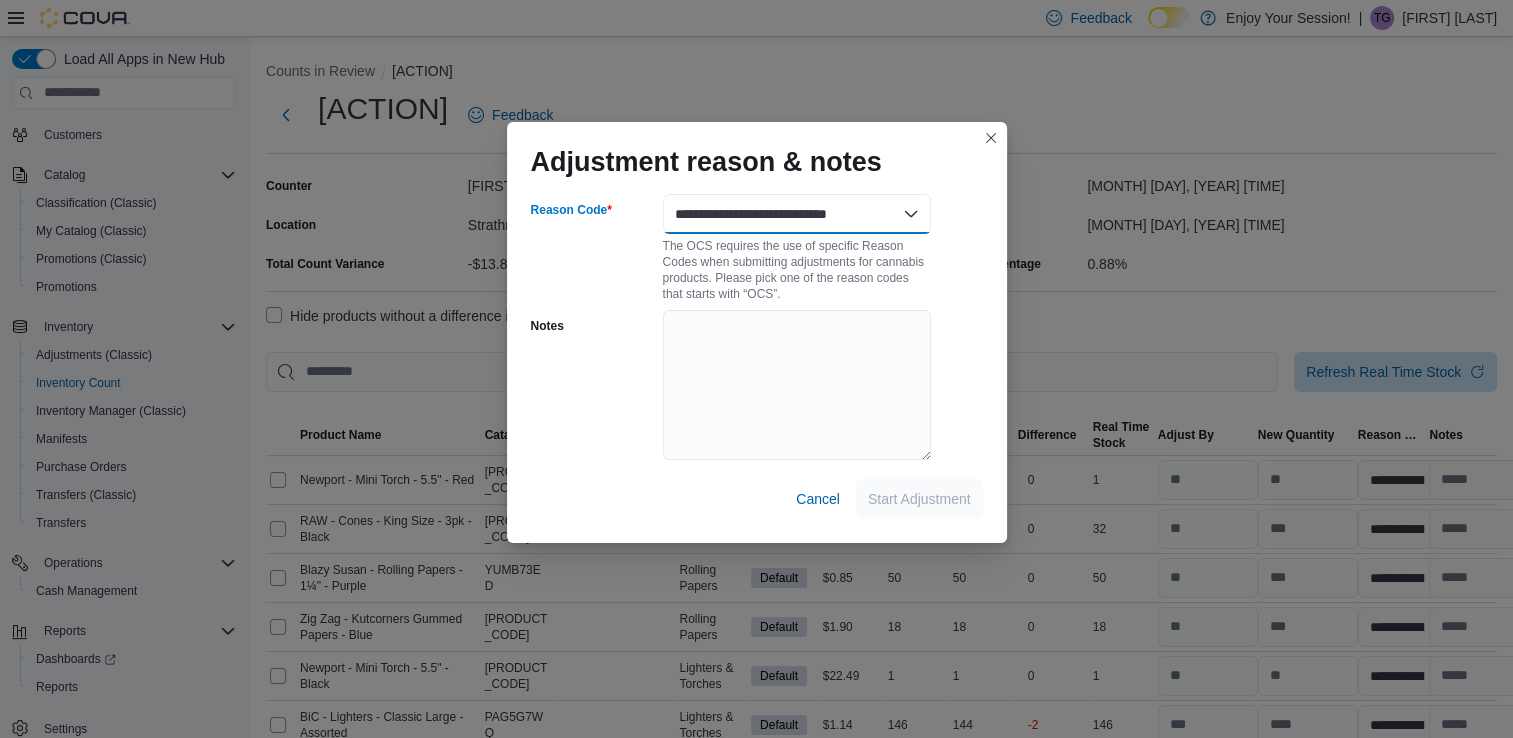 click on "**********" at bounding box center (797, 214) 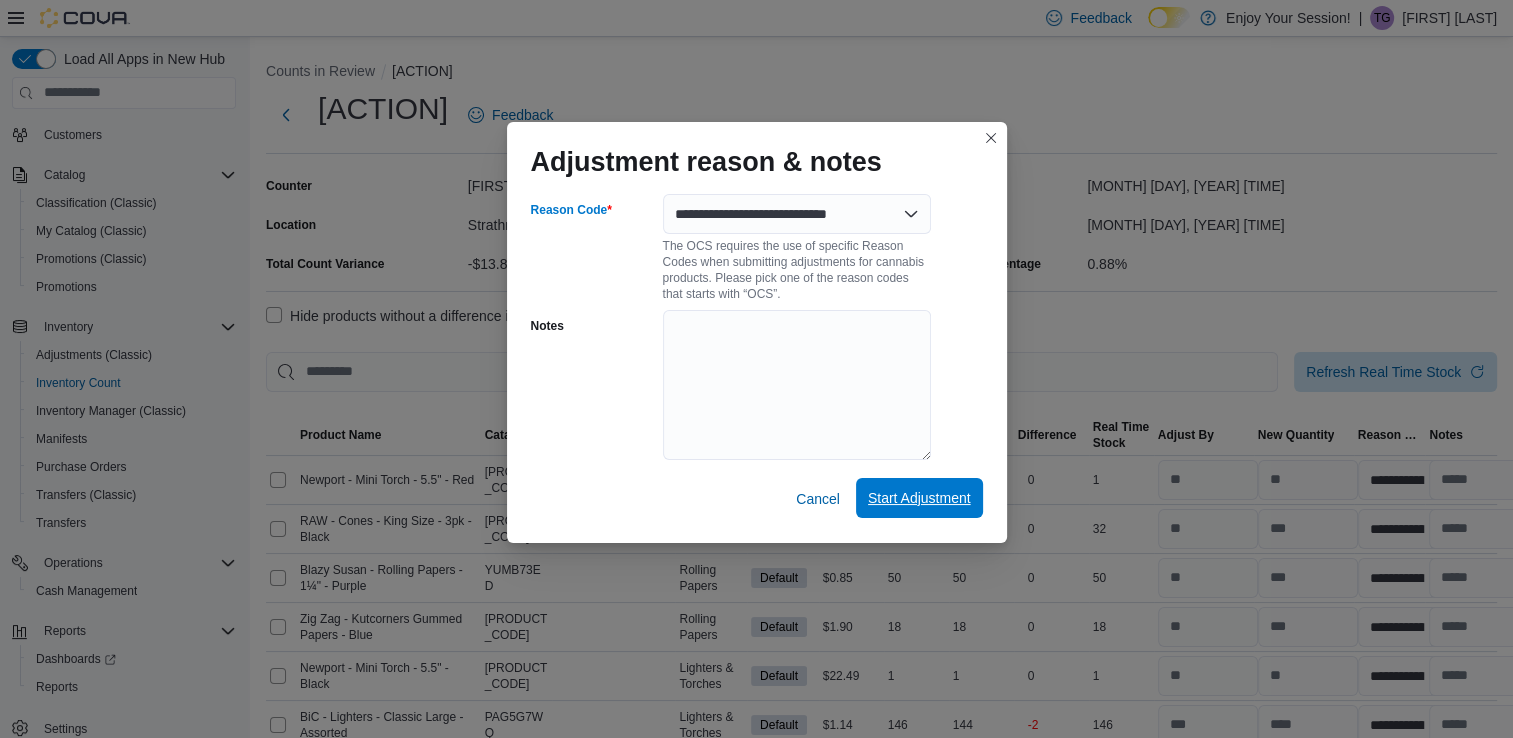 click on "Start Adjustment" at bounding box center [919, 498] 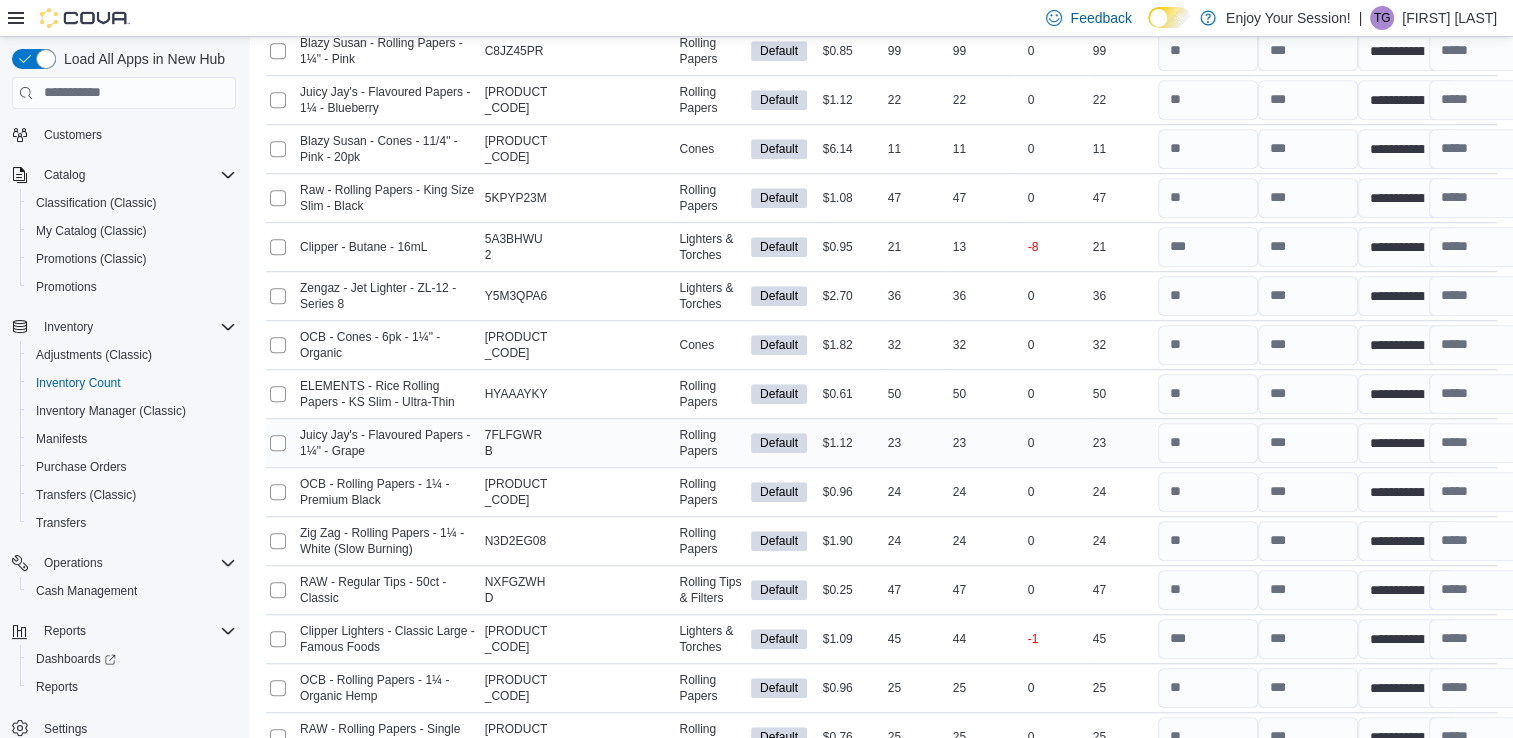 scroll, scrollTop: 1450, scrollLeft: 0, axis: vertical 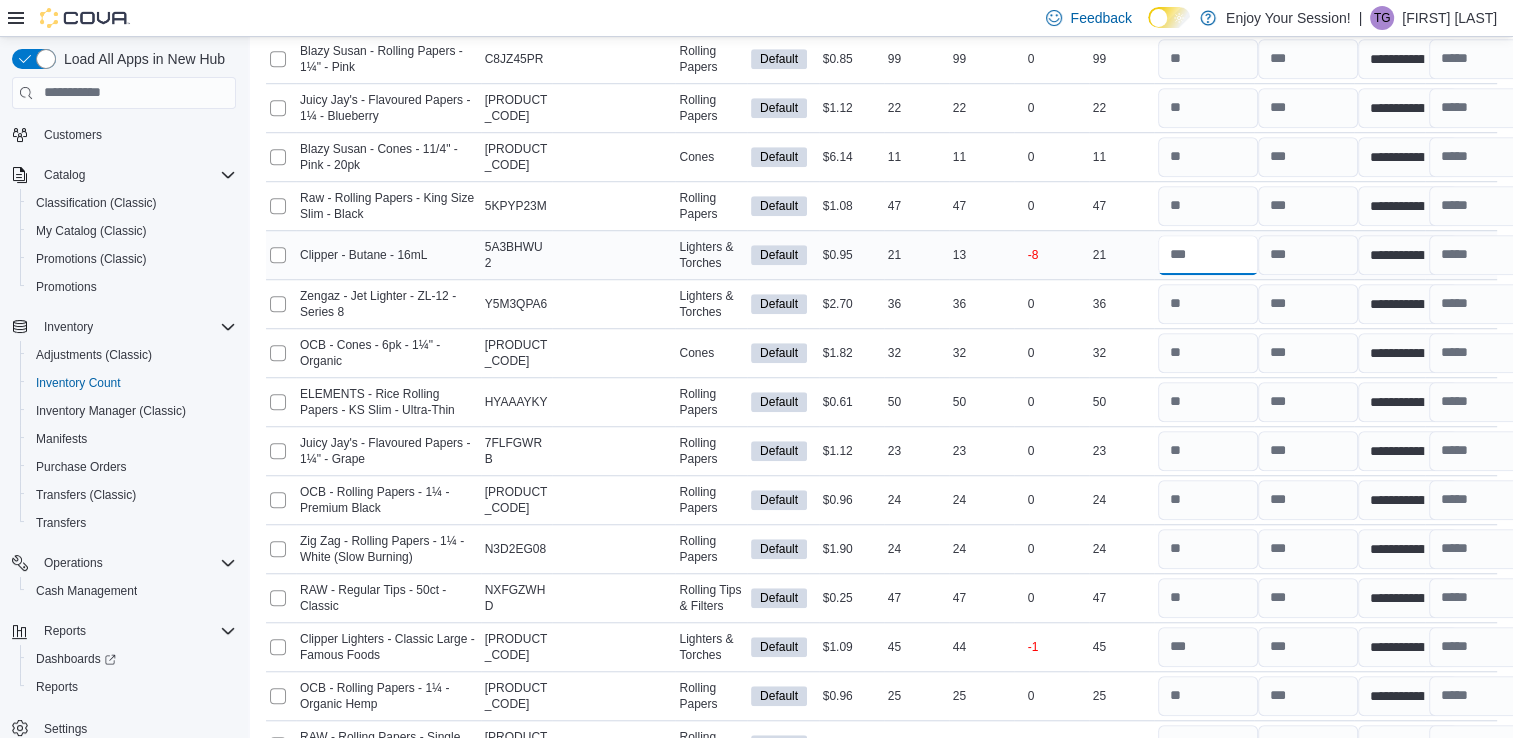 click at bounding box center [1208, 255] 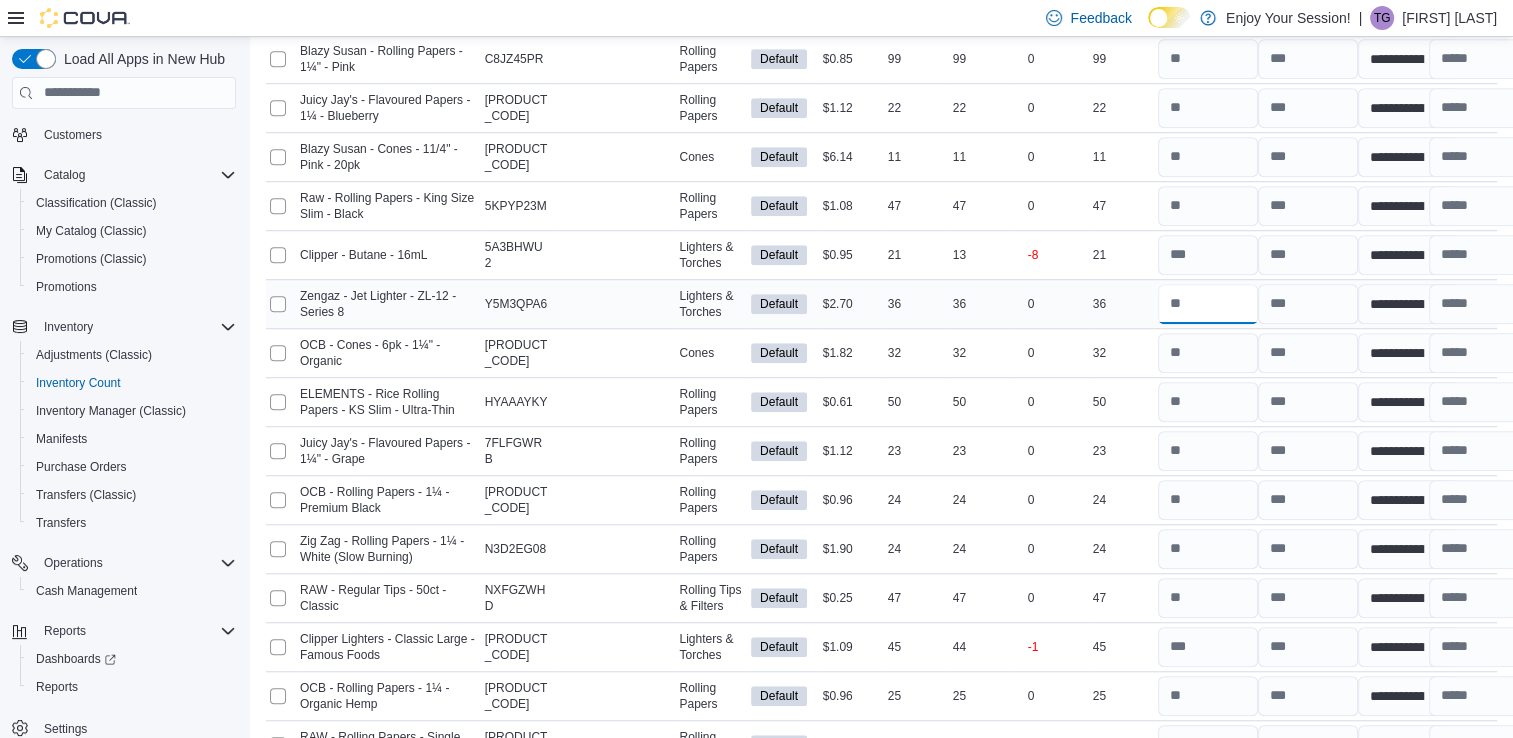 click at bounding box center (1208, 304) 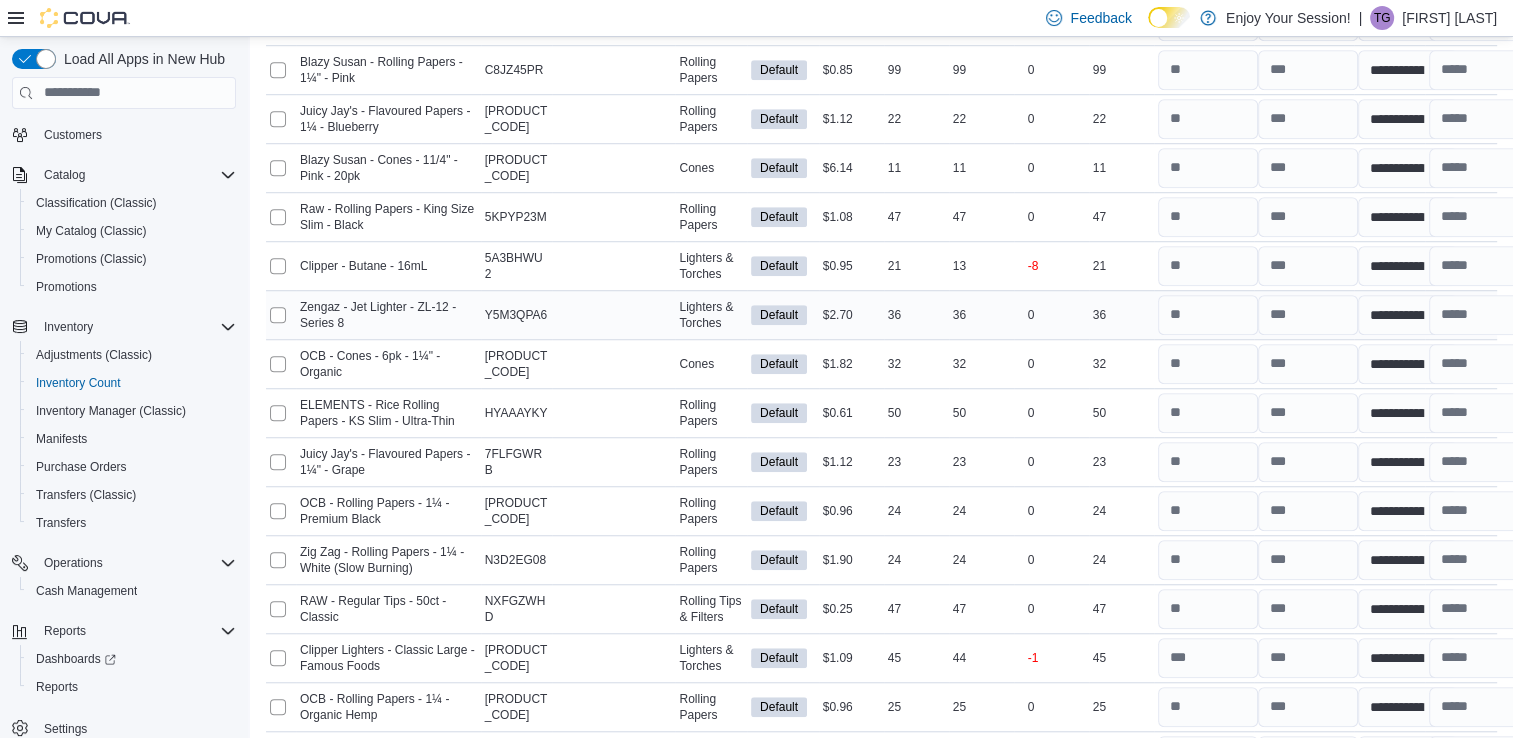 scroll, scrollTop: 1546, scrollLeft: 0, axis: vertical 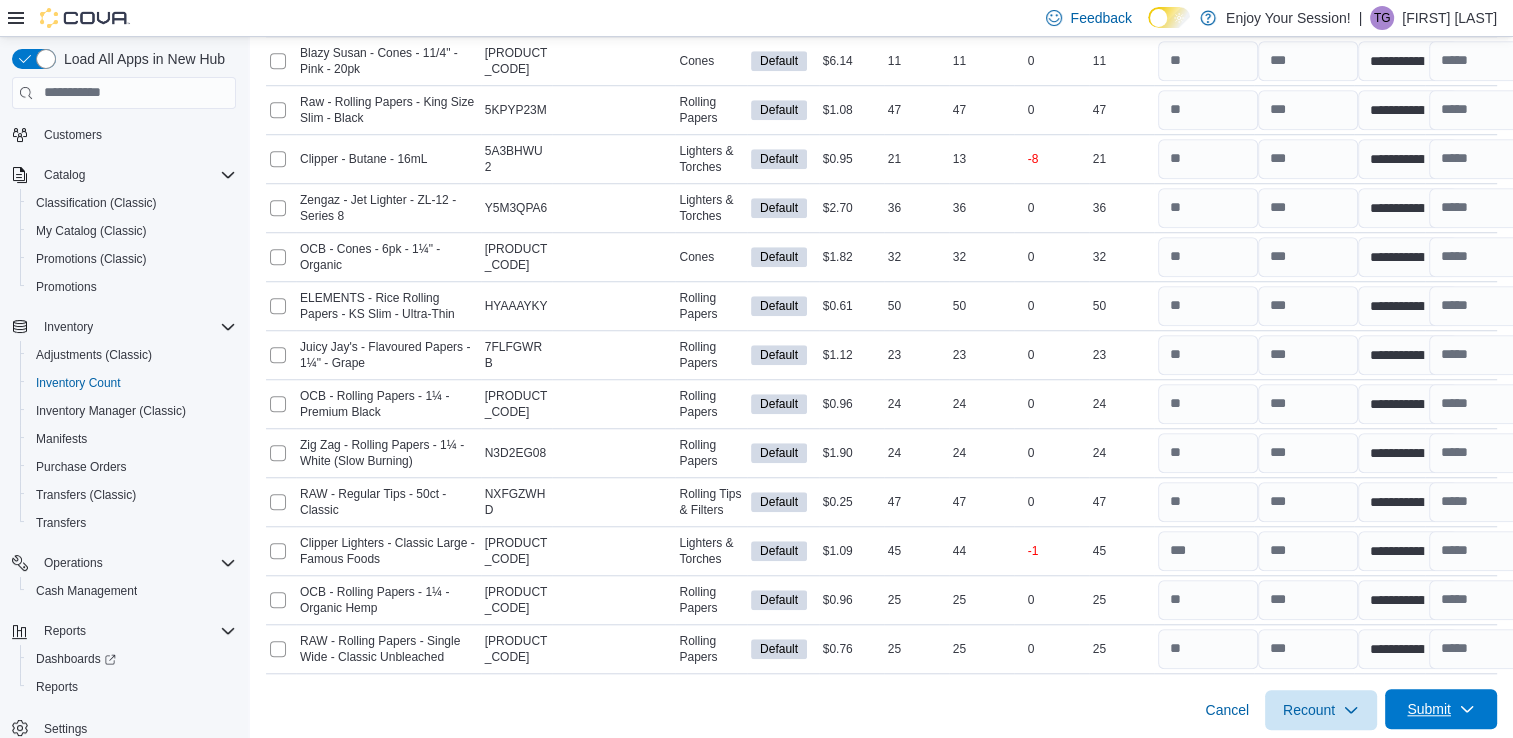 click on "Submit" at bounding box center (1429, 709) 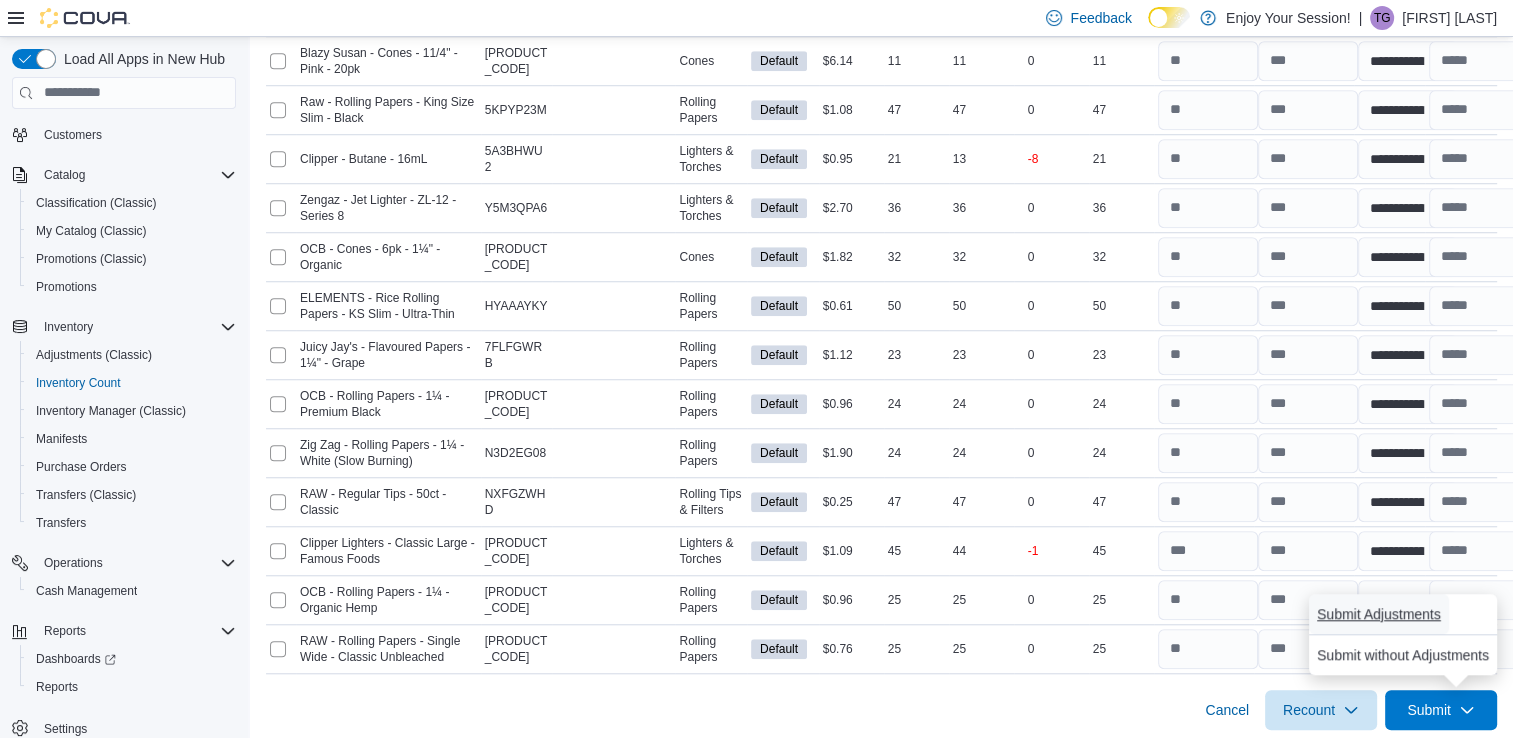 click on "Submit Adjustments" at bounding box center (1379, 614) 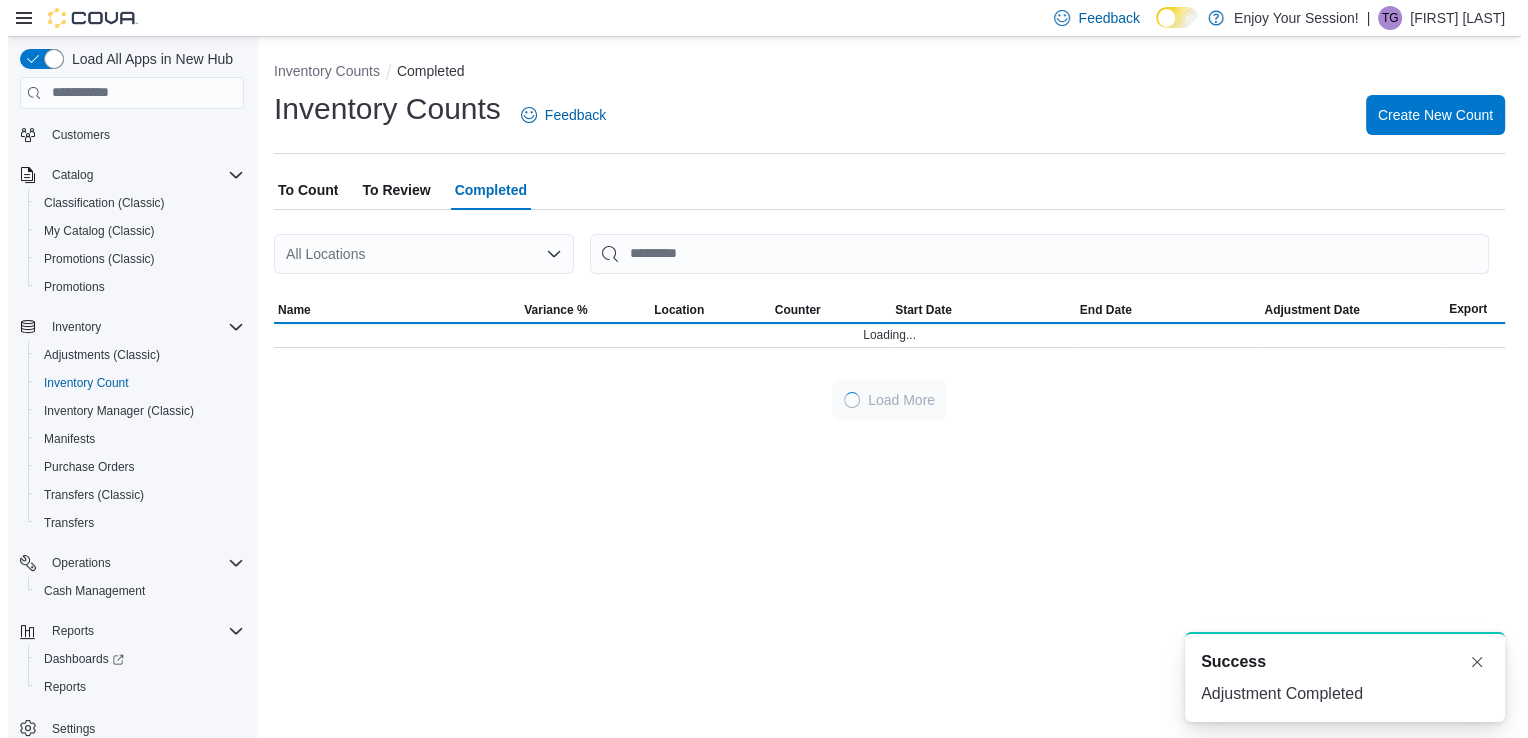 scroll, scrollTop: 0, scrollLeft: 0, axis: both 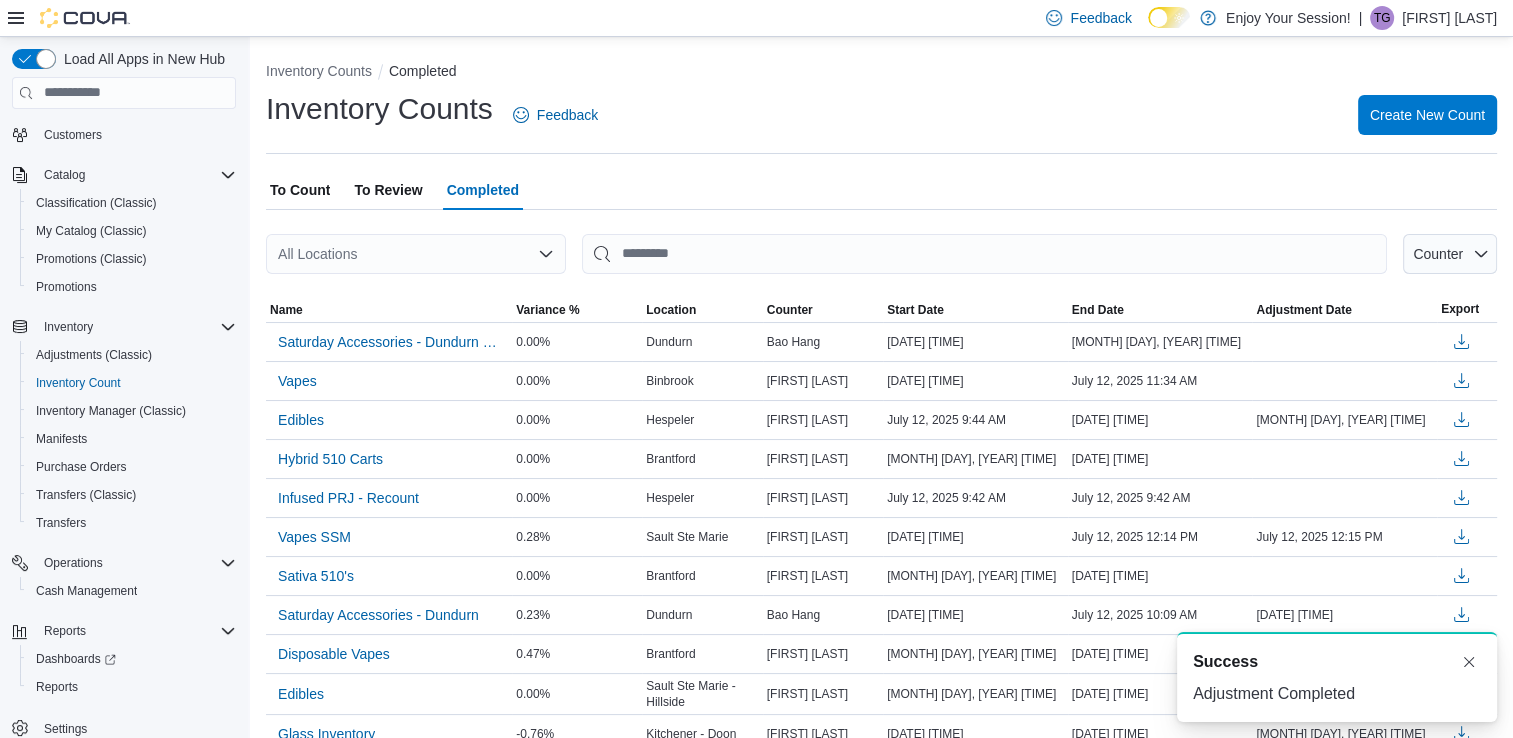 click on "To Review" at bounding box center (388, 190) 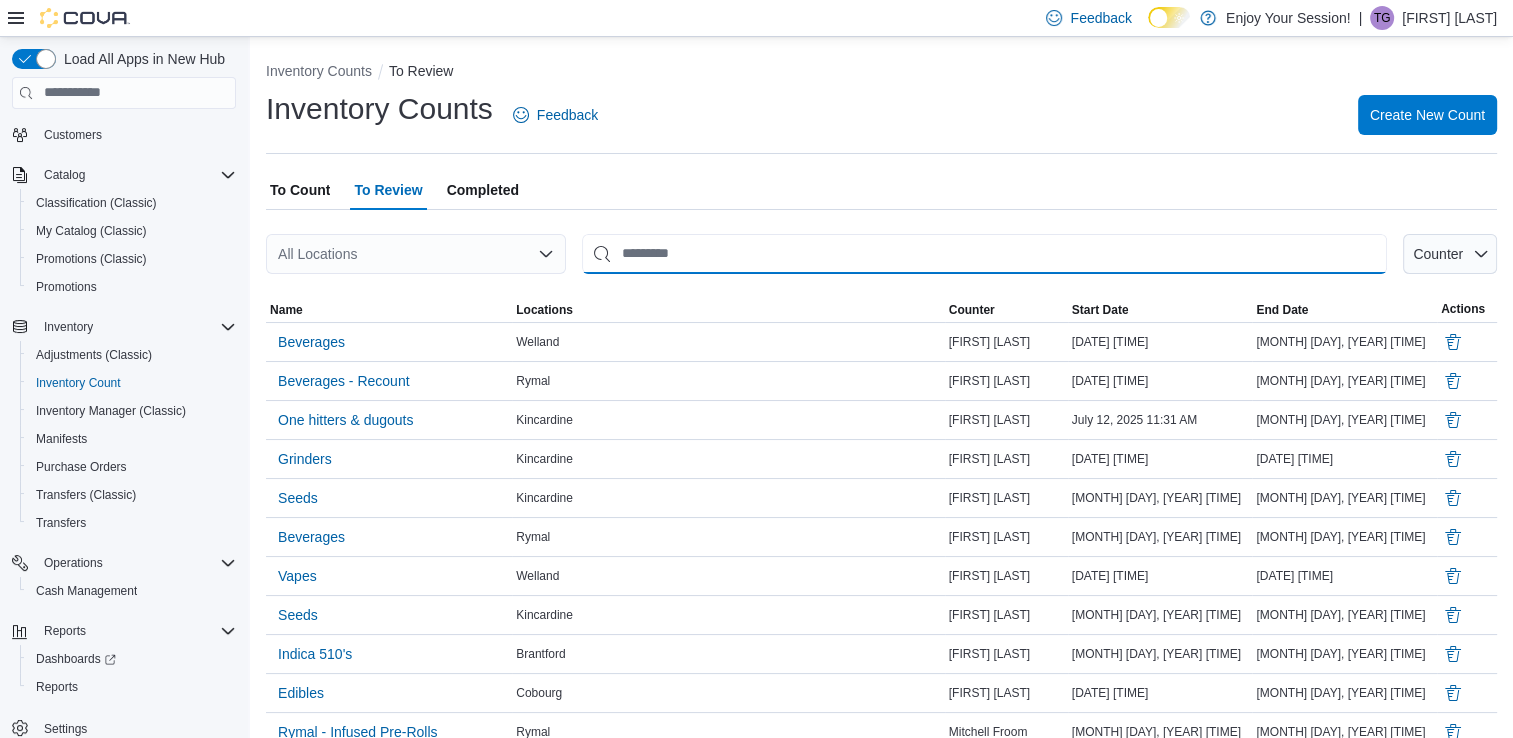 click at bounding box center [984, 254] 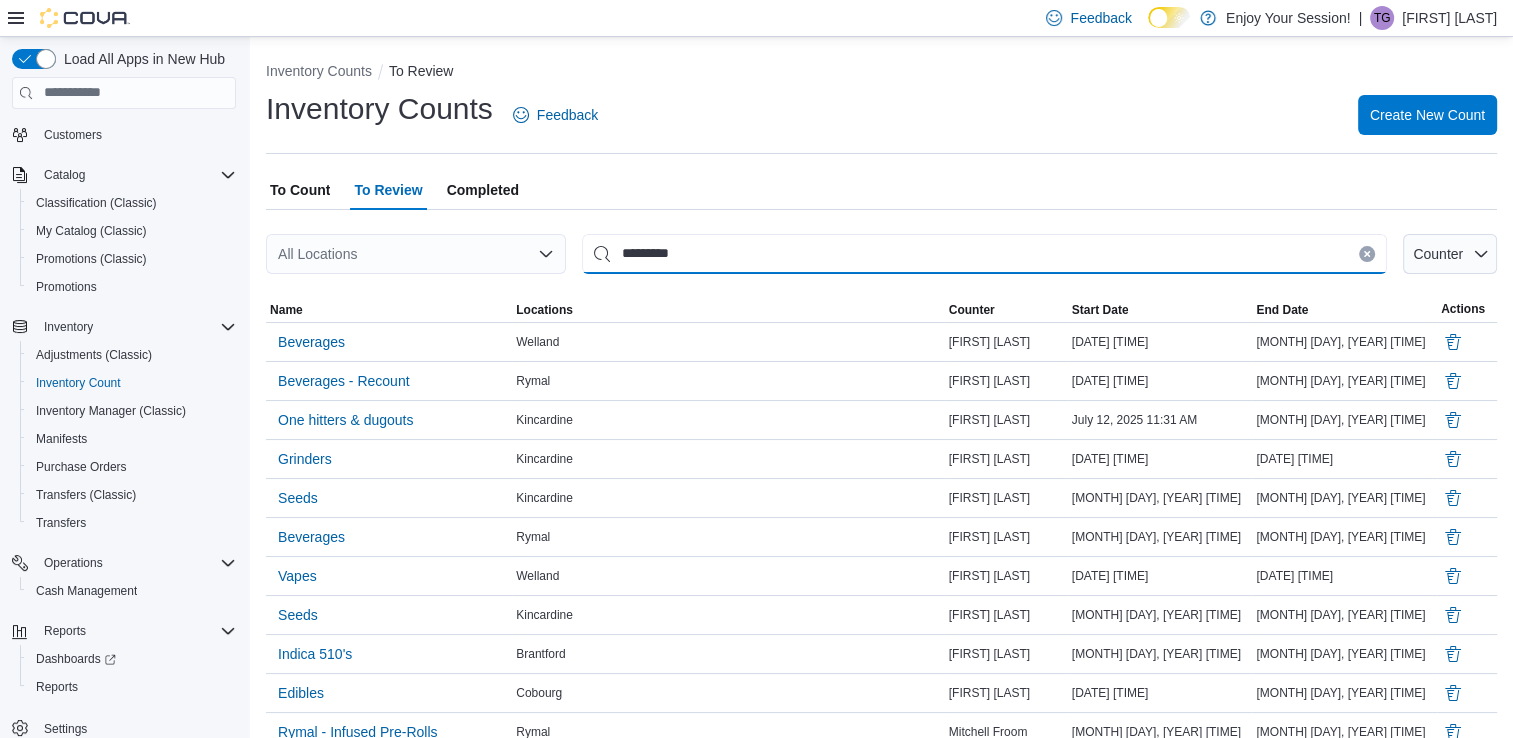 click on "*********" at bounding box center [984, 254] 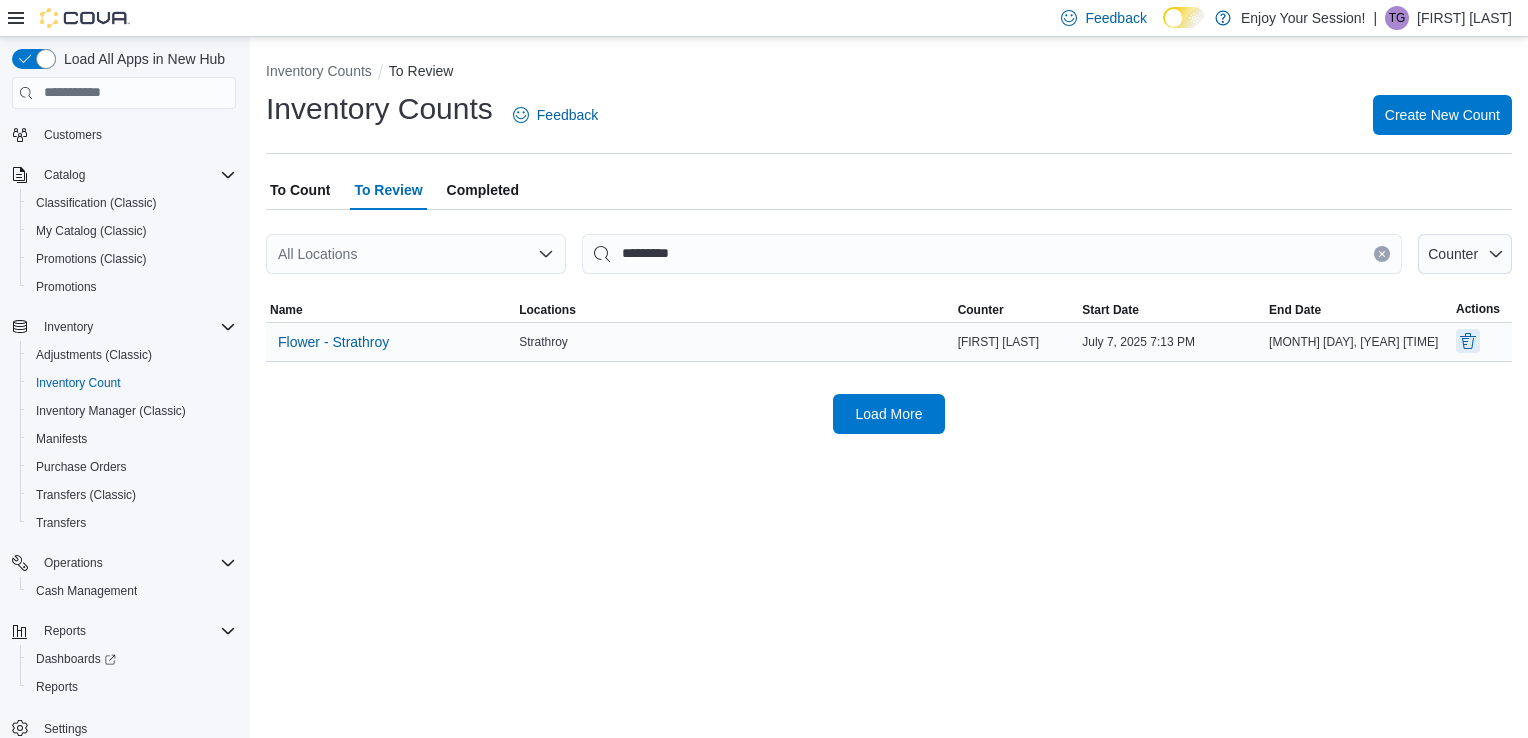 click at bounding box center (1468, 341) 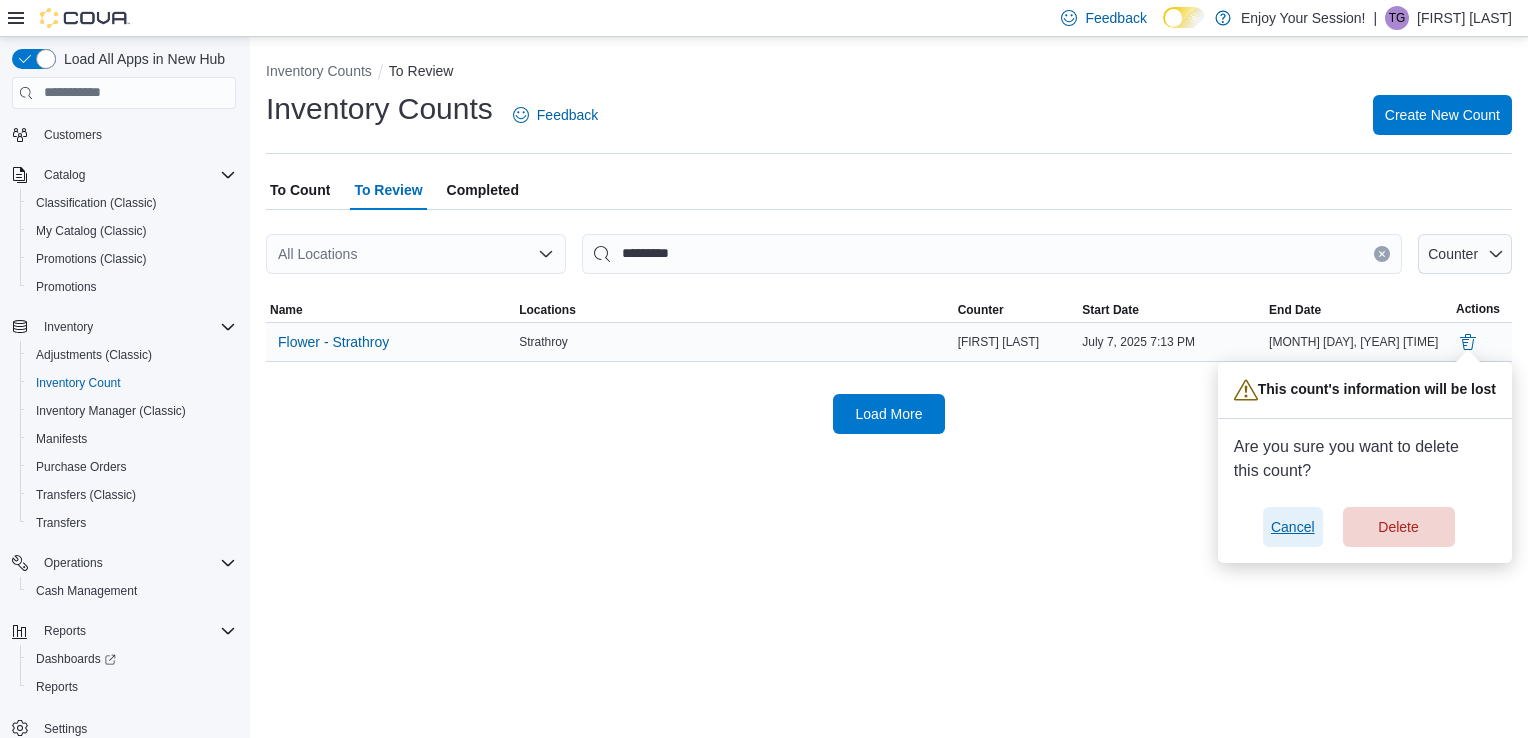 click on "Cancel" at bounding box center (1293, 527) 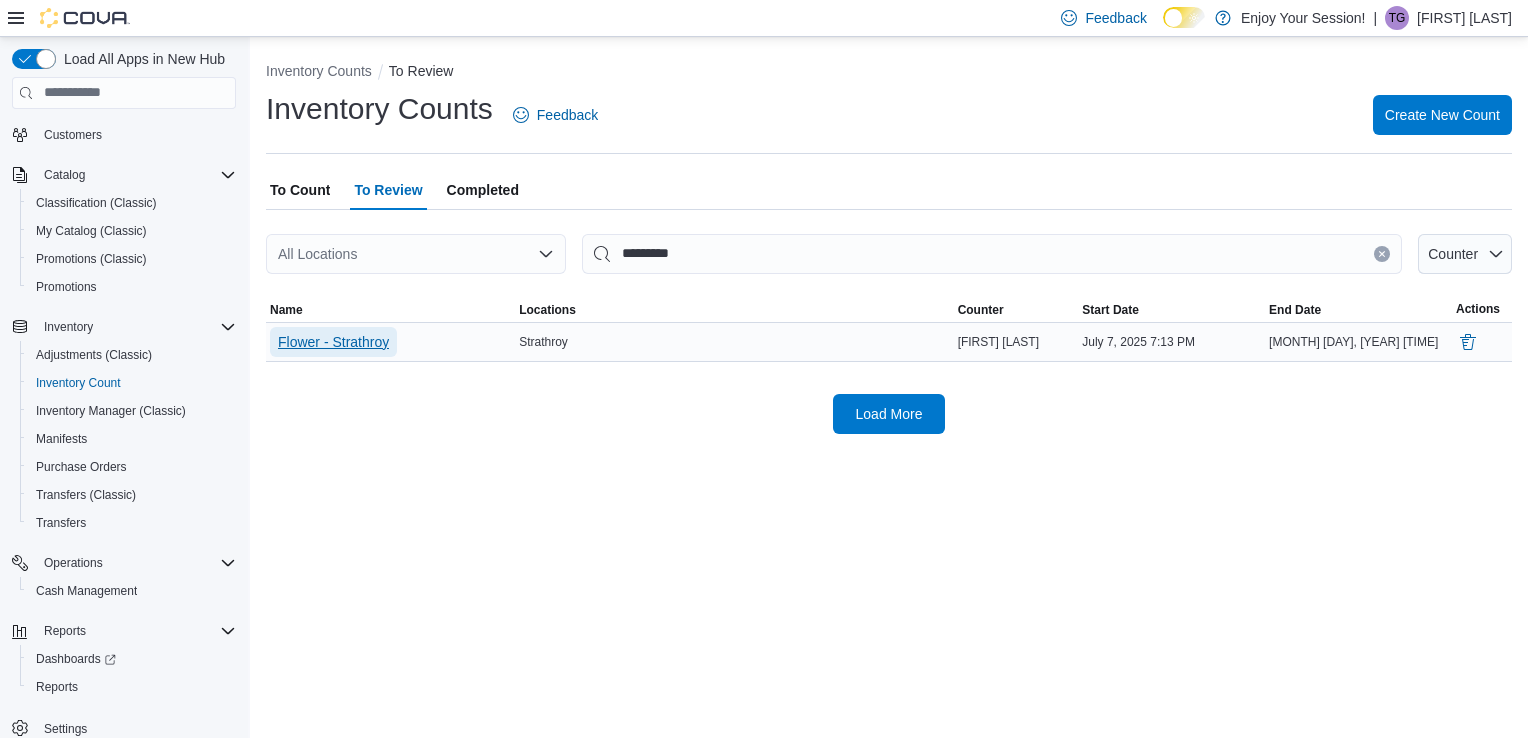 click on "Flower - Strathroy" at bounding box center (333, 342) 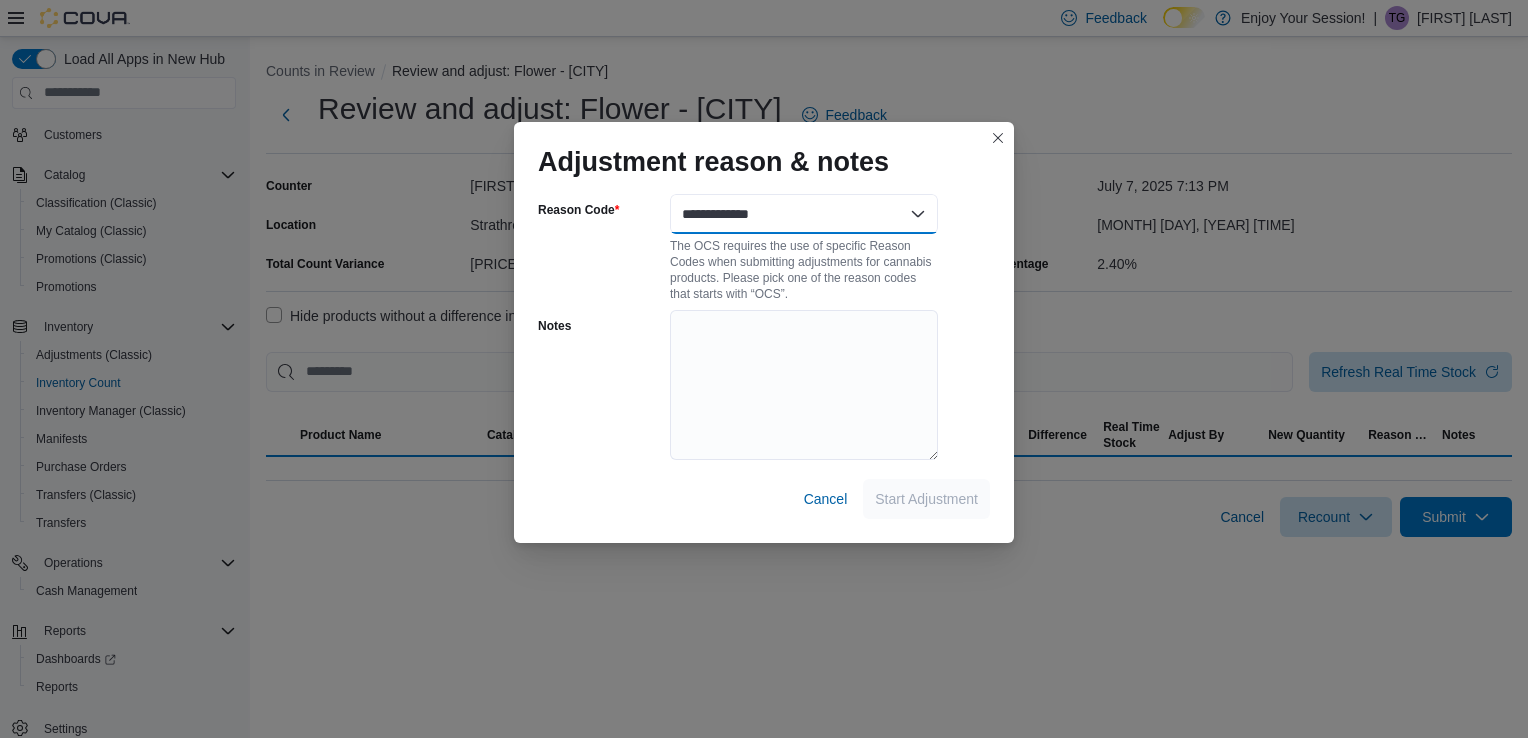 click on "**********" at bounding box center [804, 214] 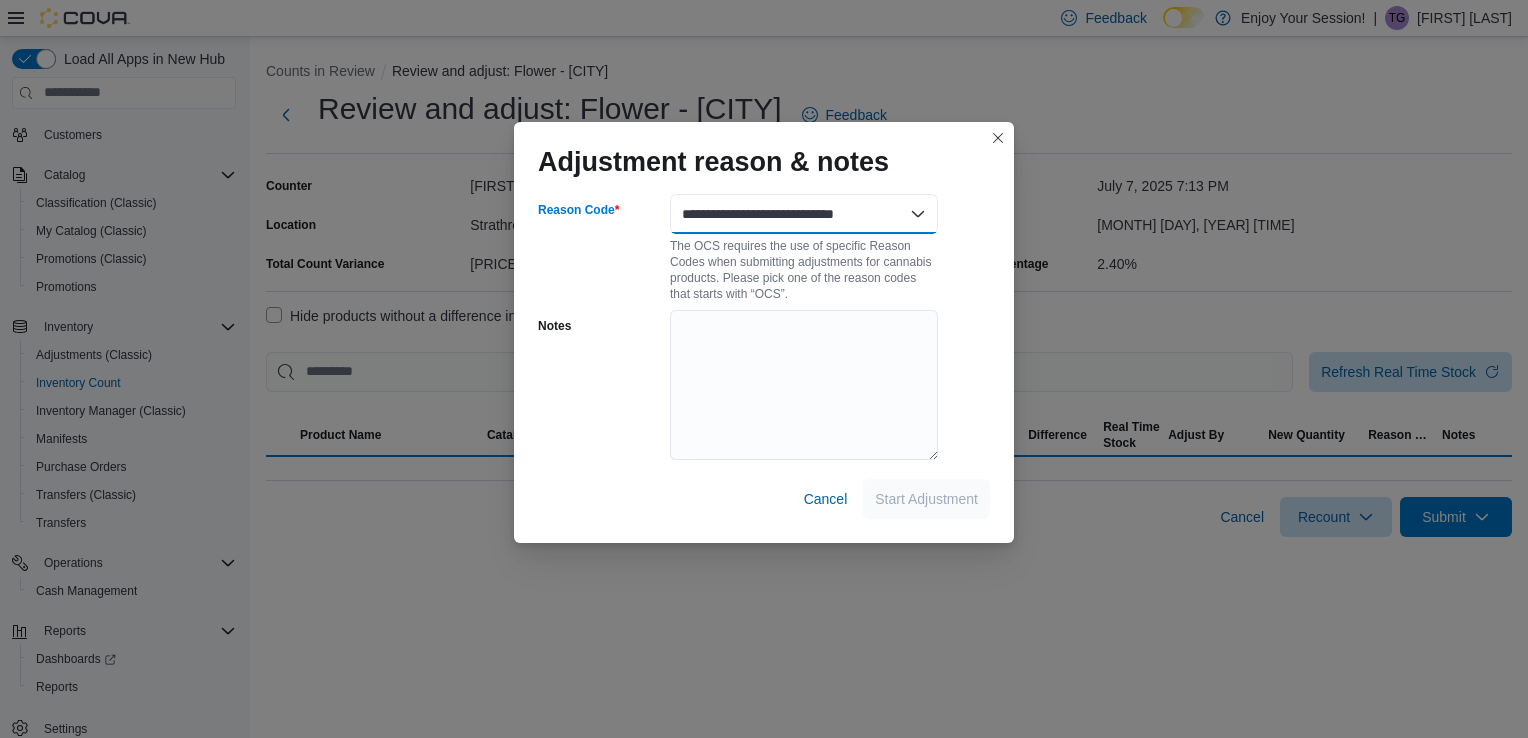 click on "**********" at bounding box center (804, 214) 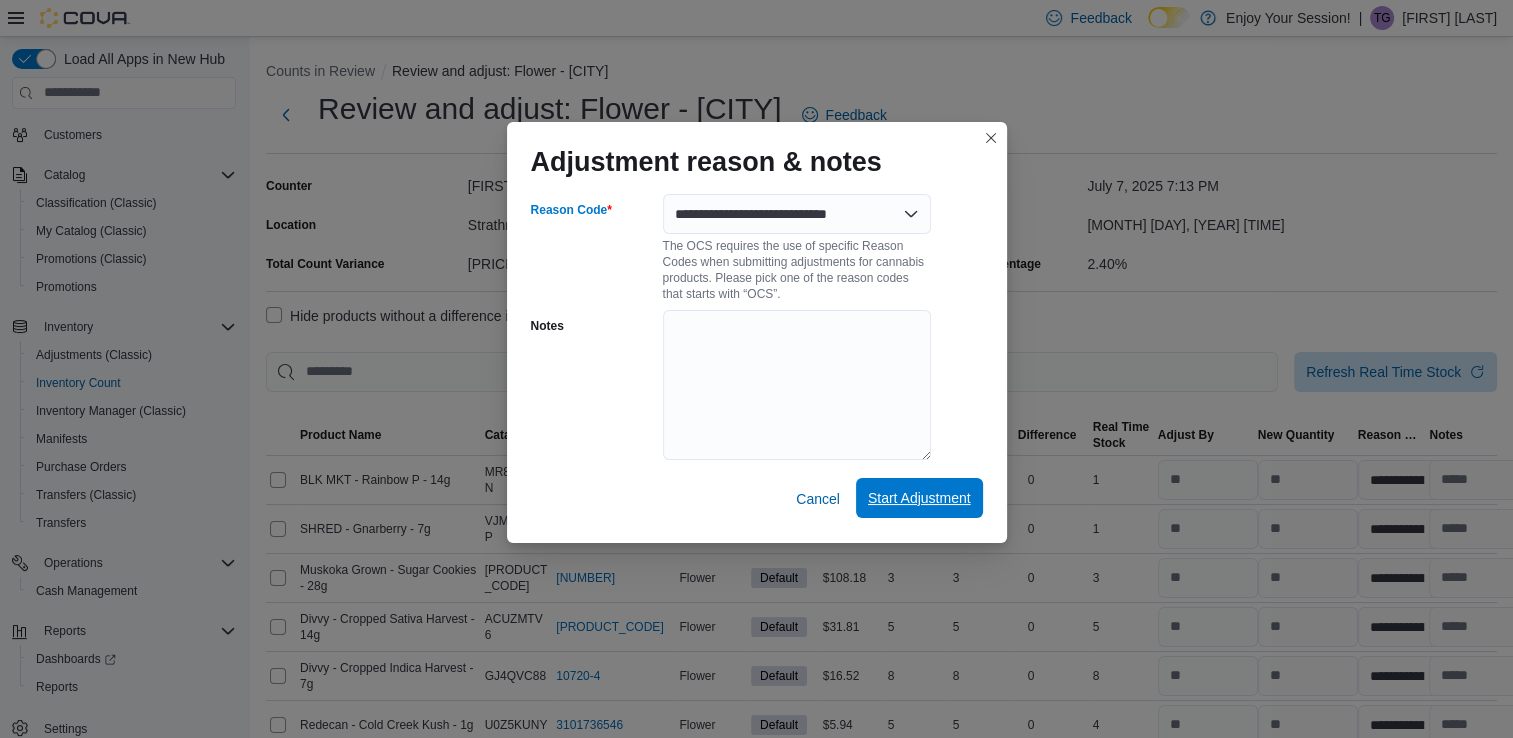 click on "Start Adjustment" at bounding box center (919, 498) 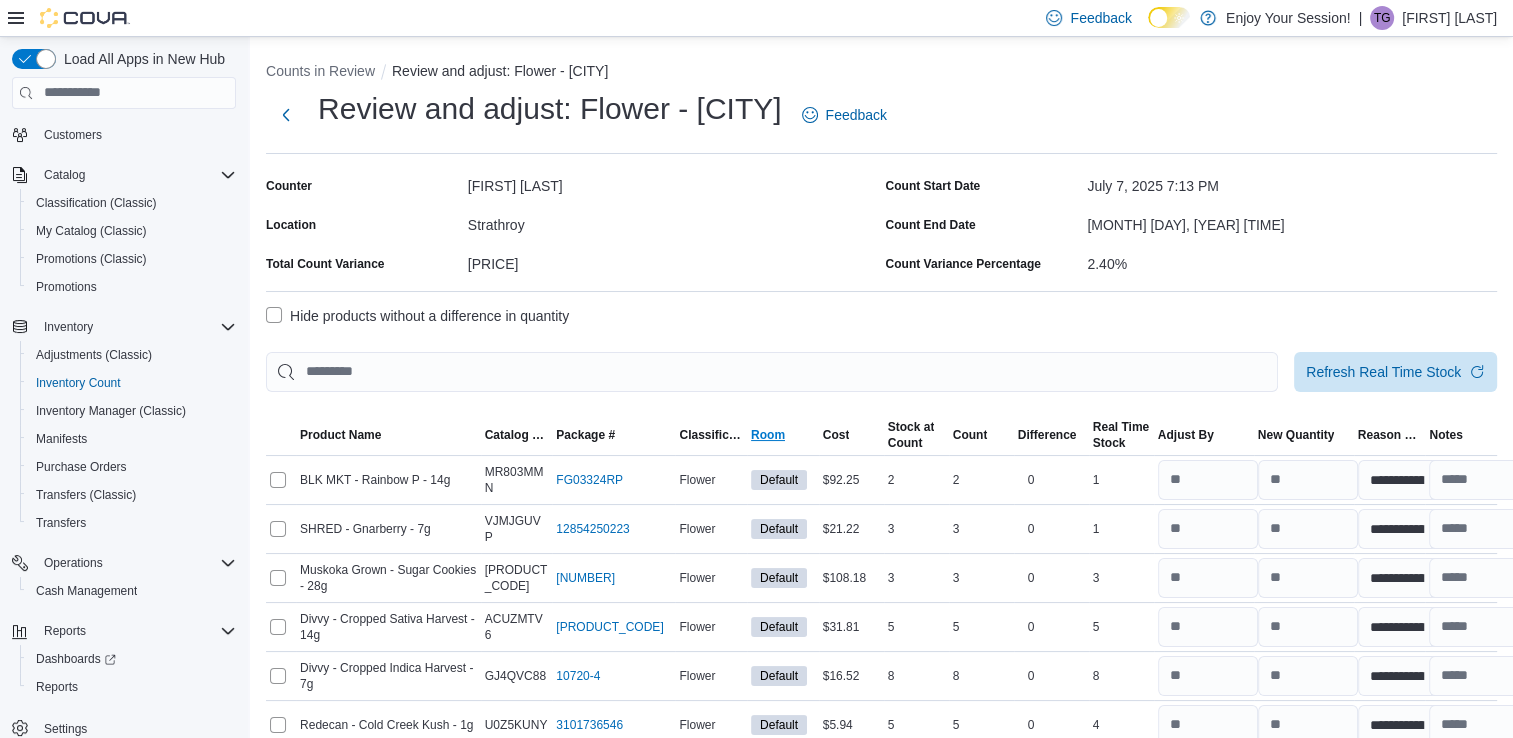 click on "Room" at bounding box center [783, 435] 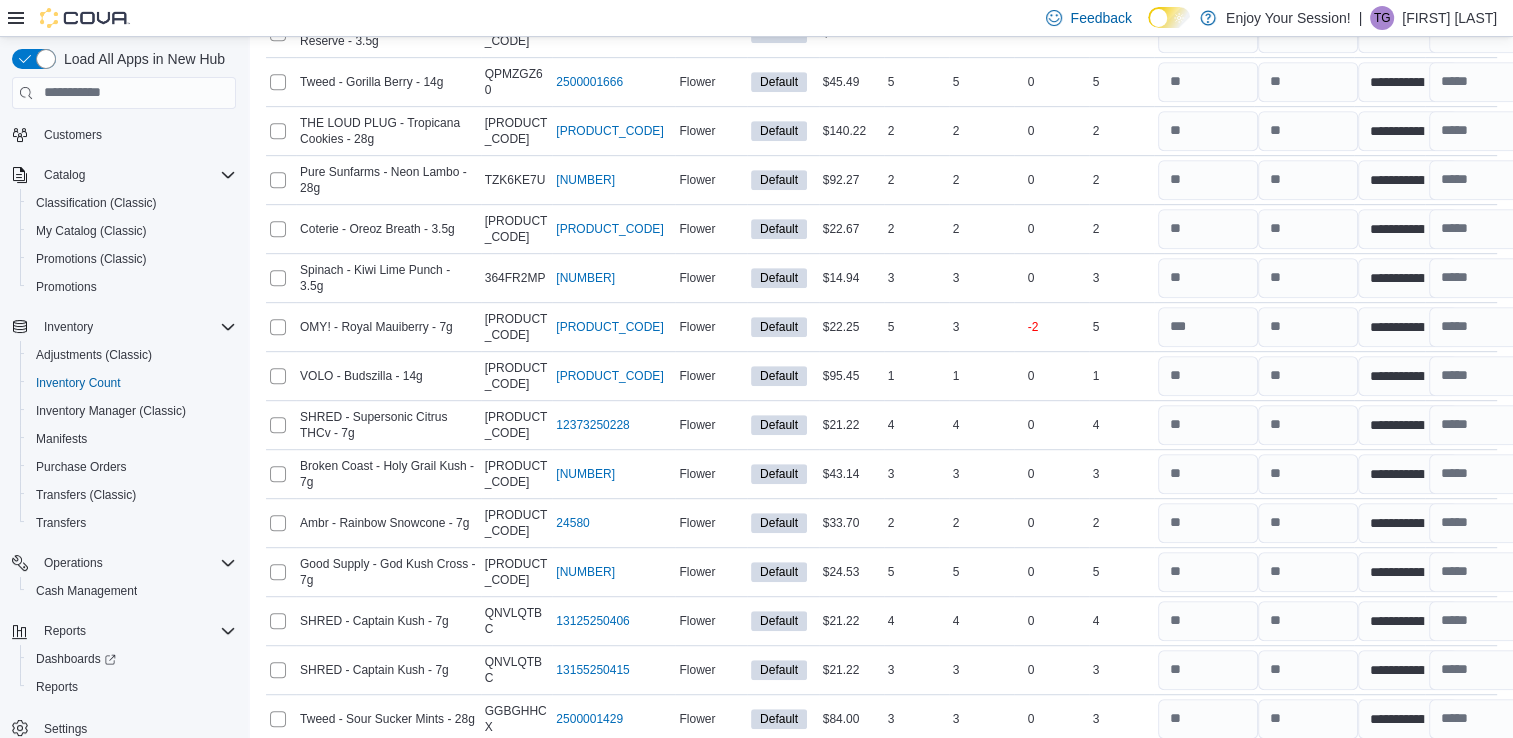 scroll, scrollTop: 982, scrollLeft: 0, axis: vertical 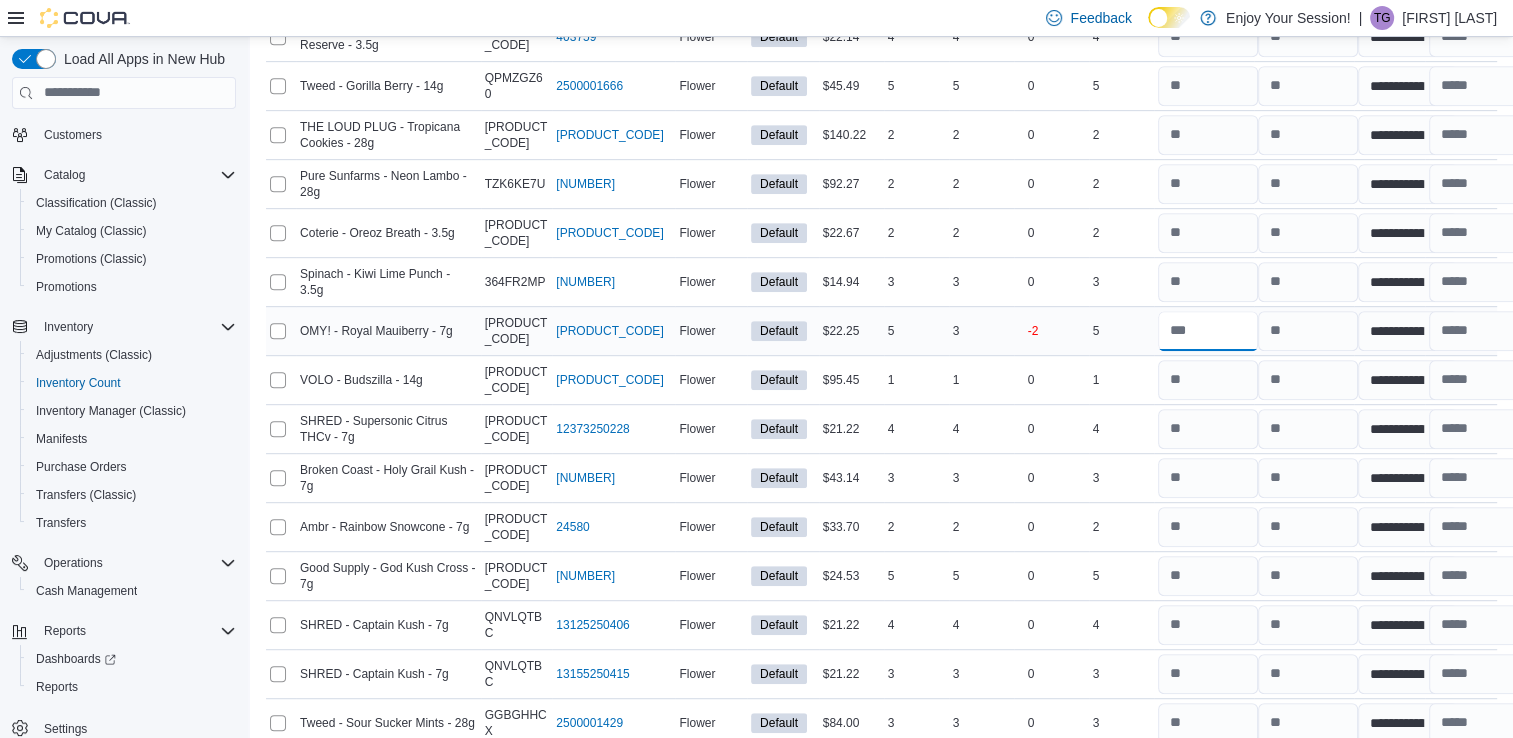 click at bounding box center (1208, 331) 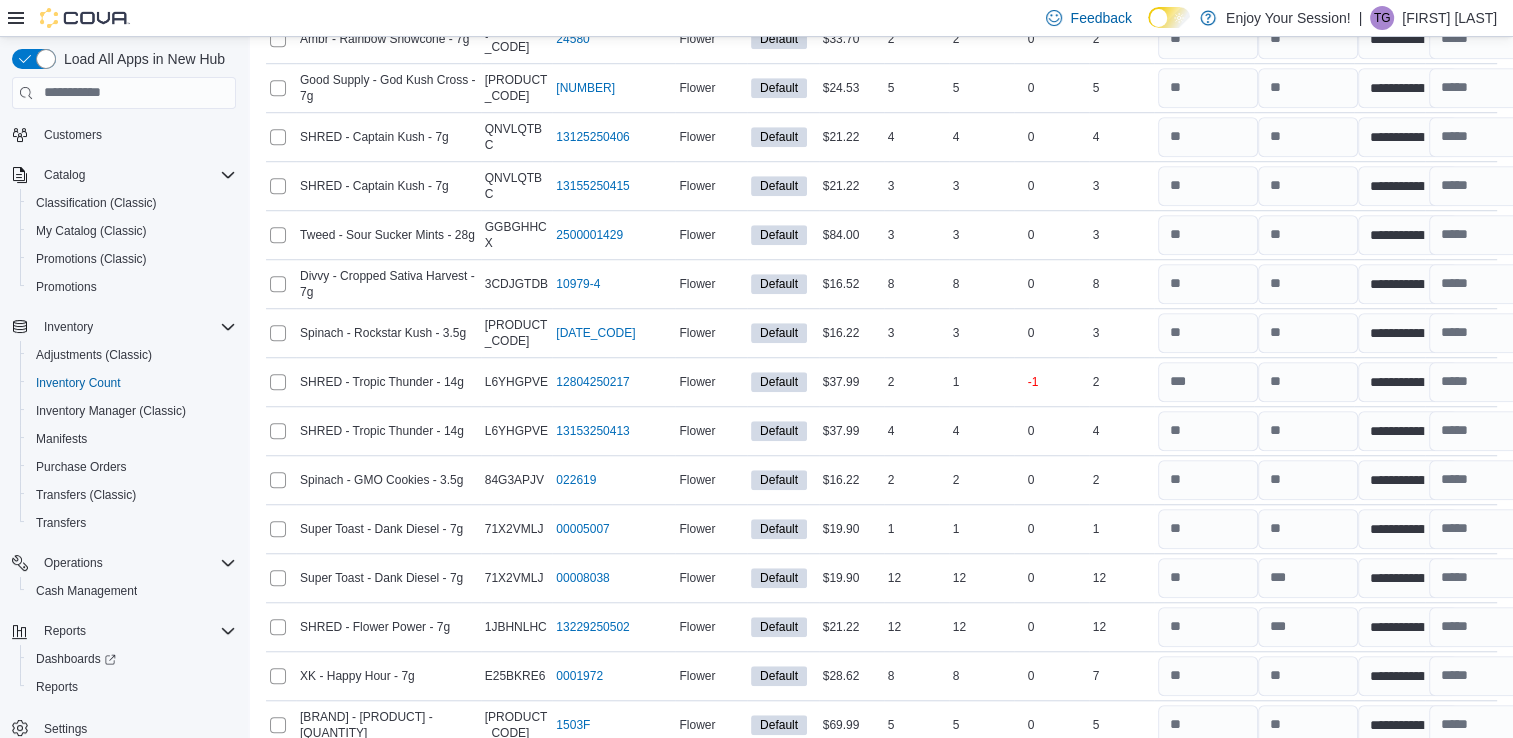 scroll, scrollTop: 1471, scrollLeft: 0, axis: vertical 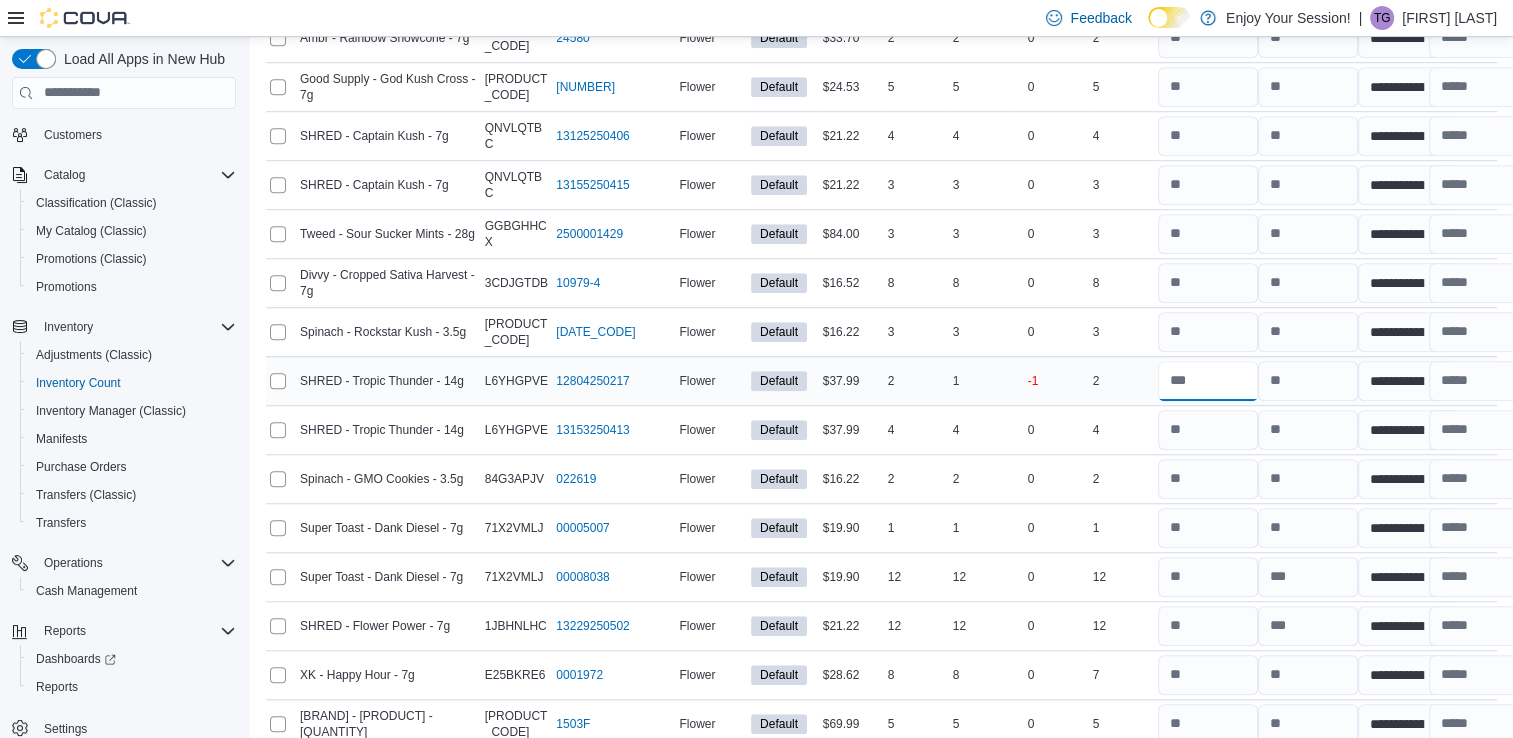 click at bounding box center [1208, 381] 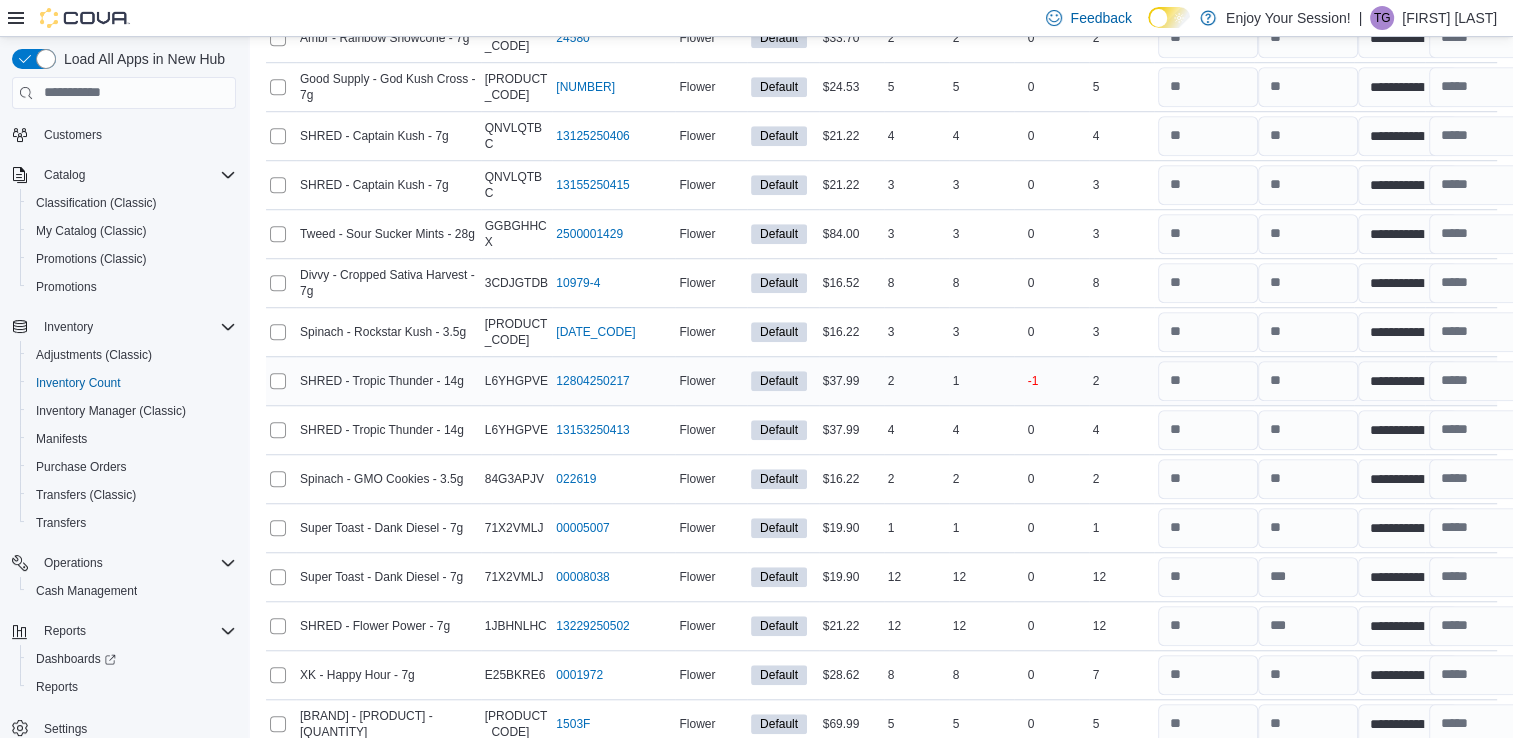 scroll, scrollTop: 1507, scrollLeft: 0, axis: vertical 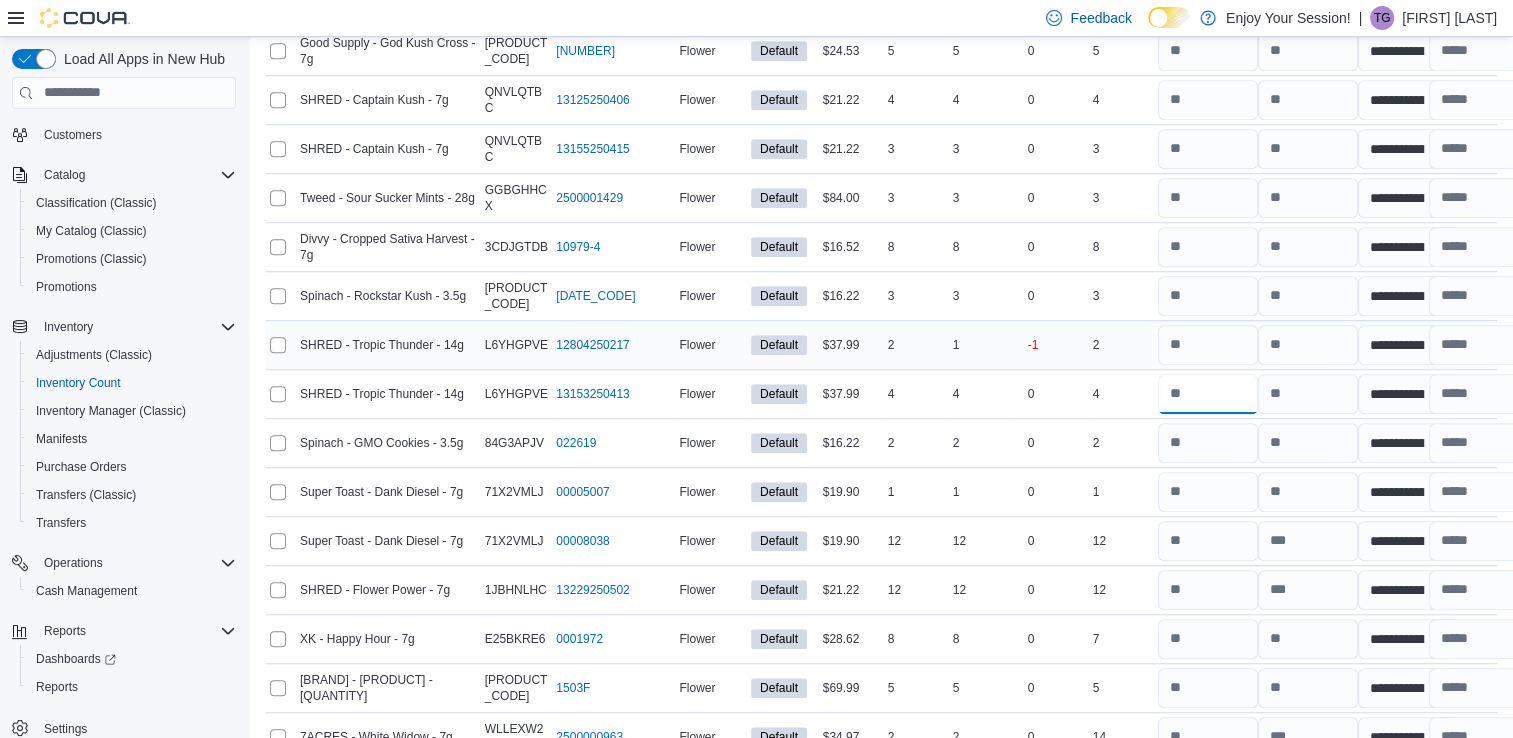 click at bounding box center (1208, 394) 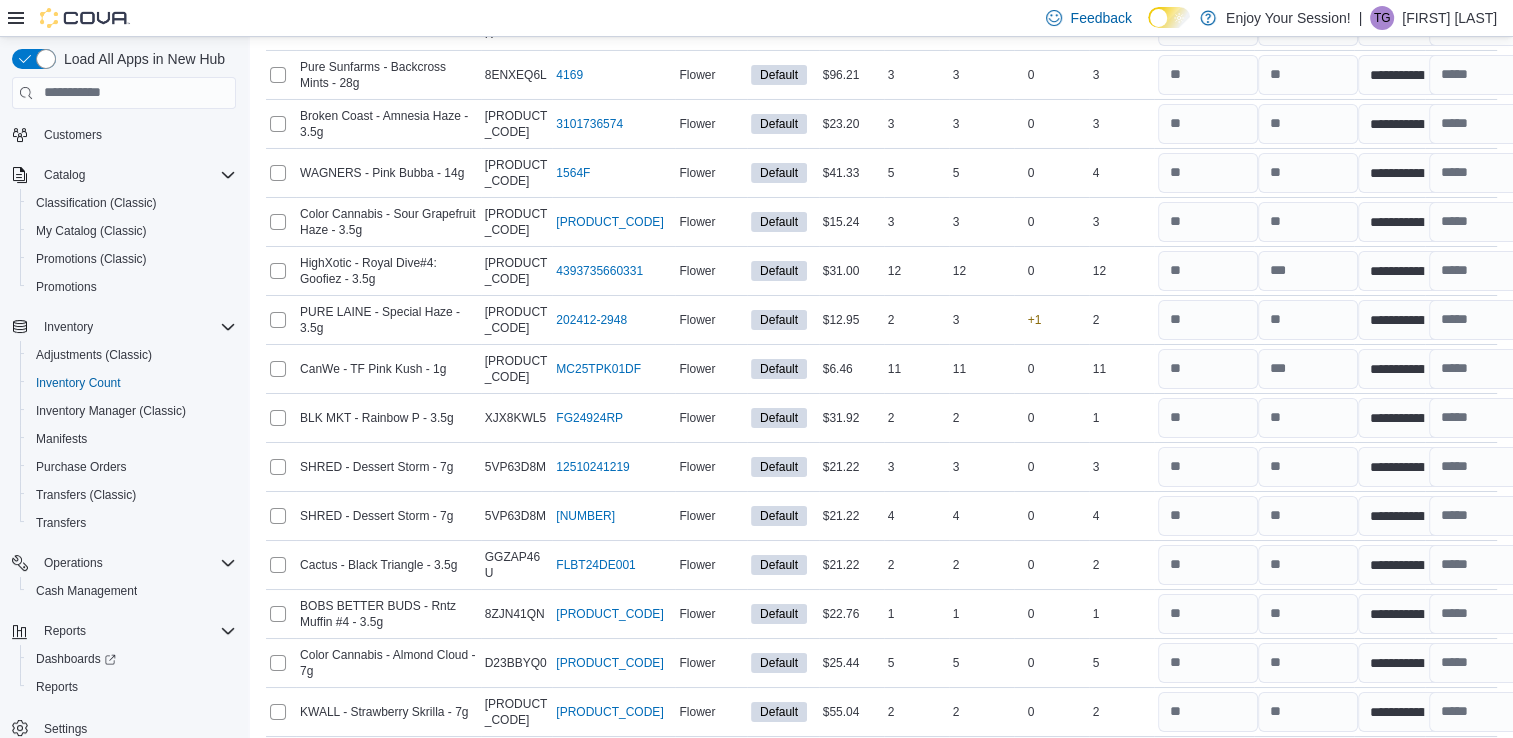 scroll, scrollTop: 7174, scrollLeft: 0, axis: vertical 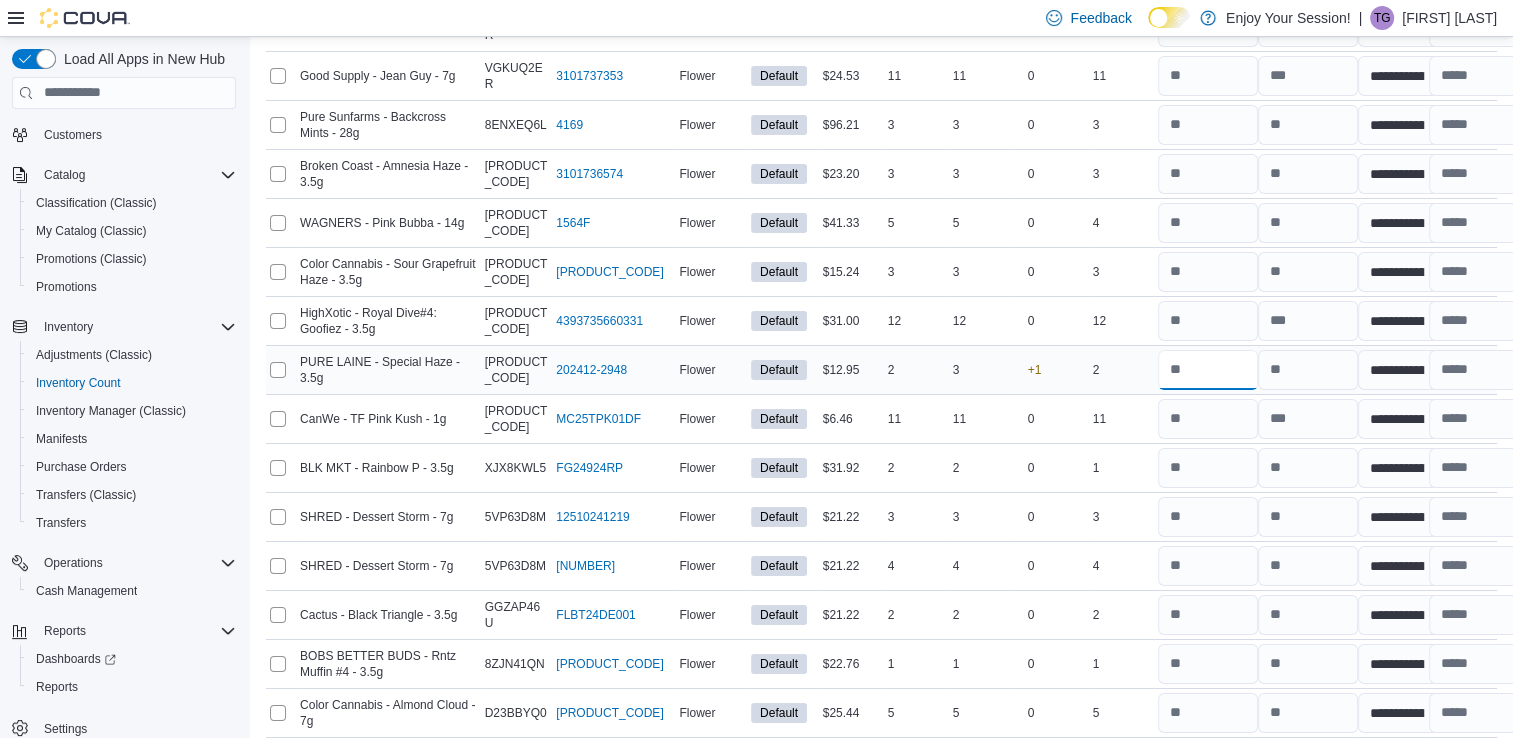 drag, startPoint x: 1212, startPoint y: 345, endPoint x: 1188, endPoint y: 336, distance: 25.632011 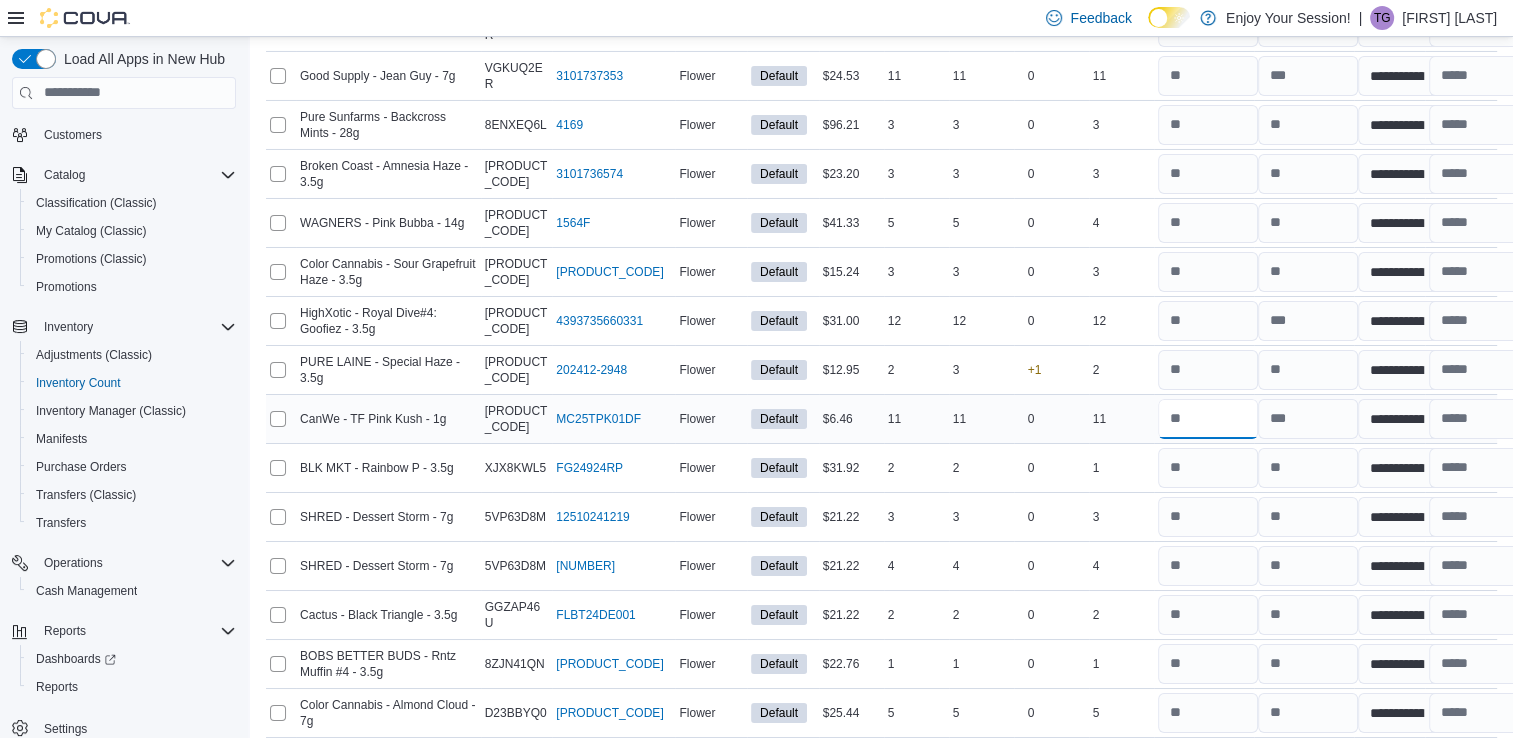 click at bounding box center [1208, 419] 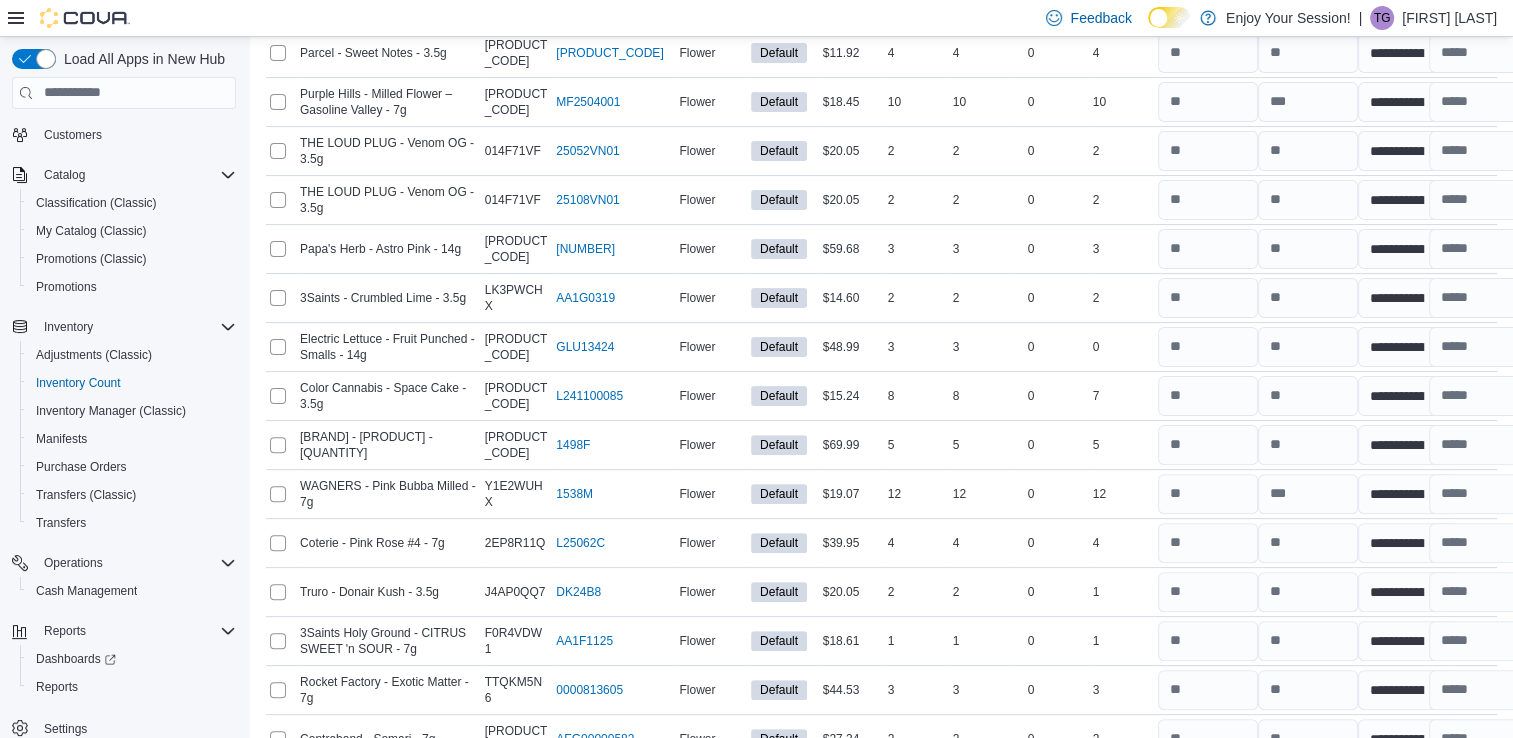 scroll, scrollTop: 8191, scrollLeft: 0, axis: vertical 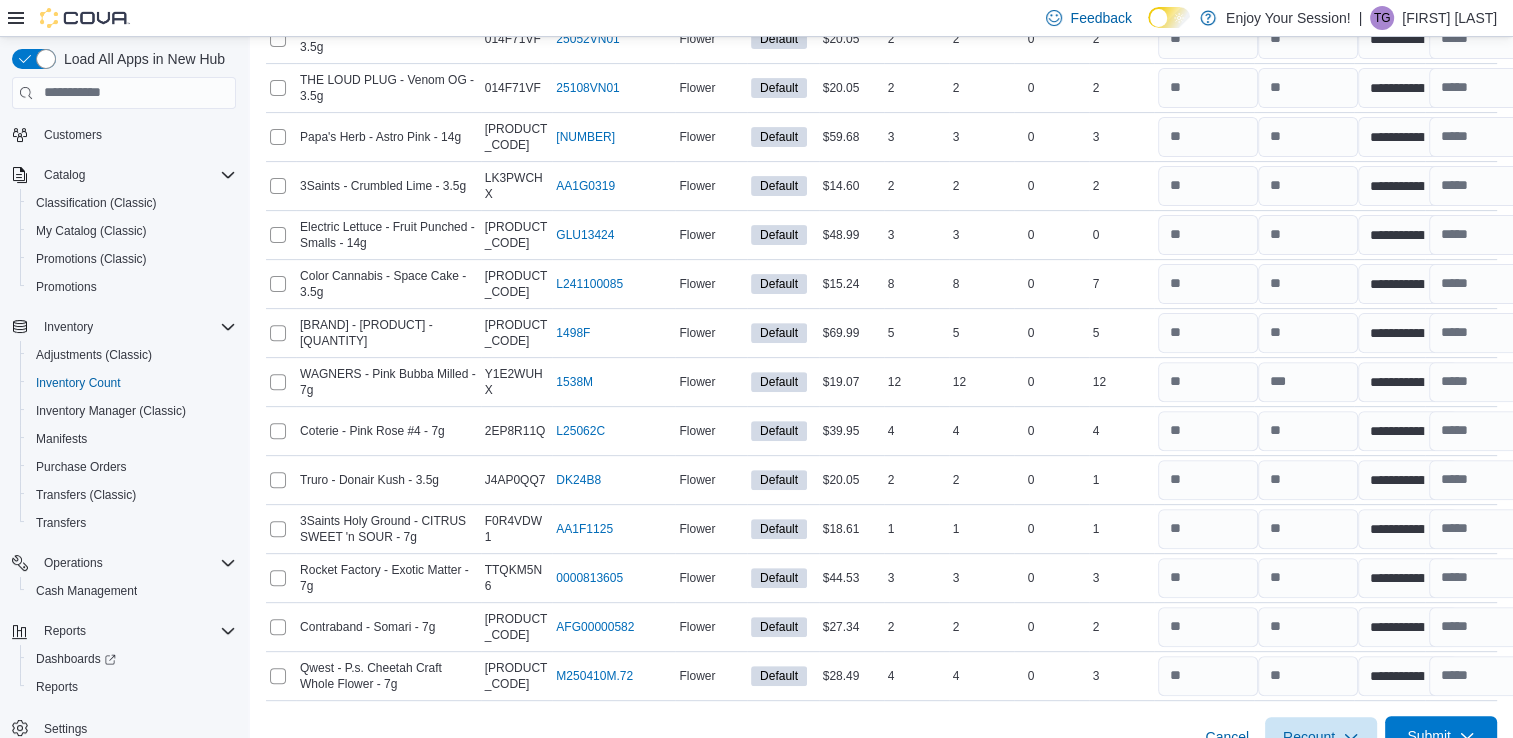 click on "Submit" at bounding box center (1429, 736) 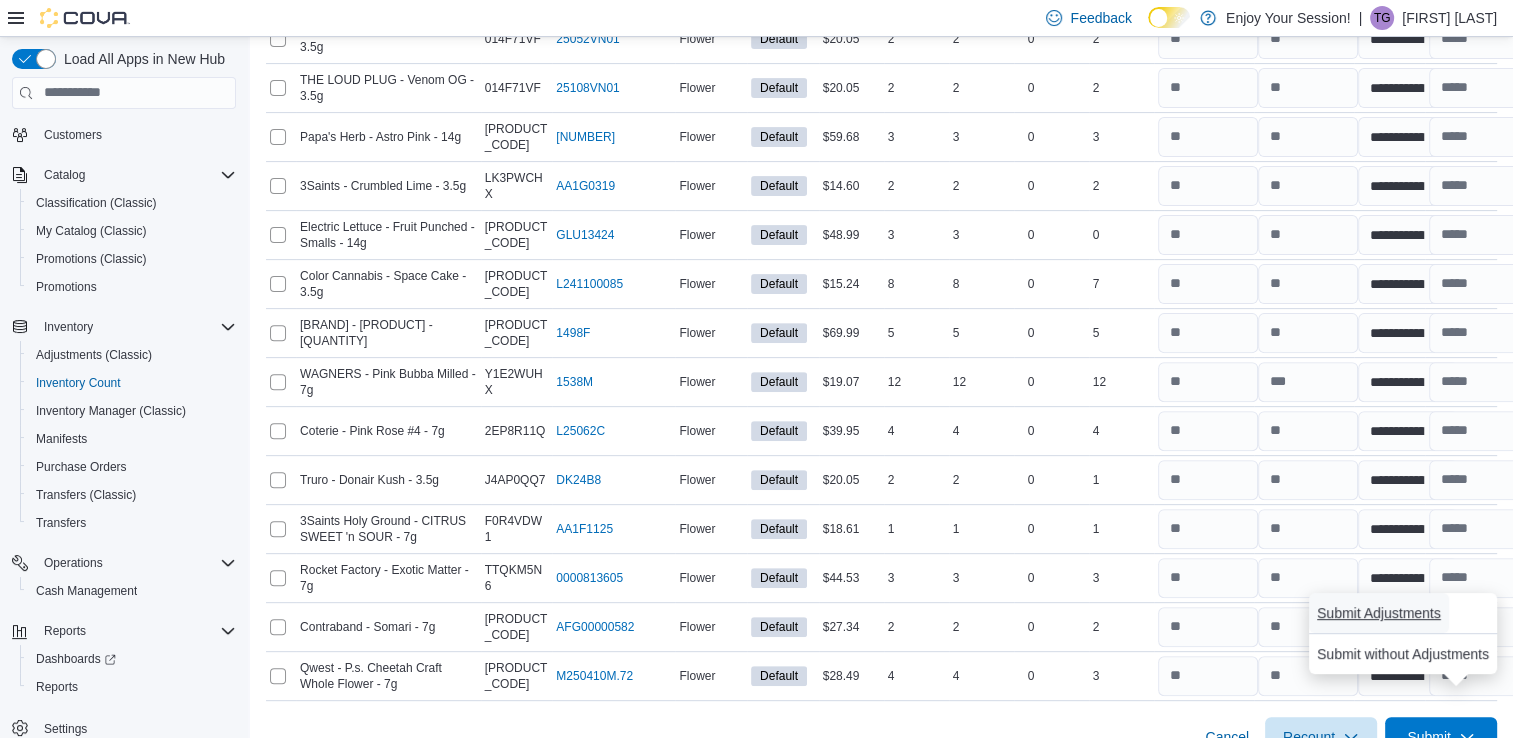 click on "Submit Adjustments" at bounding box center (1379, 613) 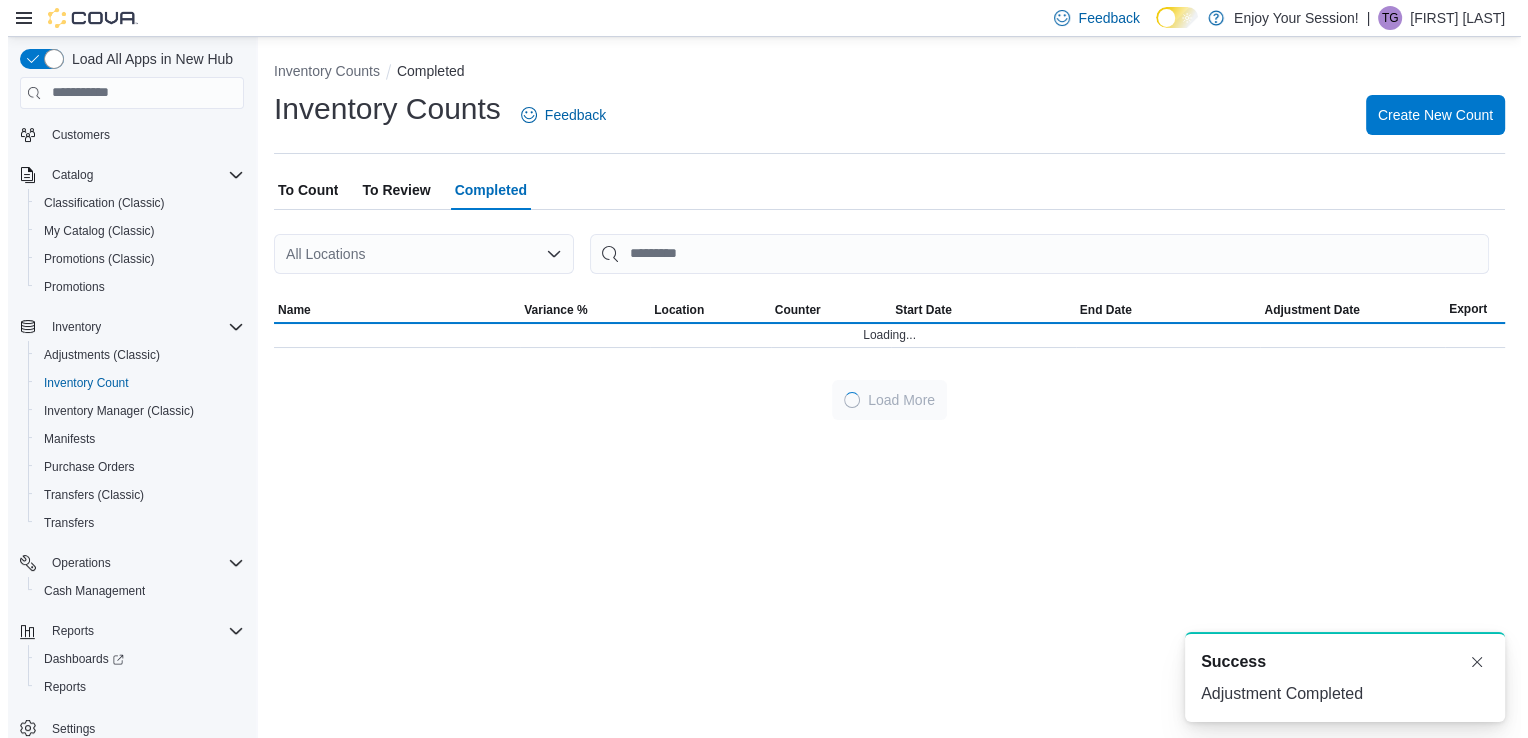 scroll, scrollTop: 0, scrollLeft: 0, axis: both 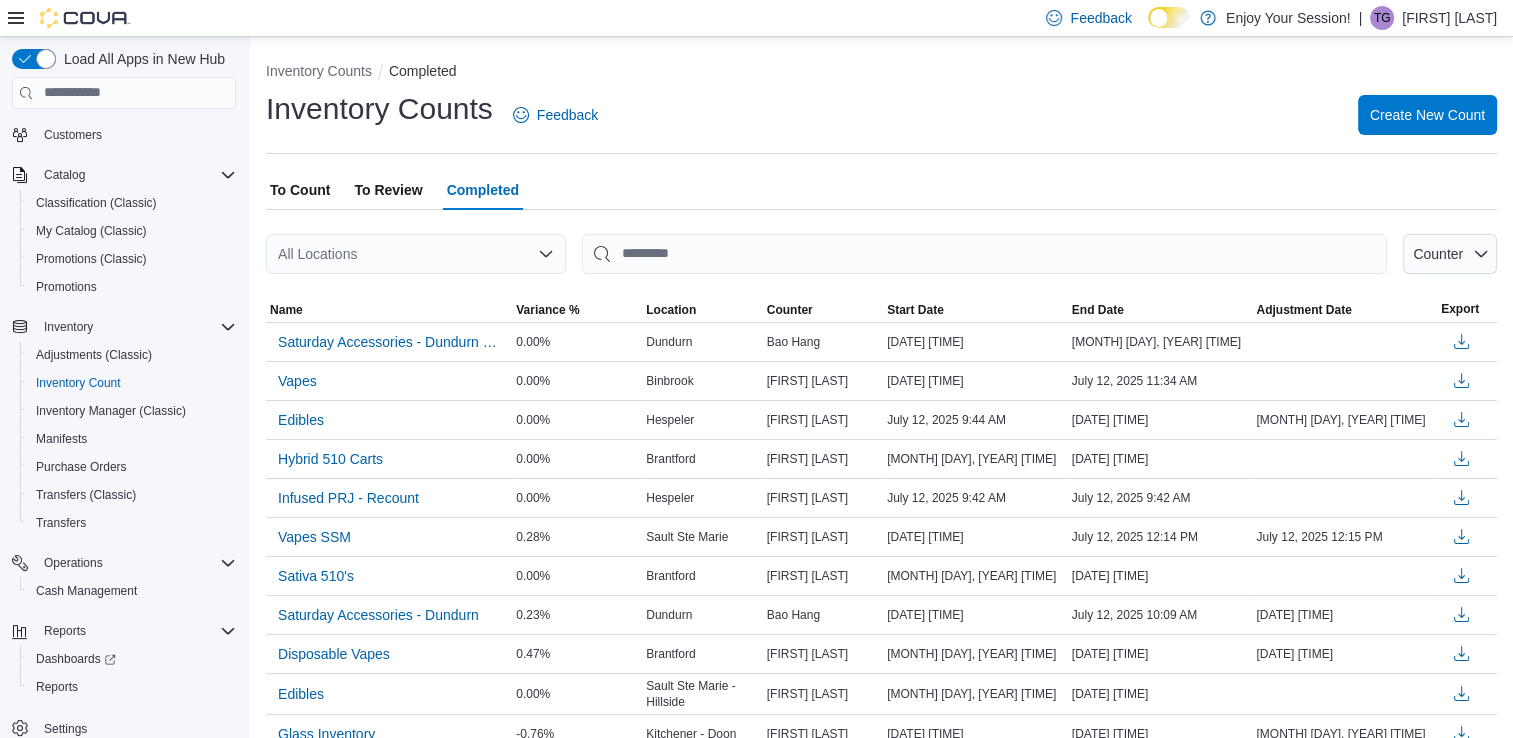 click on "[DATE] [TIME]" at bounding box center [1160, 420] 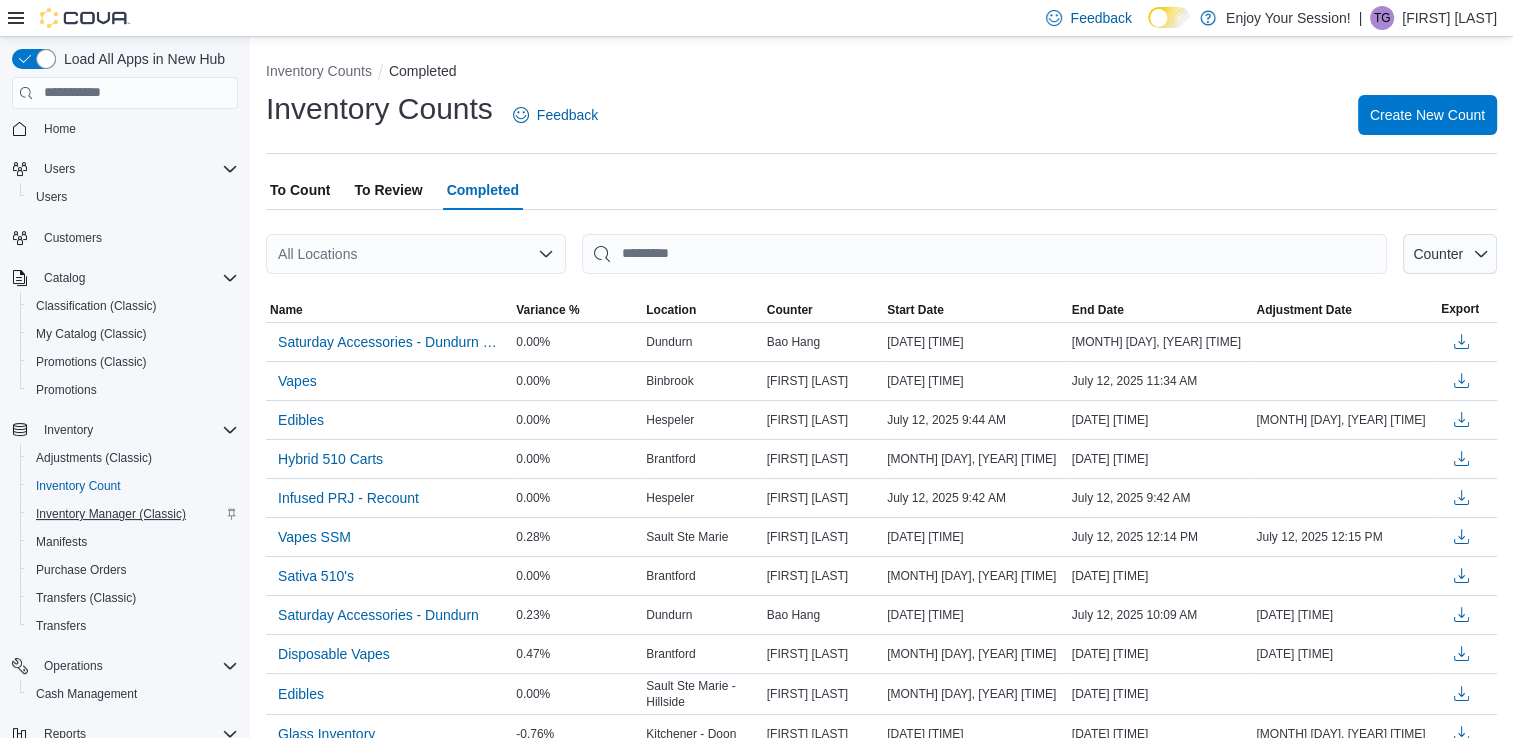 scroll, scrollTop: 0, scrollLeft: 0, axis: both 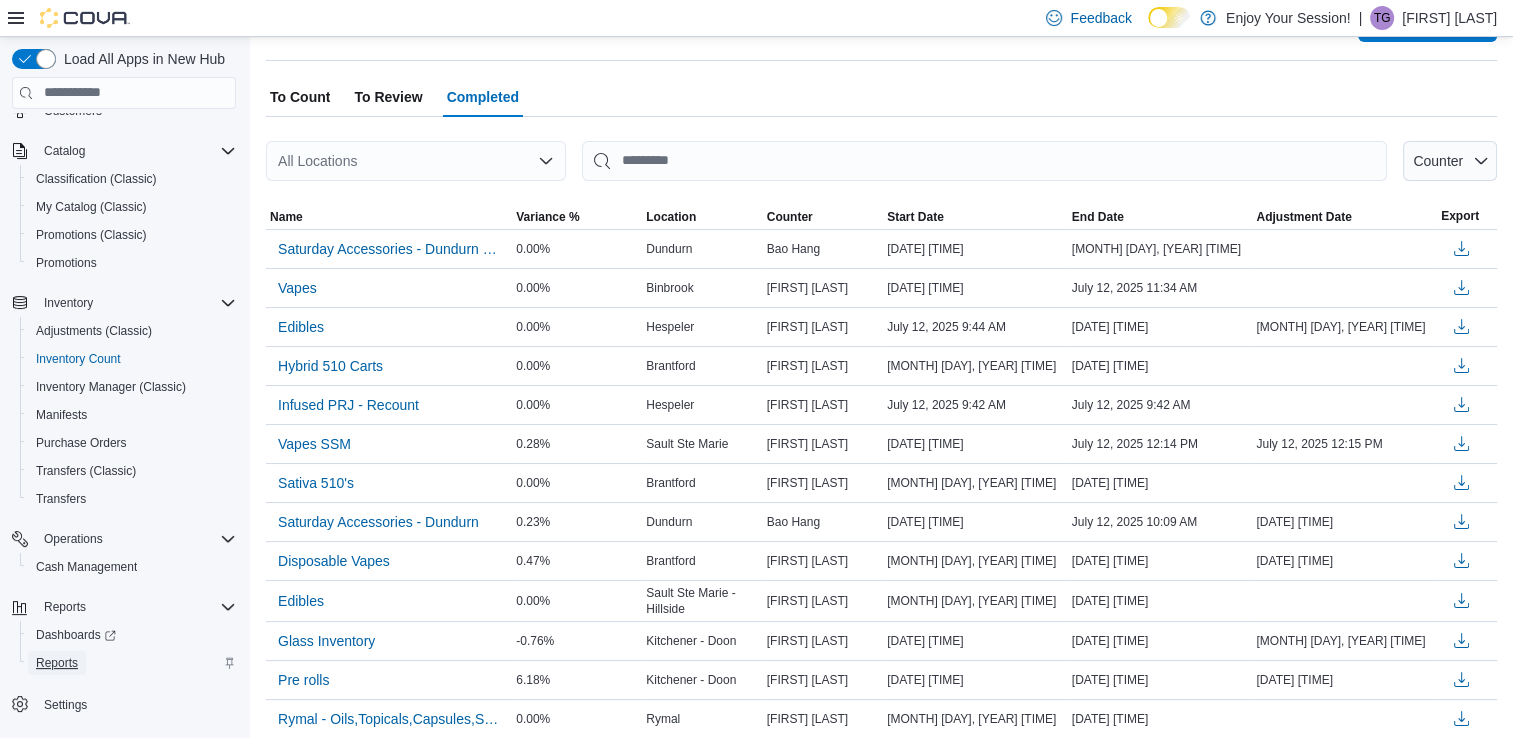 click on "Reports" at bounding box center [57, 663] 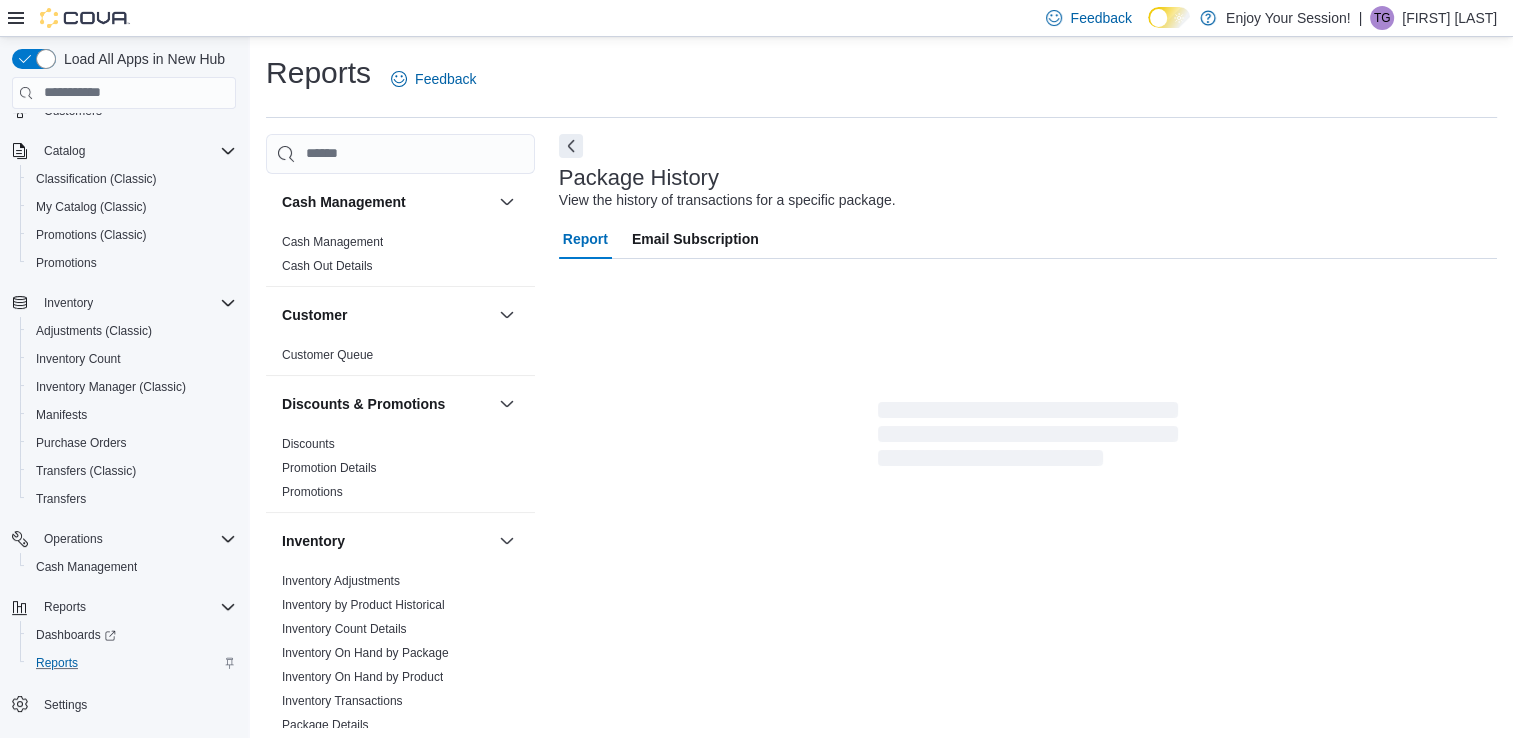 scroll, scrollTop: 5, scrollLeft: 0, axis: vertical 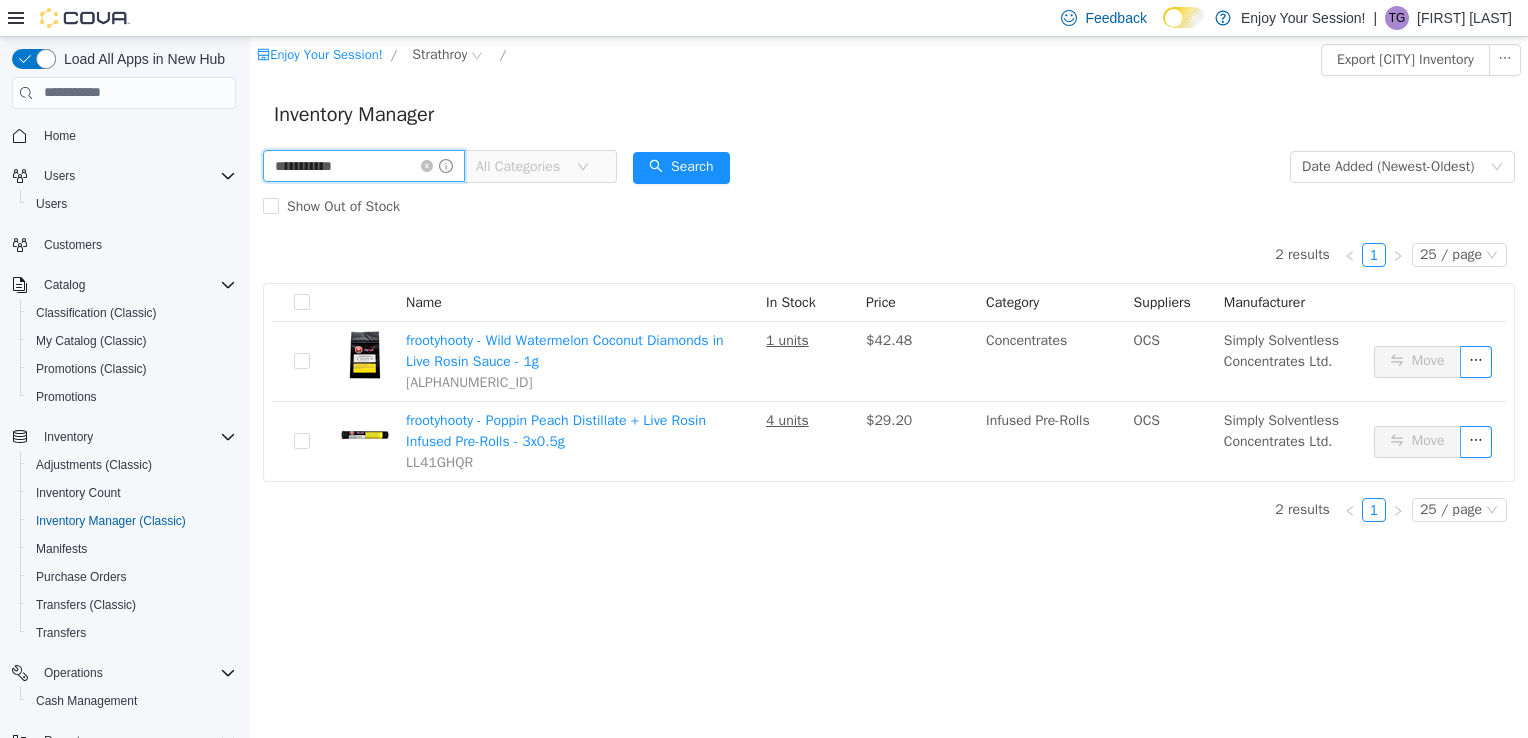 click on "**********" at bounding box center [364, 165] 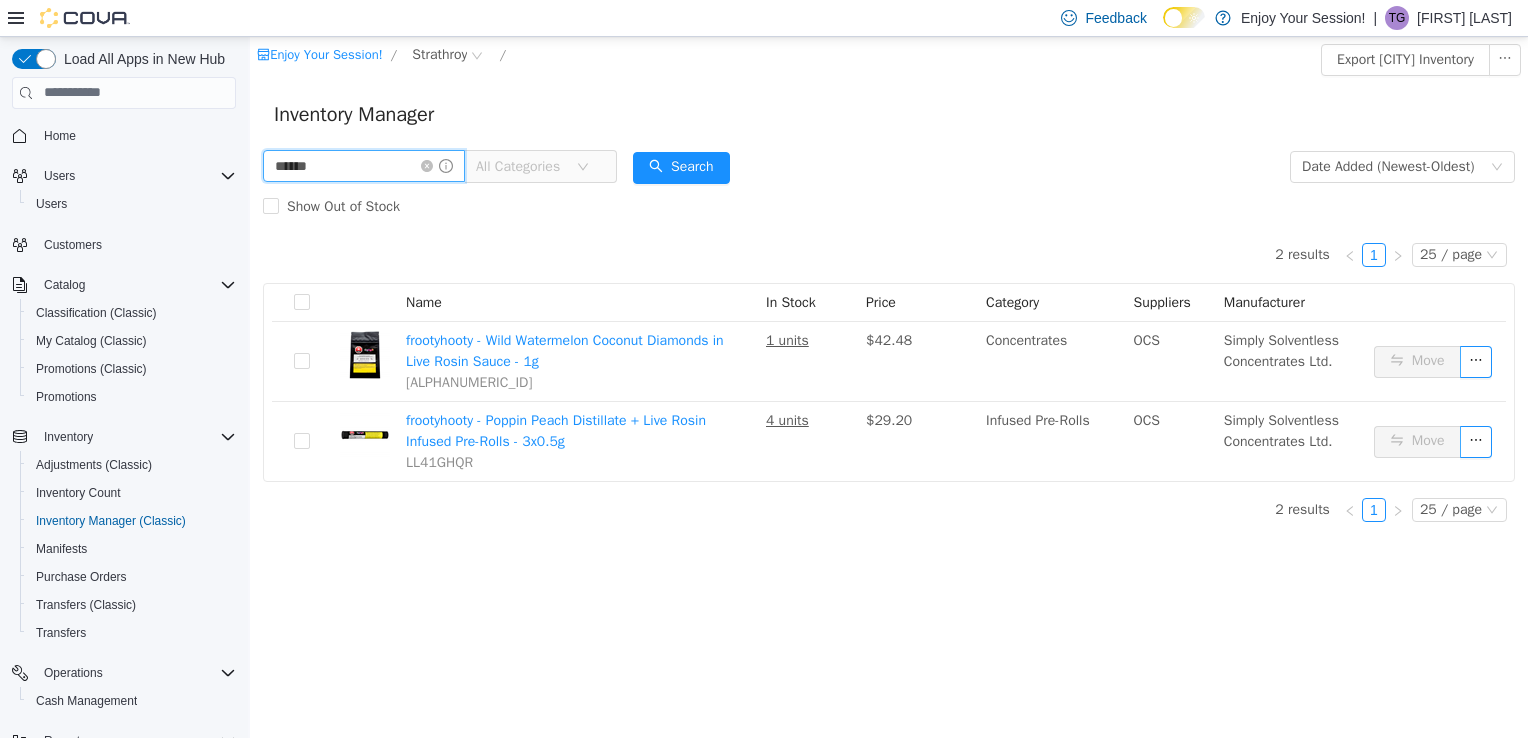 type on "******" 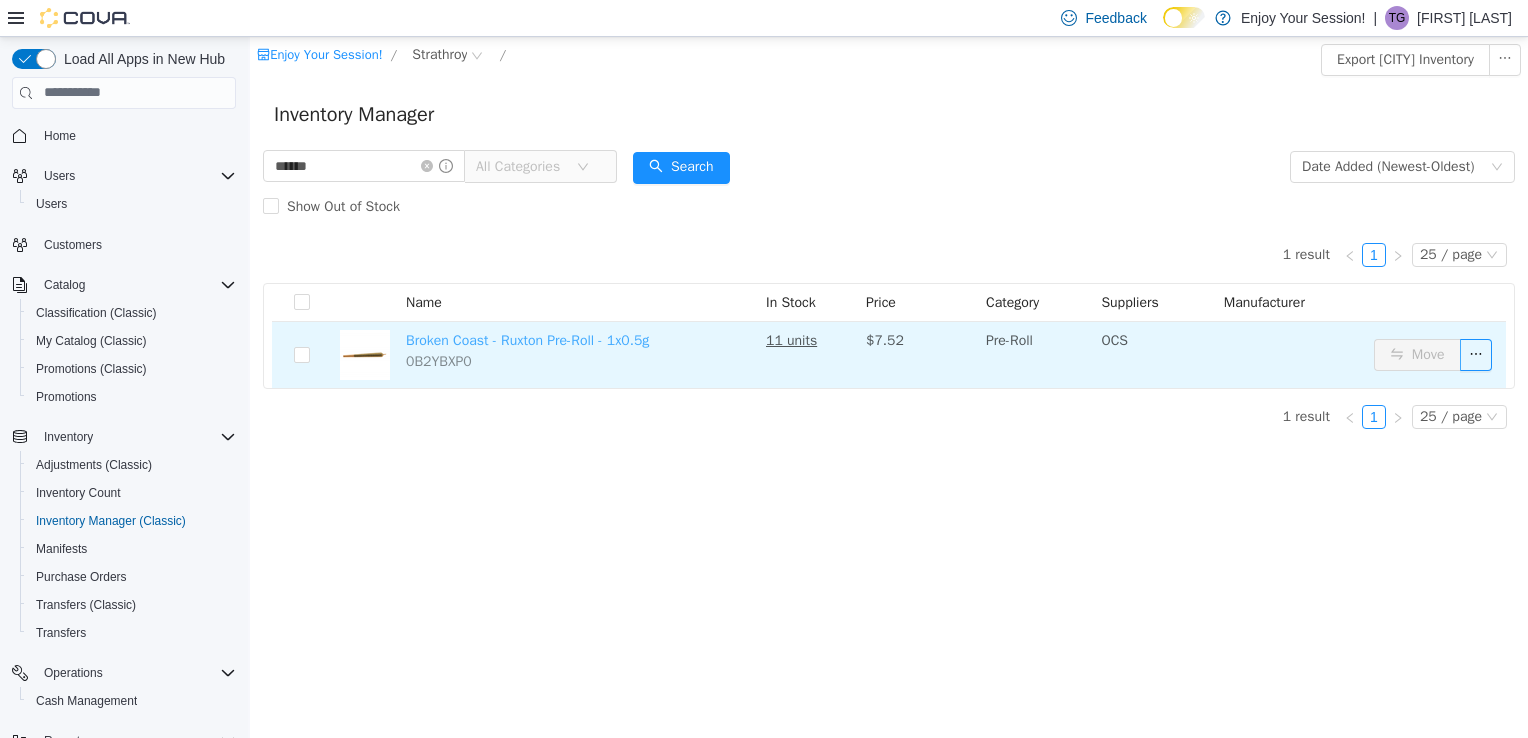 click on "Broken Coast - Ruxton Pre-Roll - 1x0.5g" at bounding box center [527, 339] 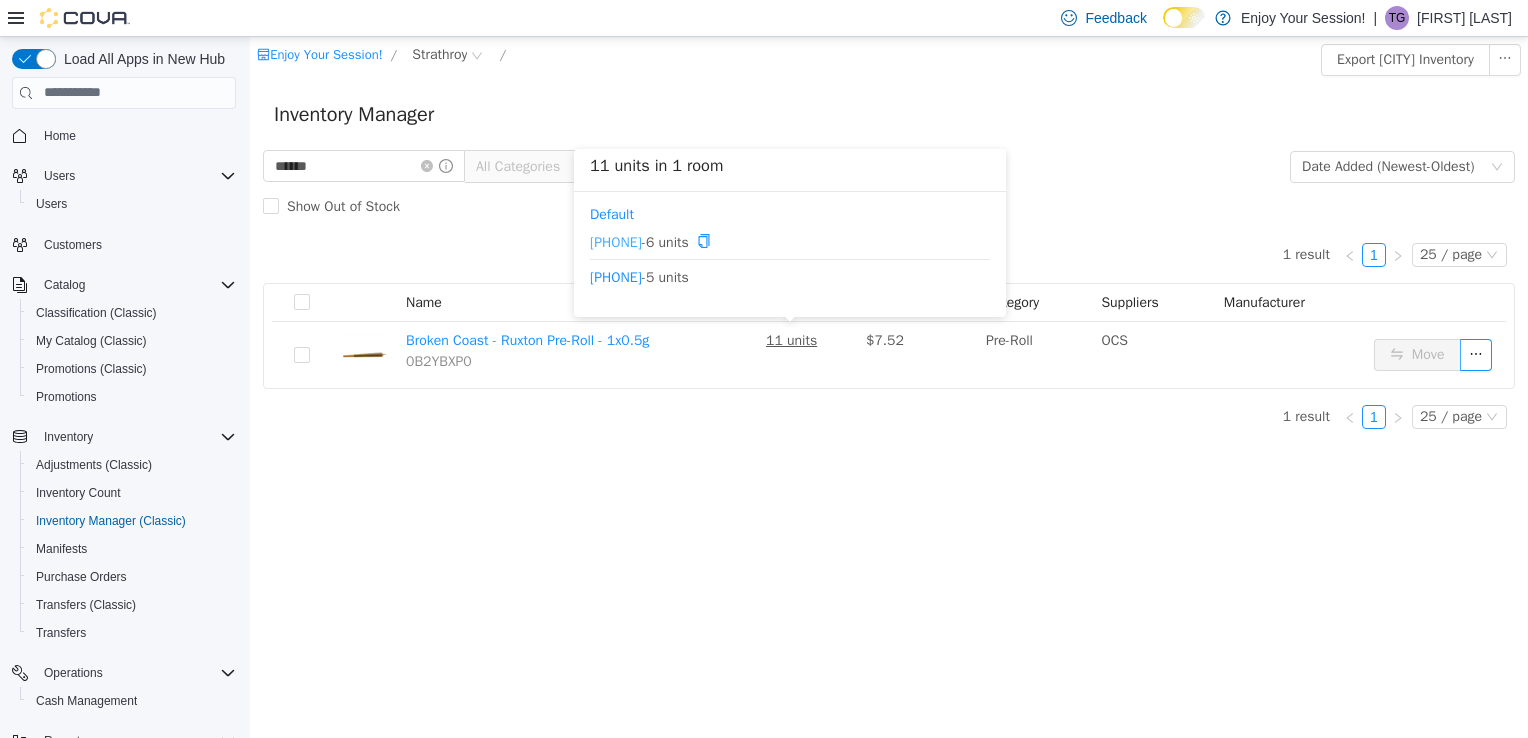 click on "[PHONE]" at bounding box center (616, 240) 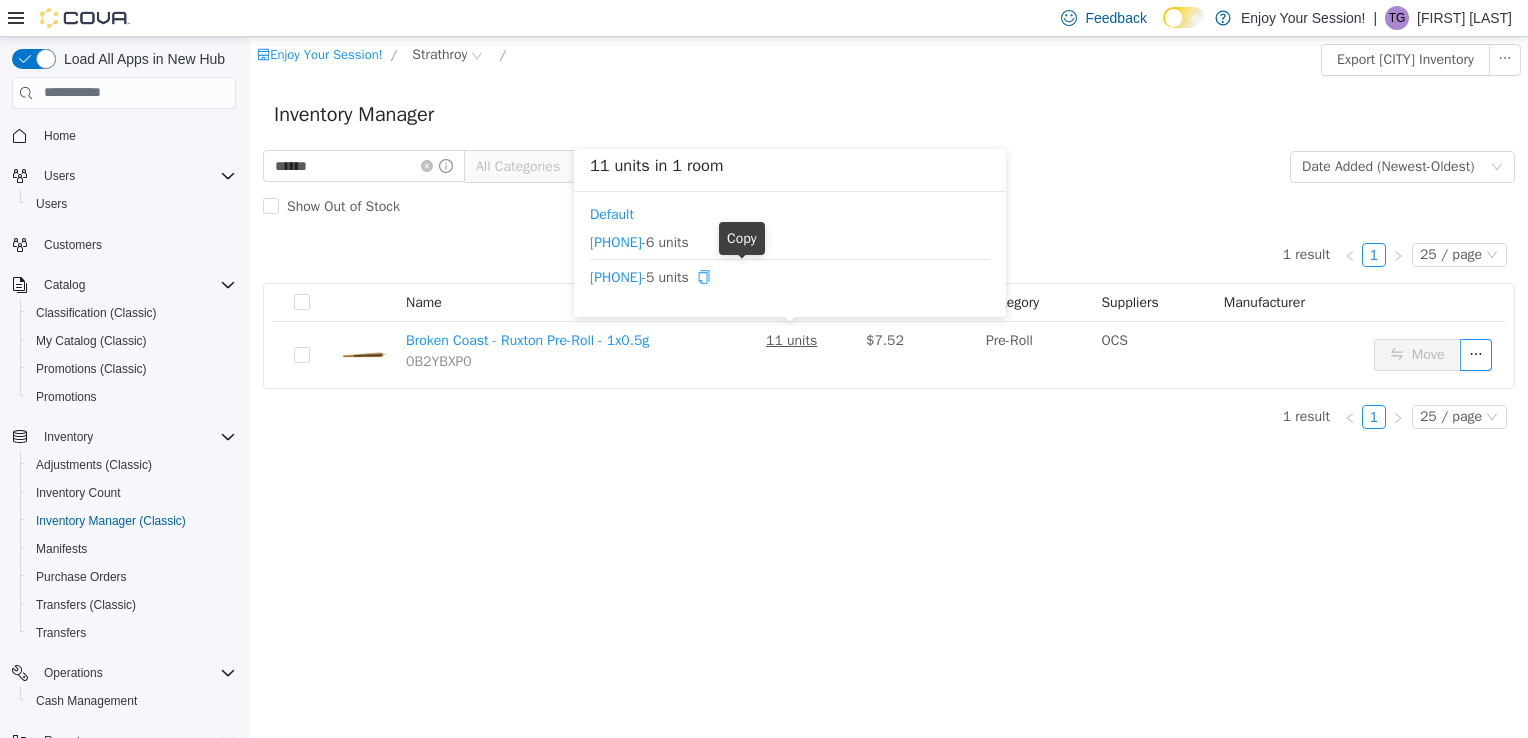 click 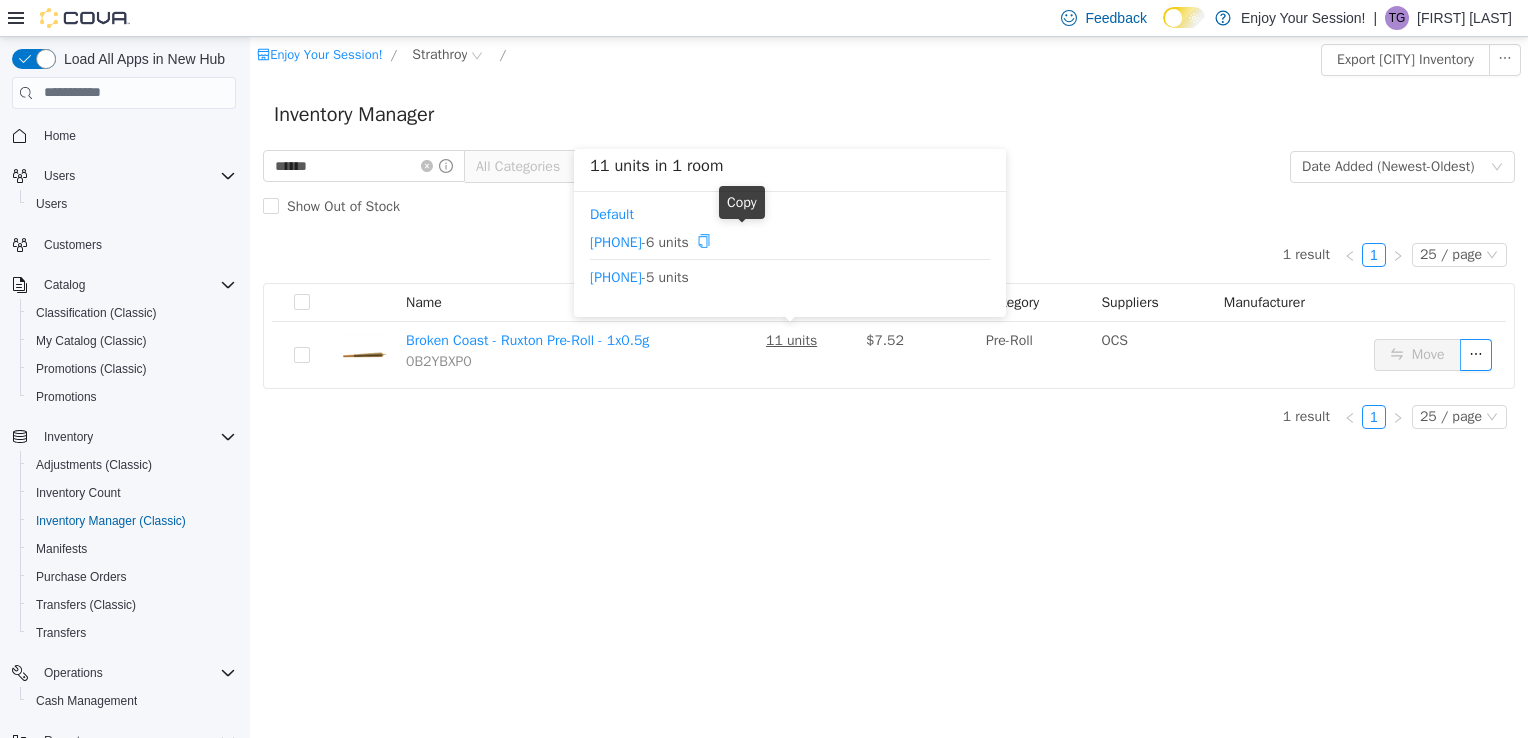 click 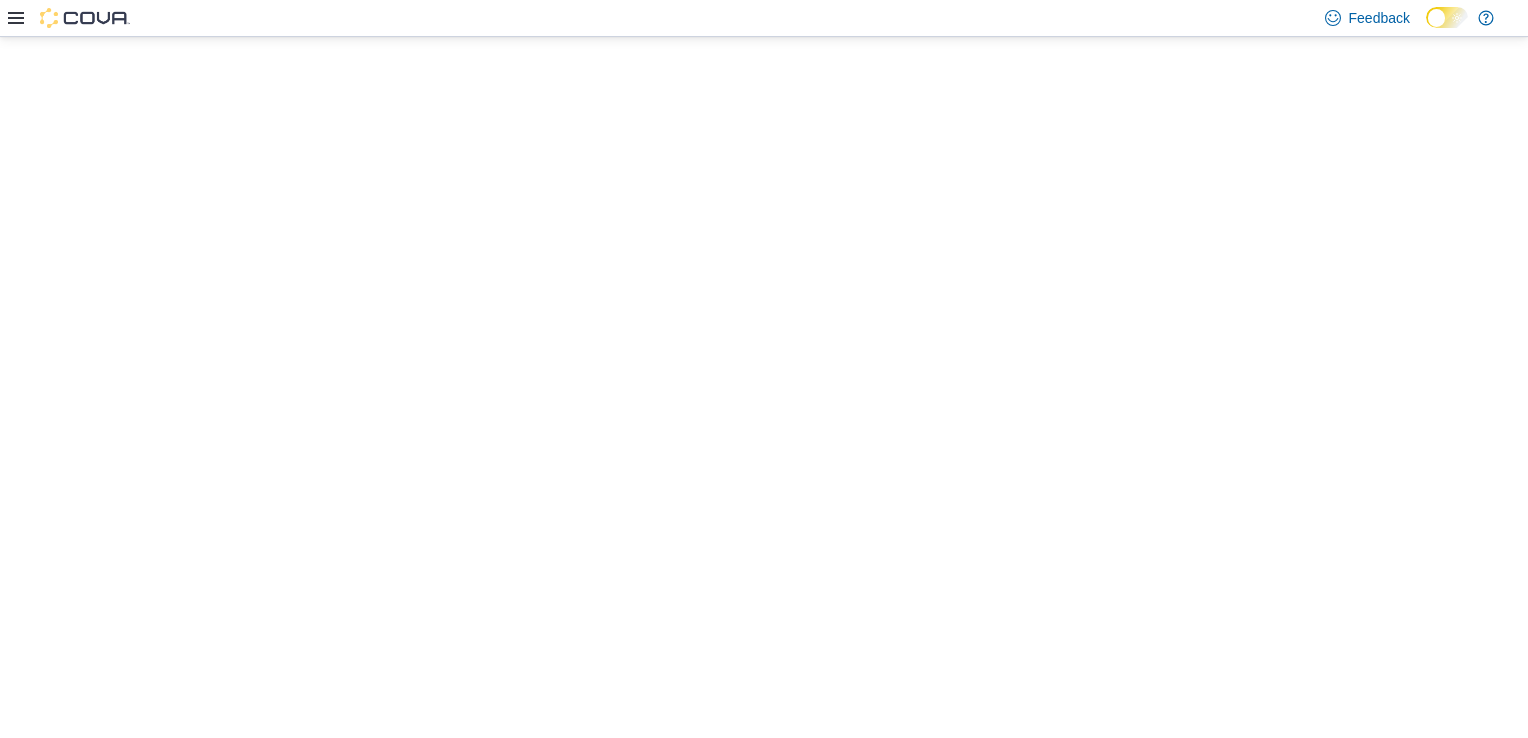 scroll, scrollTop: 0, scrollLeft: 0, axis: both 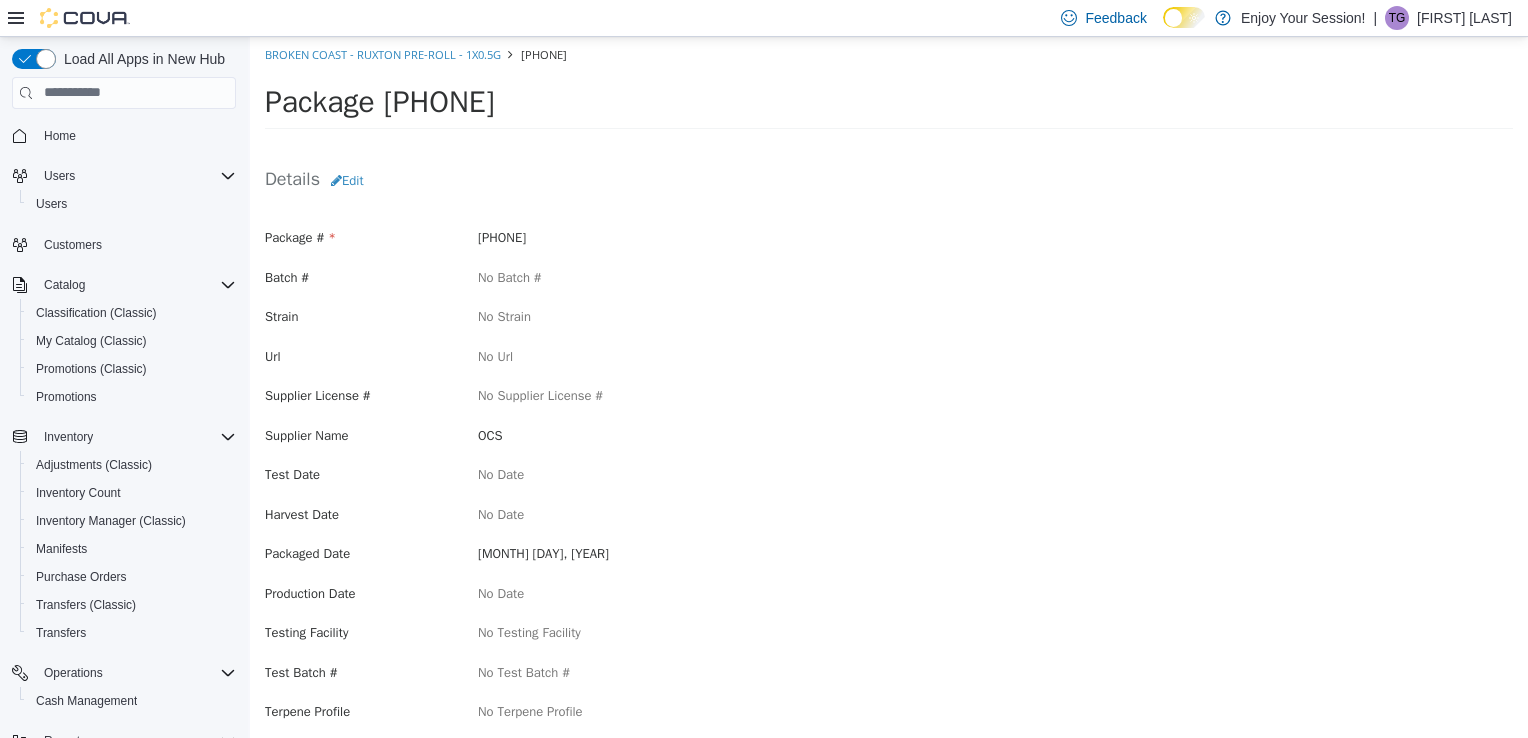 click on "[PHONE]" at bounding box center [676, 237] 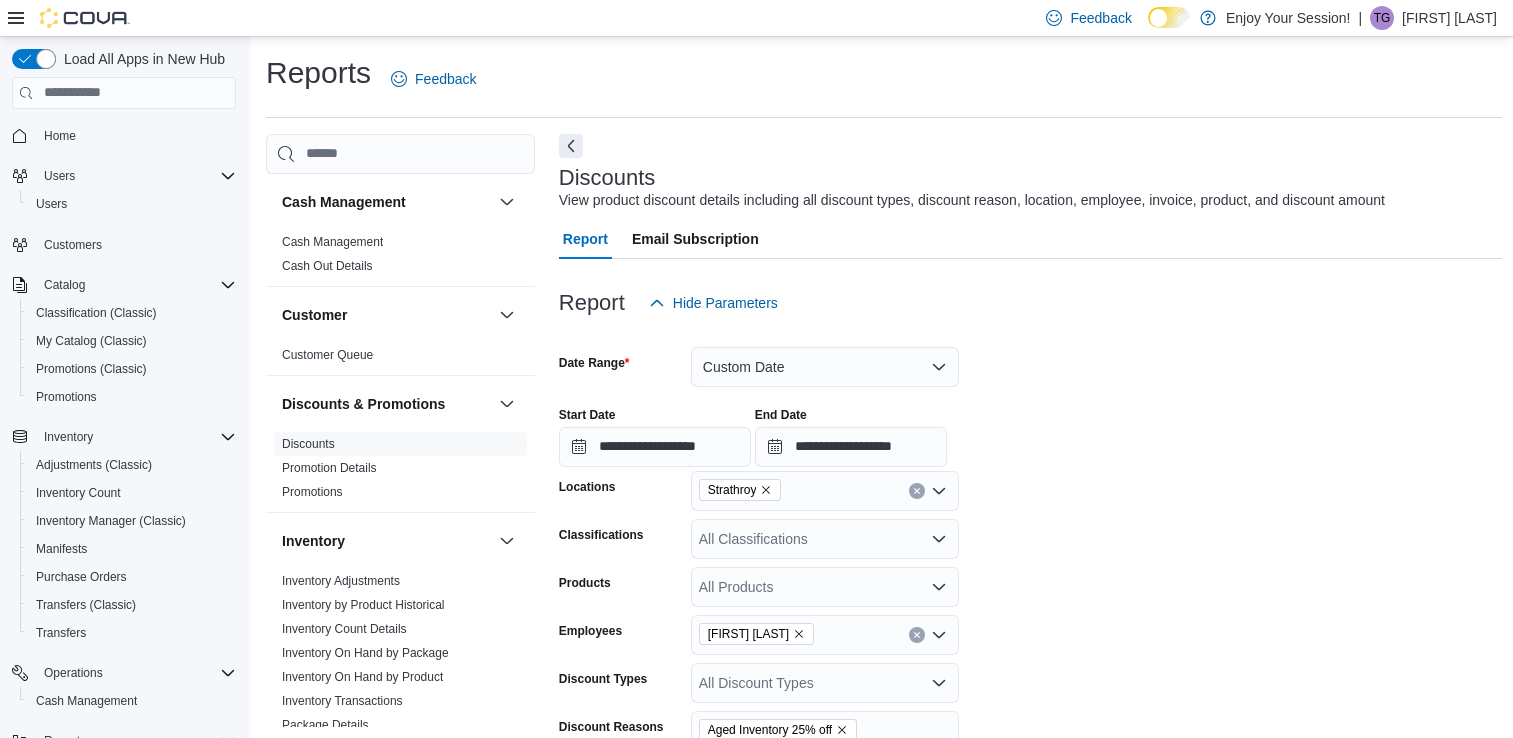 scroll, scrollTop: 458, scrollLeft: 0, axis: vertical 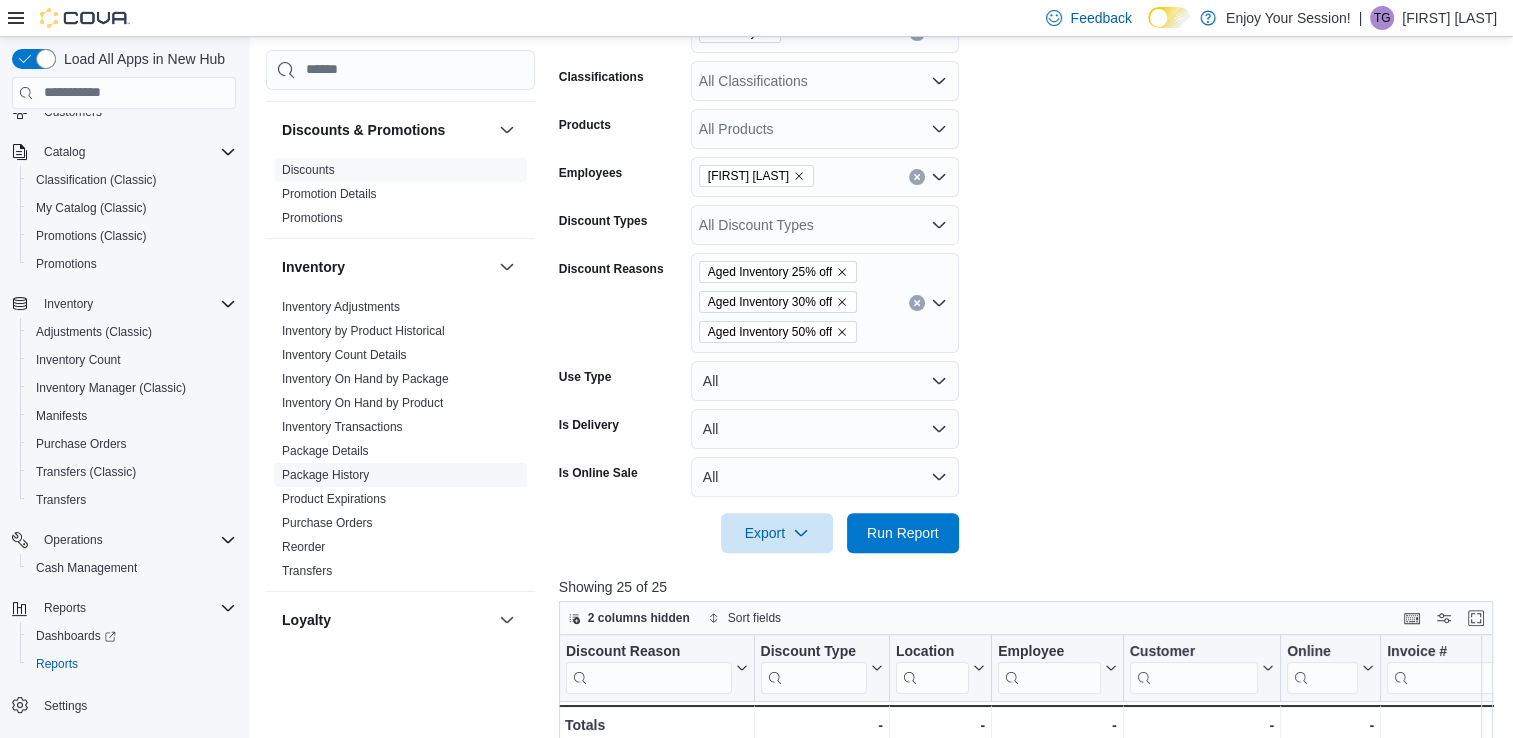 click on "Package History" at bounding box center (325, 475) 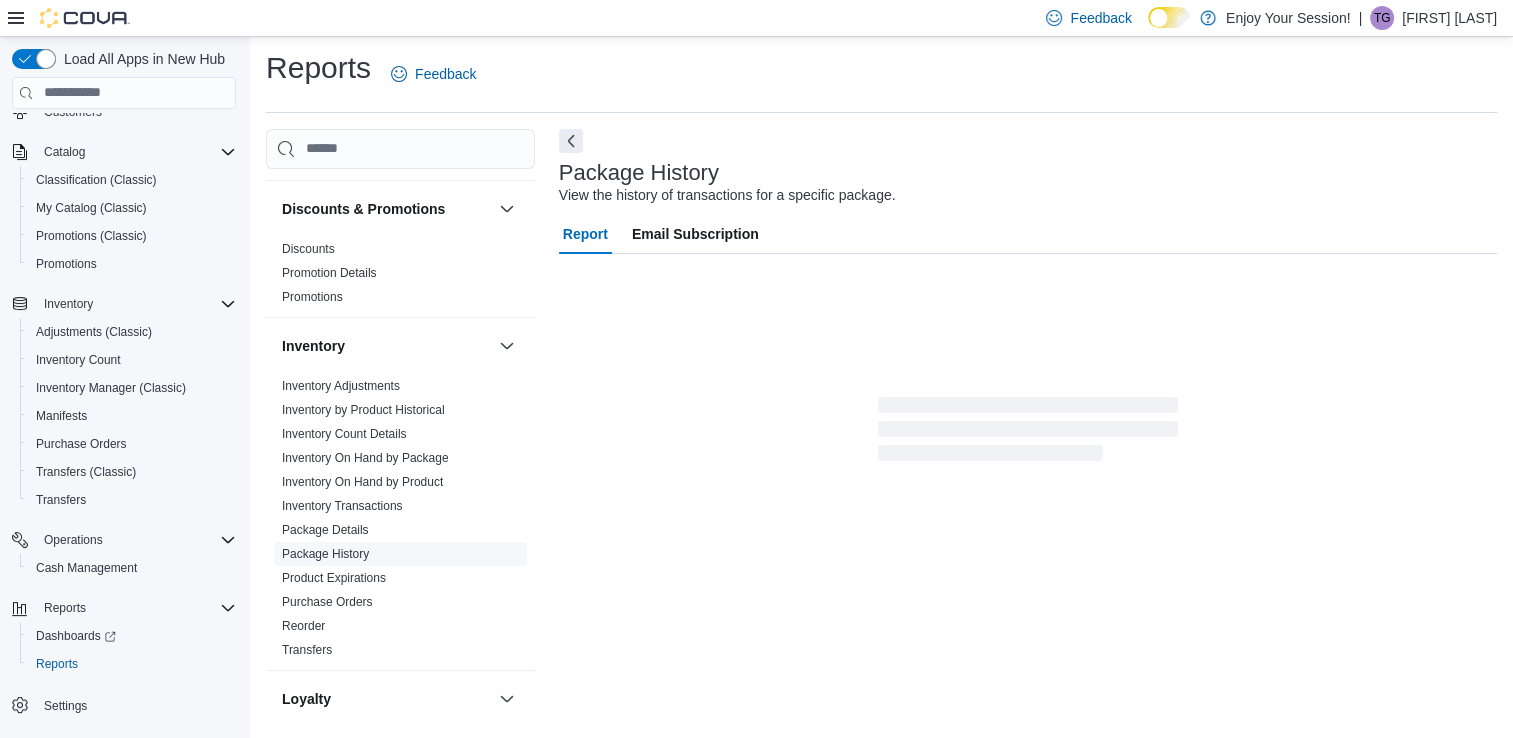 scroll, scrollTop: 5, scrollLeft: 0, axis: vertical 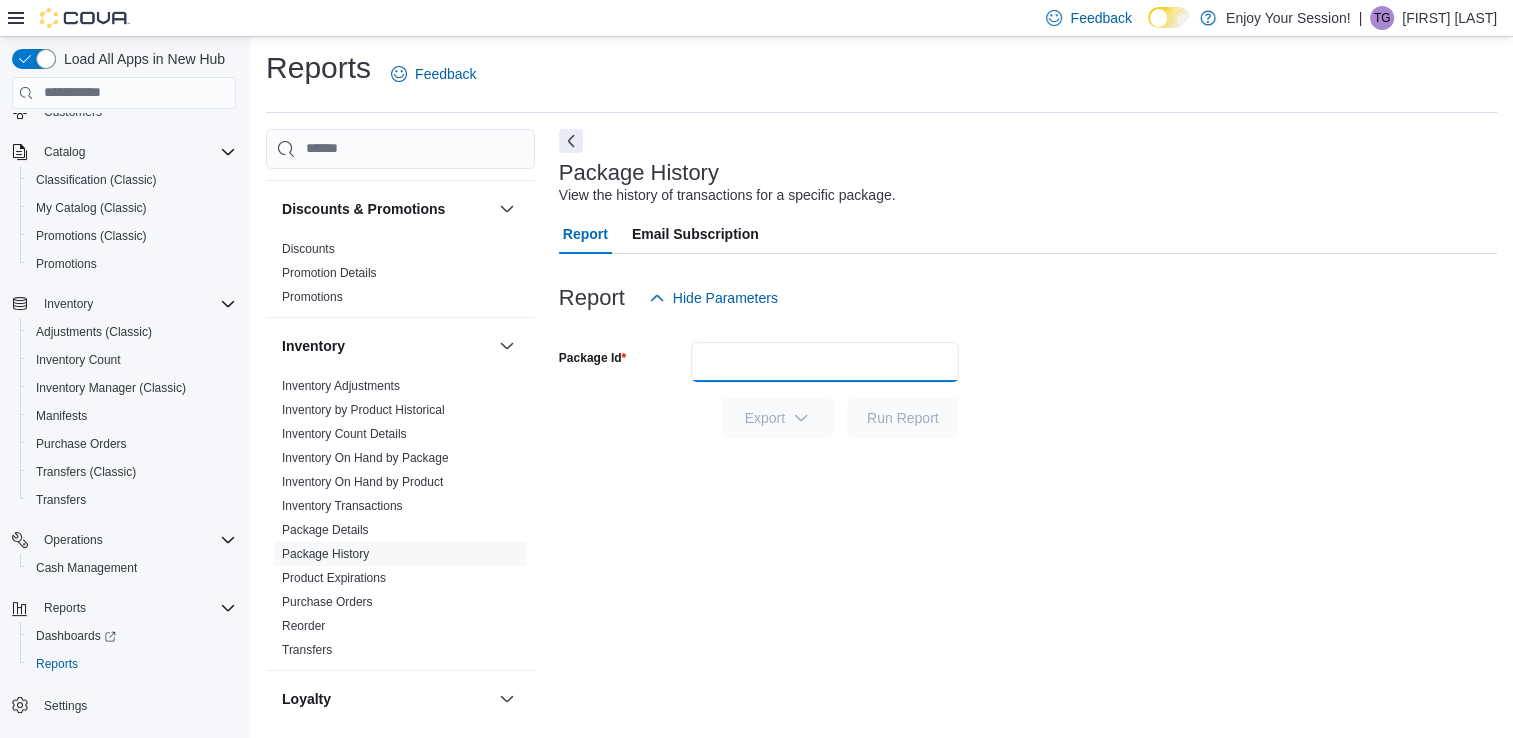click on "Package Id" at bounding box center [825, 362] 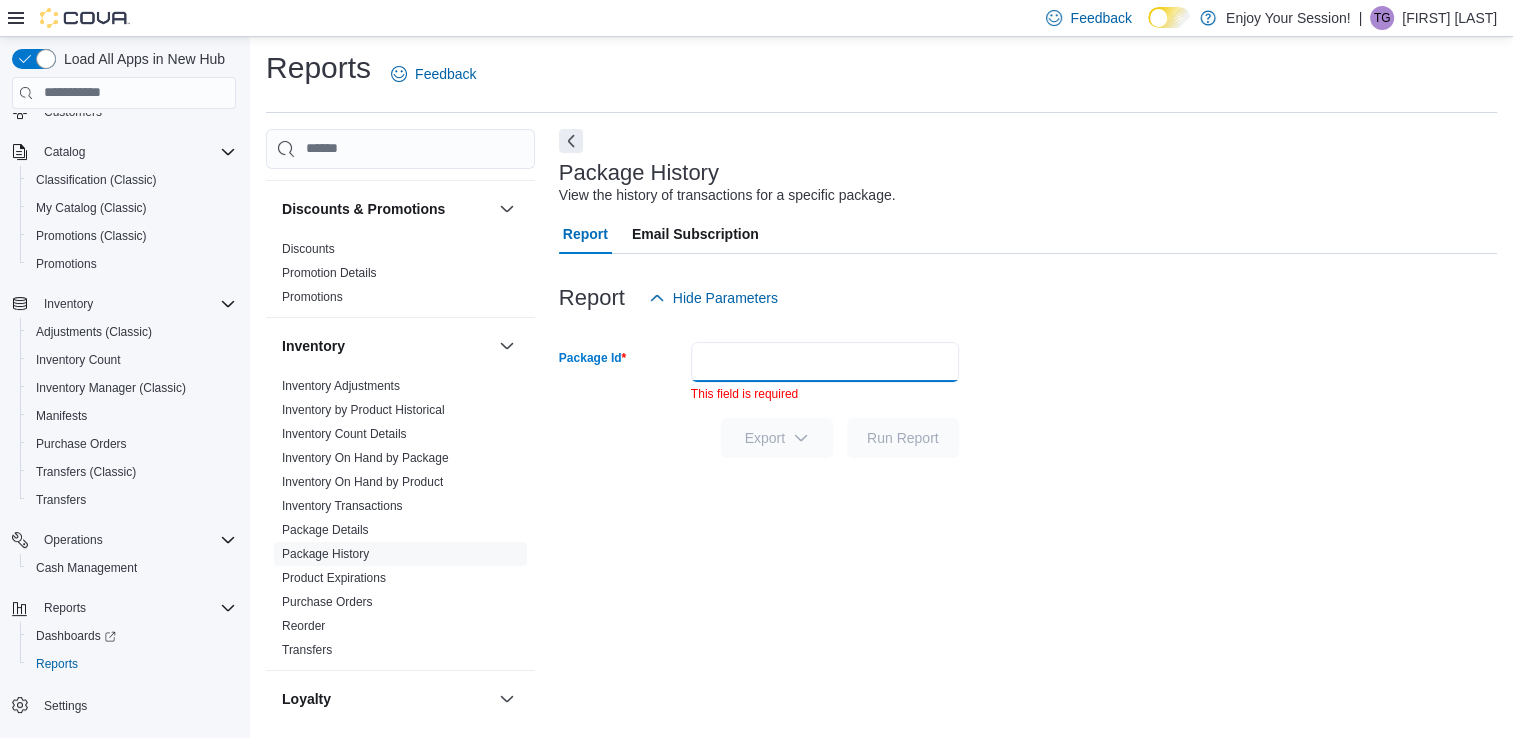 paste on "**********" 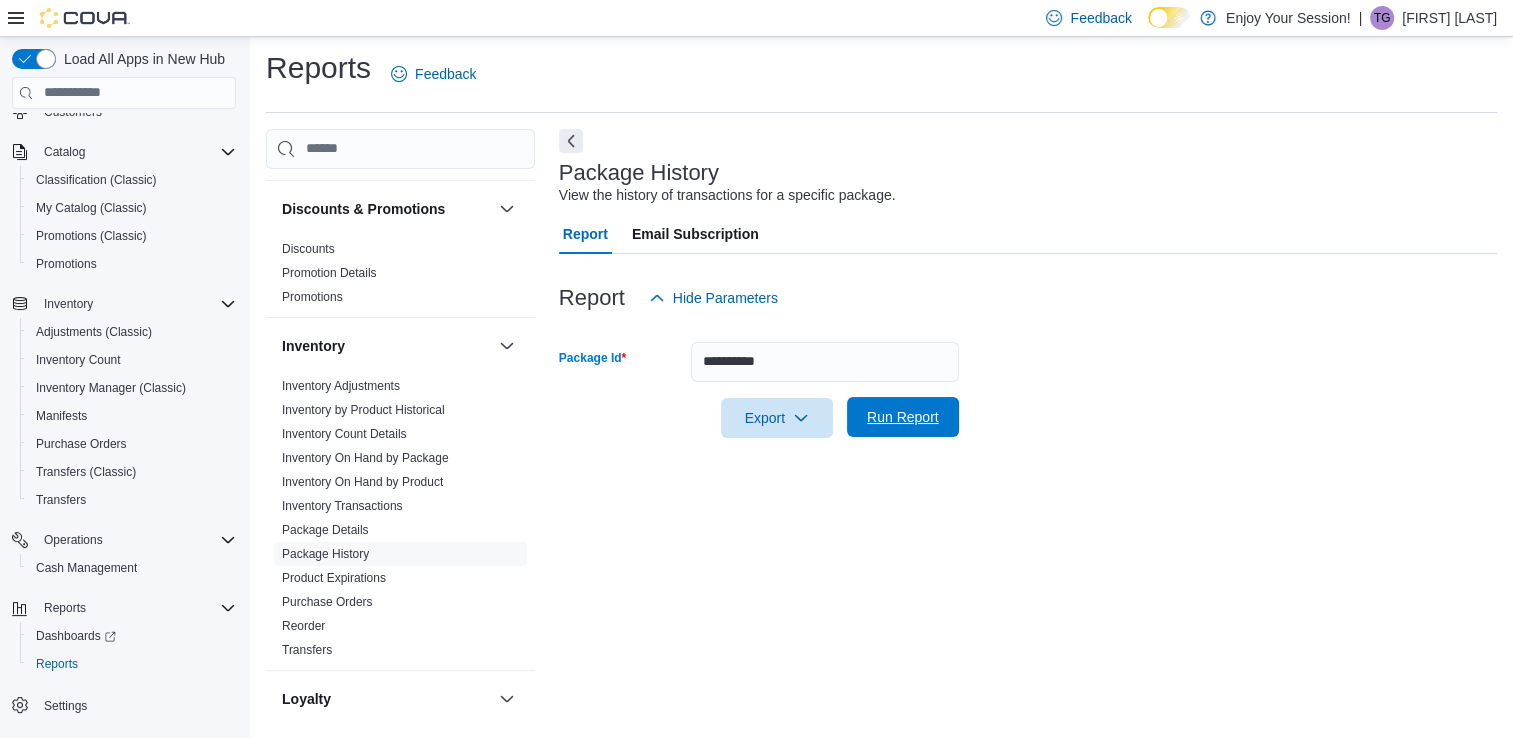 click on "Run Report" at bounding box center (903, 417) 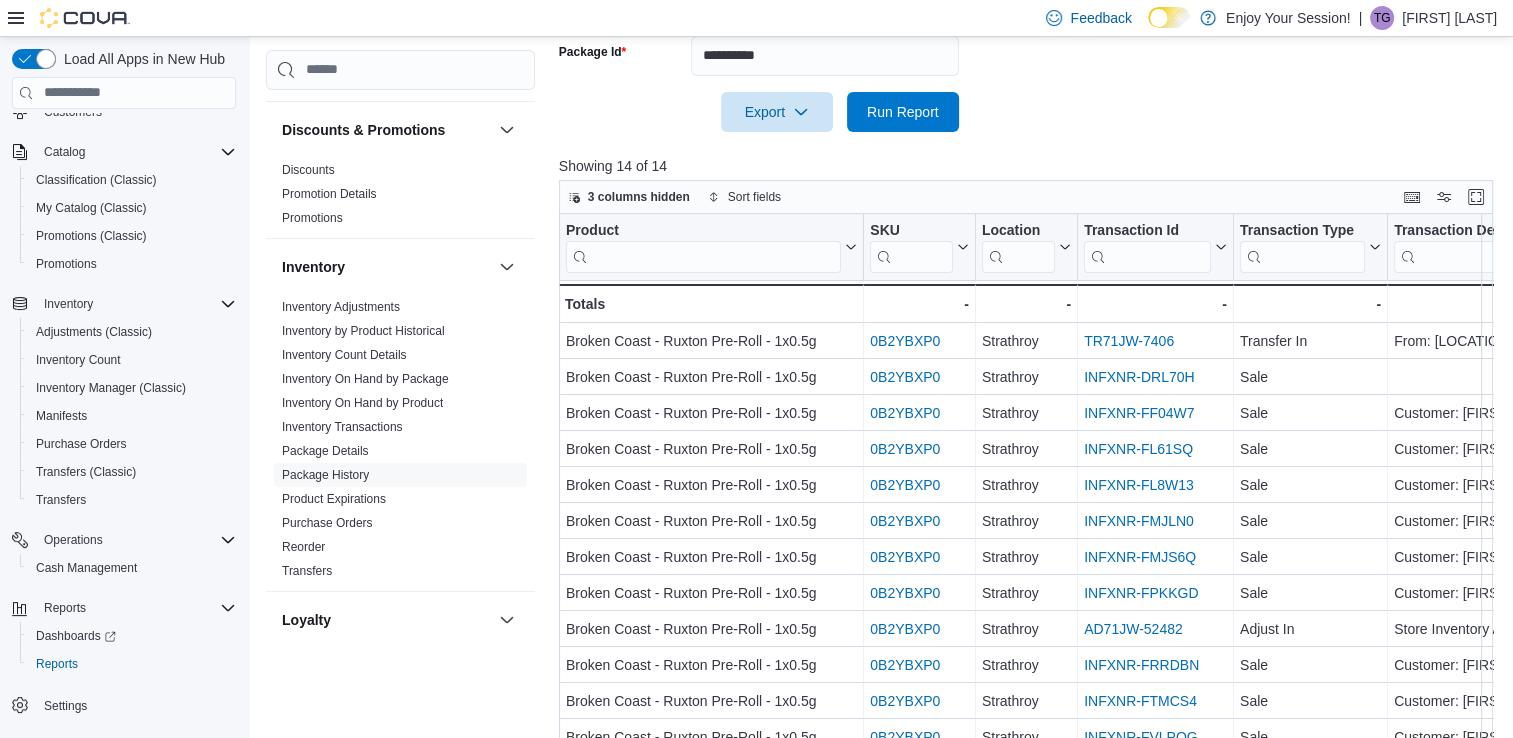 scroll, scrollTop: 317, scrollLeft: 0, axis: vertical 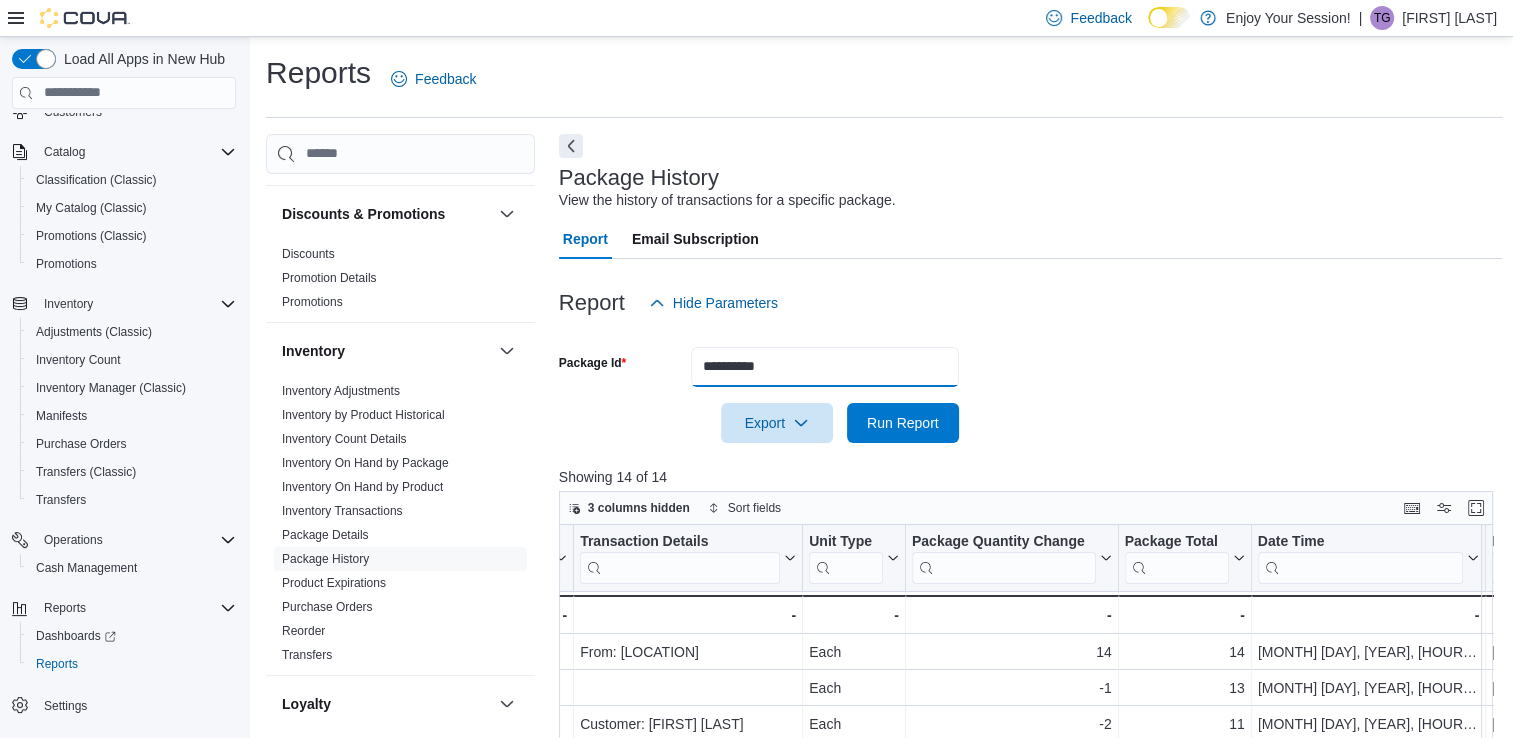 click on "**********" at bounding box center (825, 367) 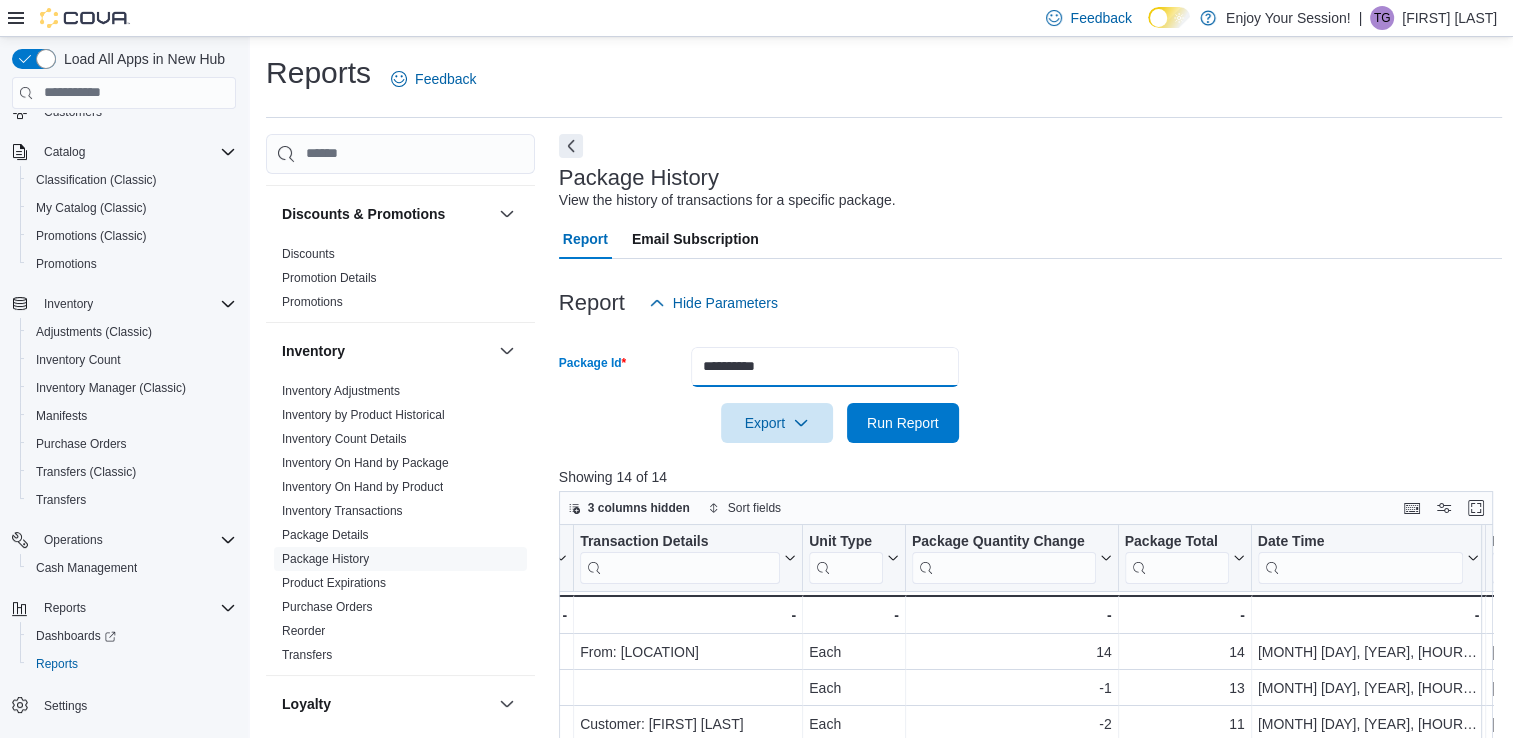 click on "**********" at bounding box center (825, 367) 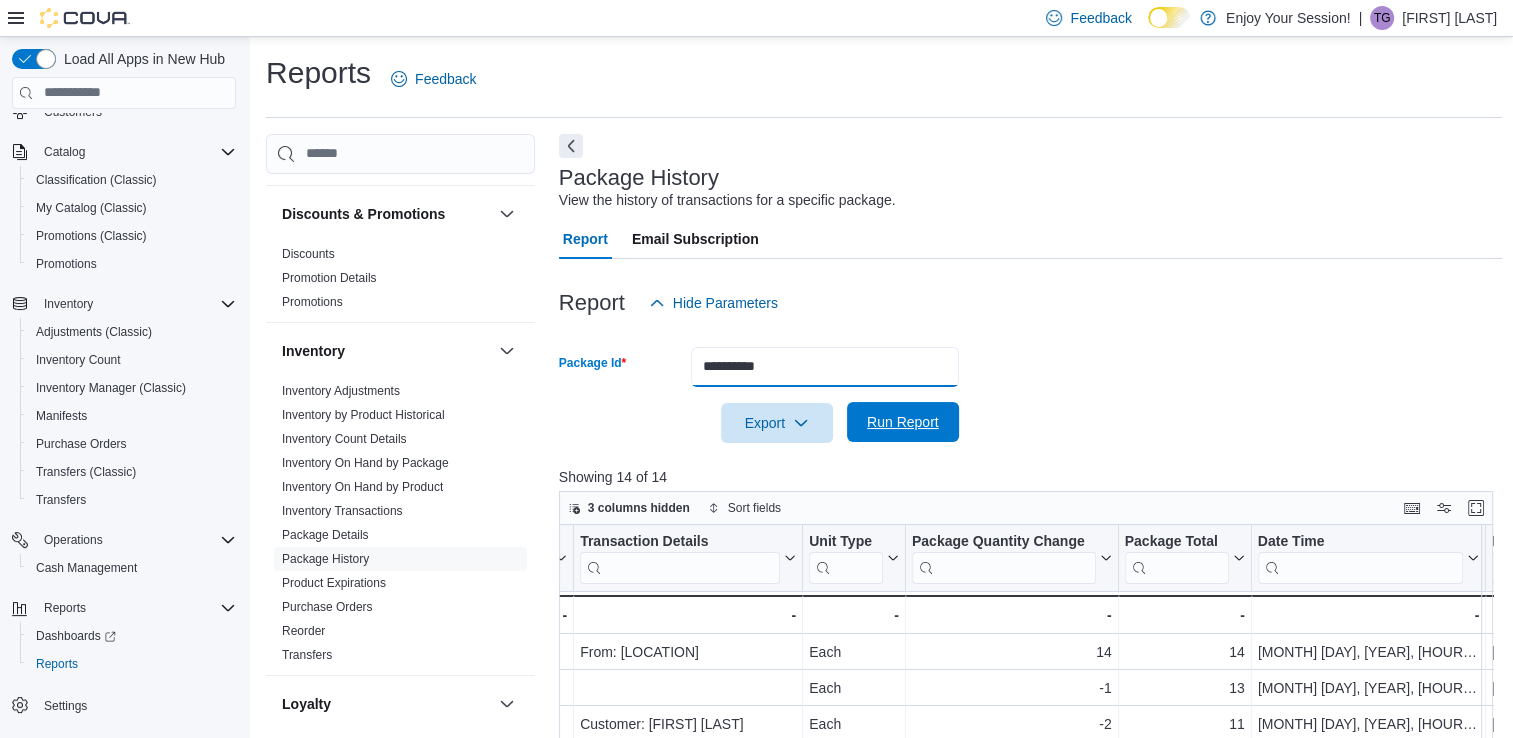 type on "**********" 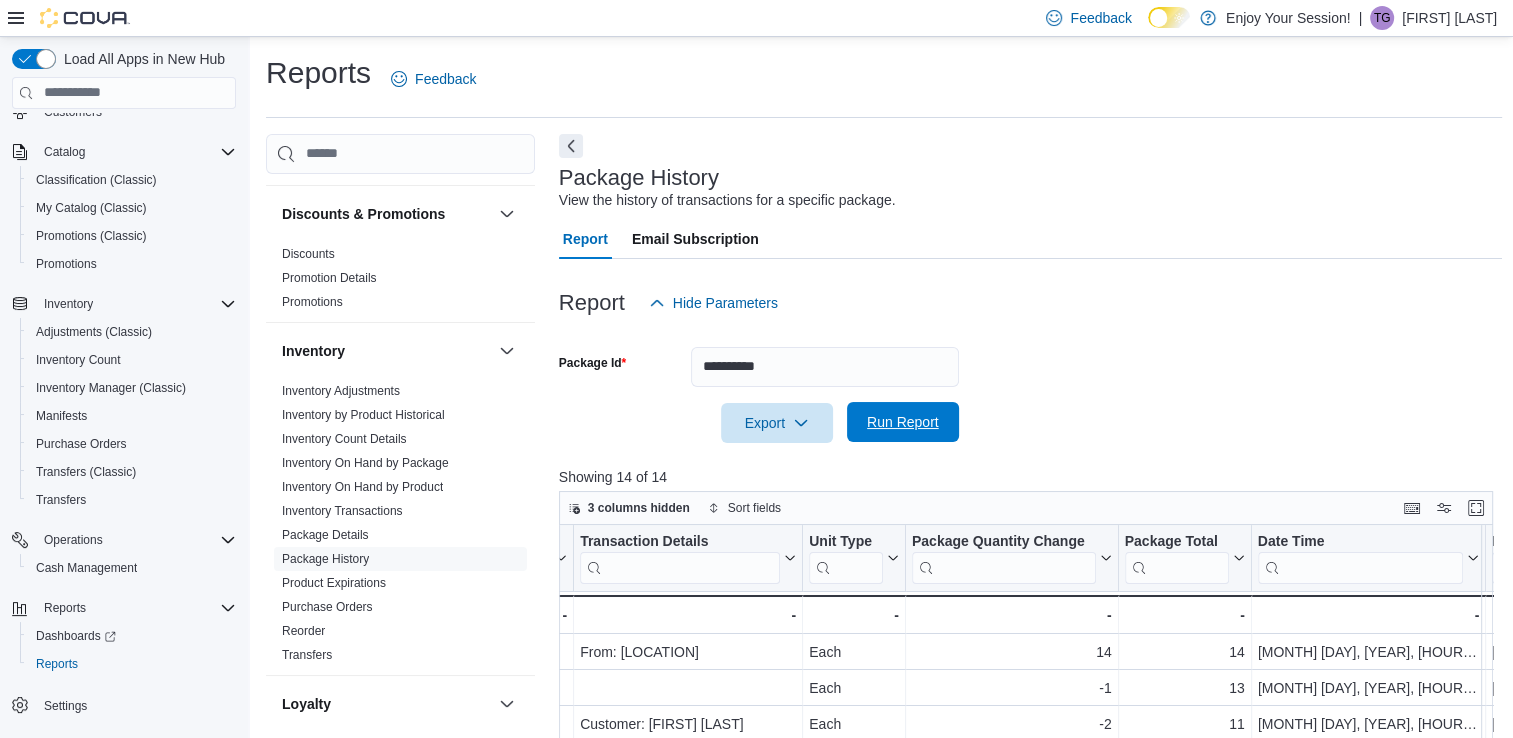 click on "Run Report" at bounding box center [903, 422] 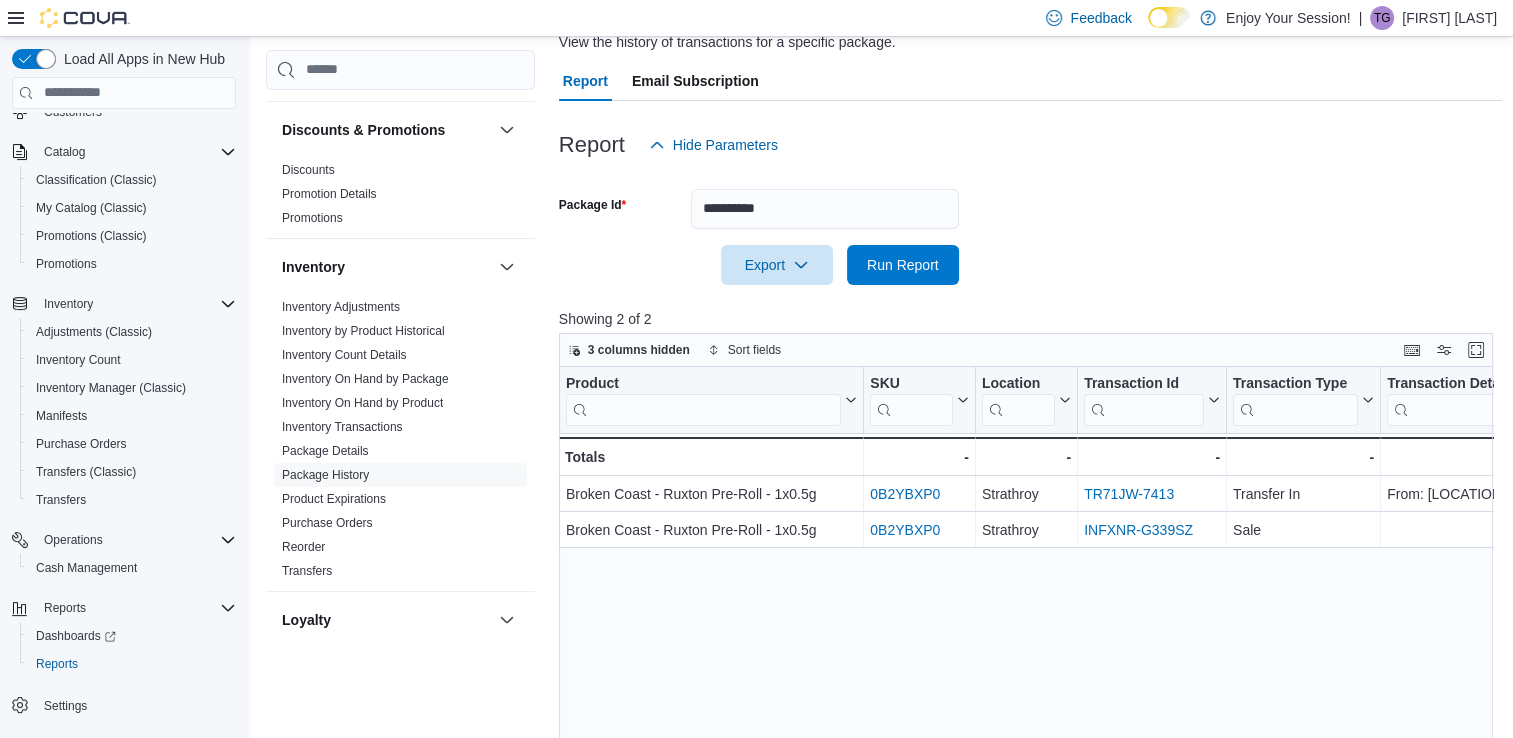 scroll, scrollTop: 192, scrollLeft: 0, axis: vertical 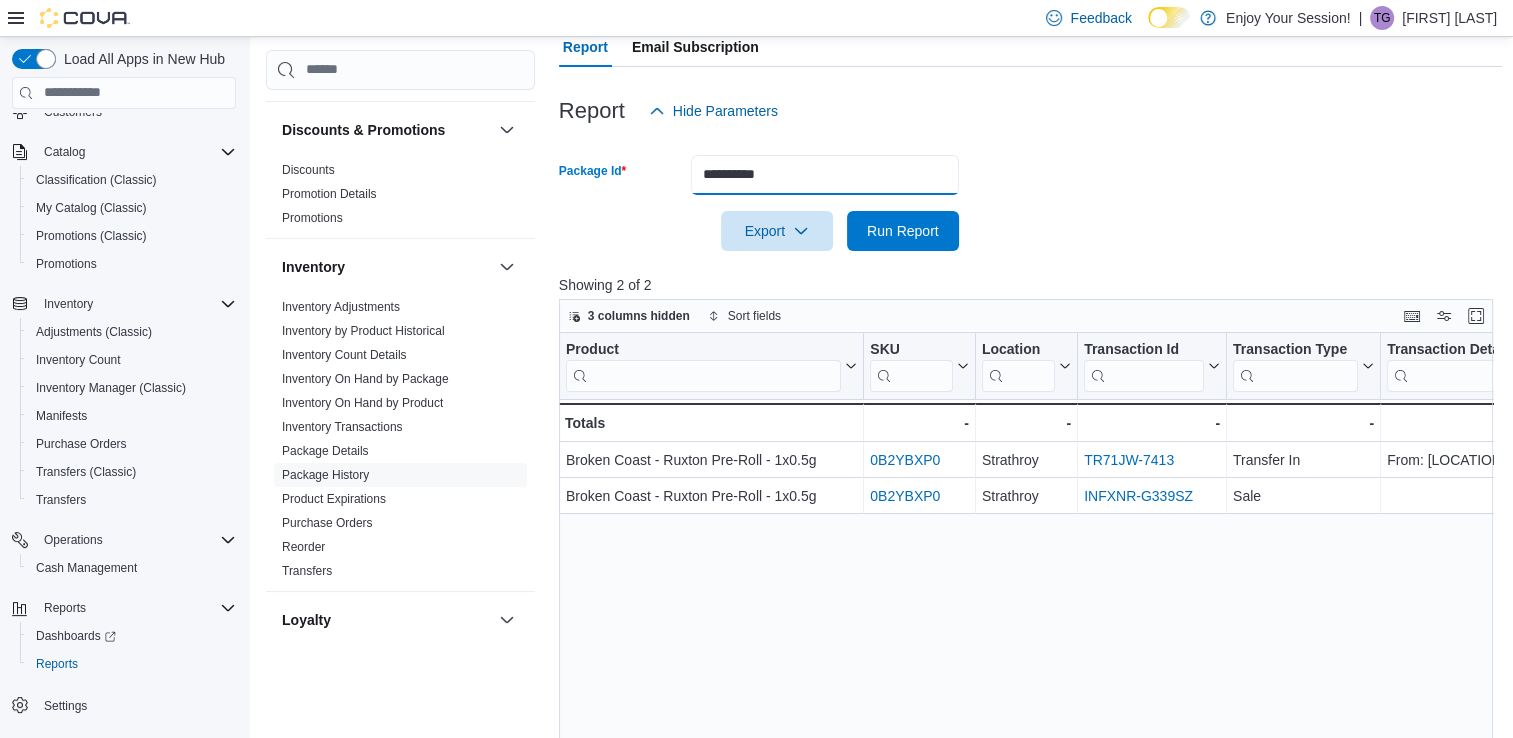 click on "**********" at bounding box center (825, 175) 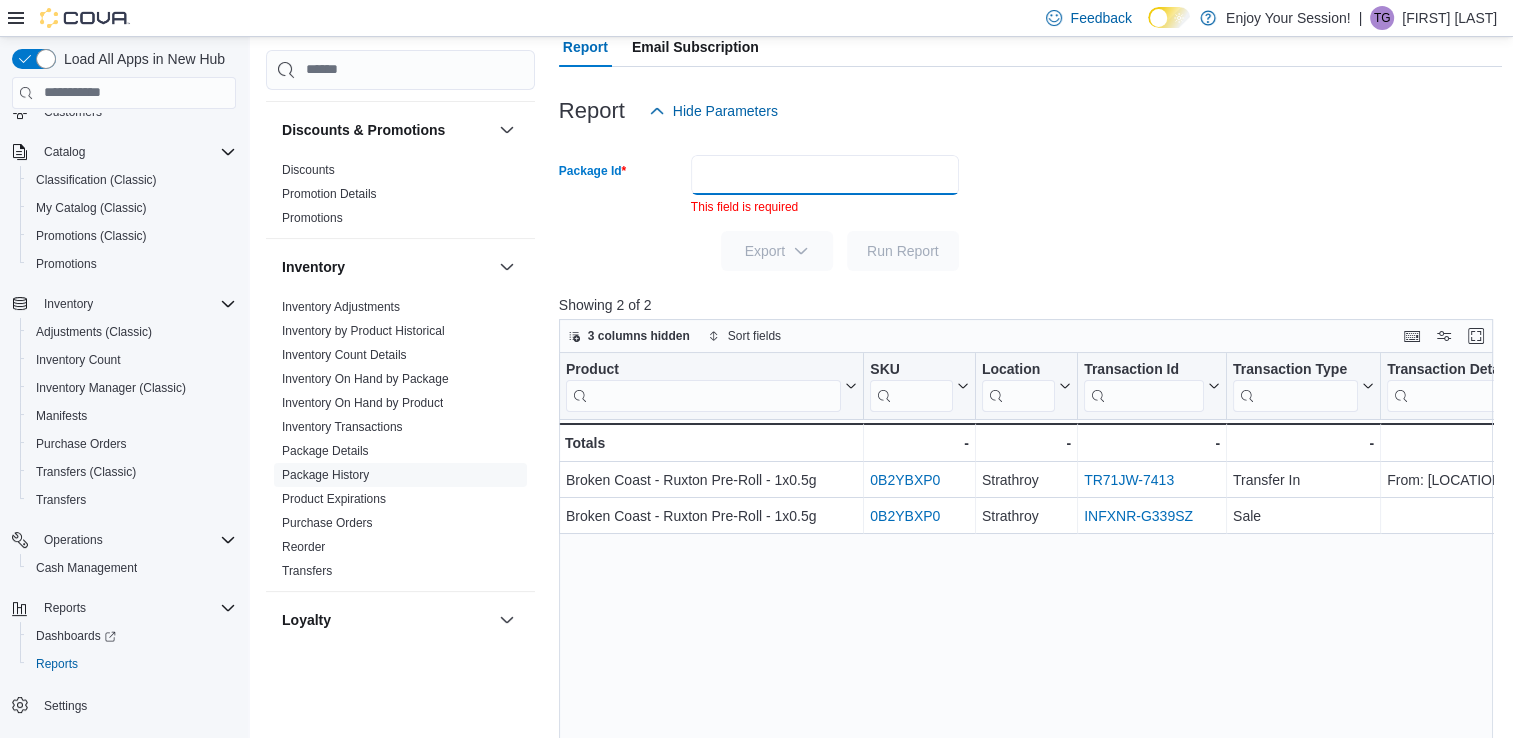 paste on "**********" 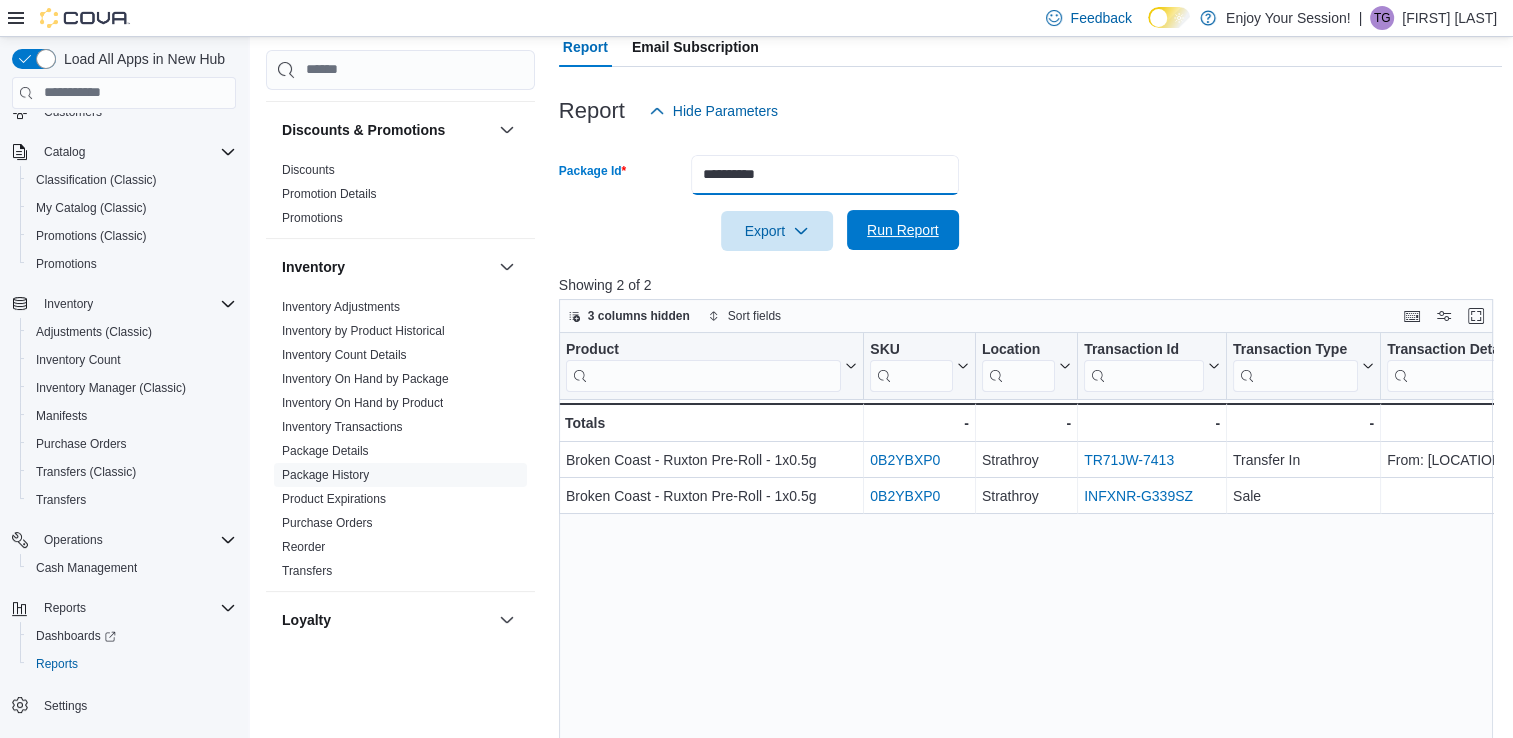 type on "**********" 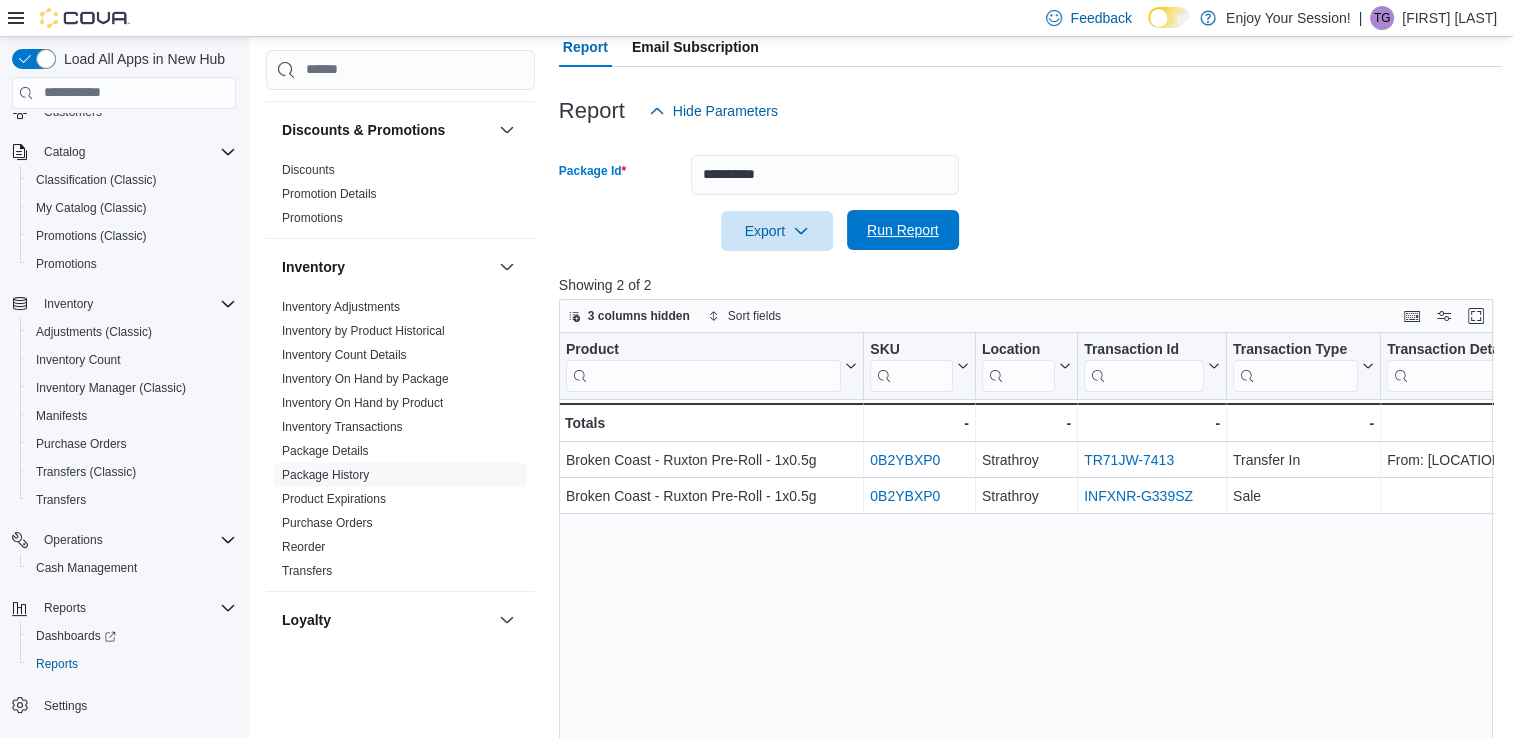 click on "Run Report" at bounding box center [903, 230] 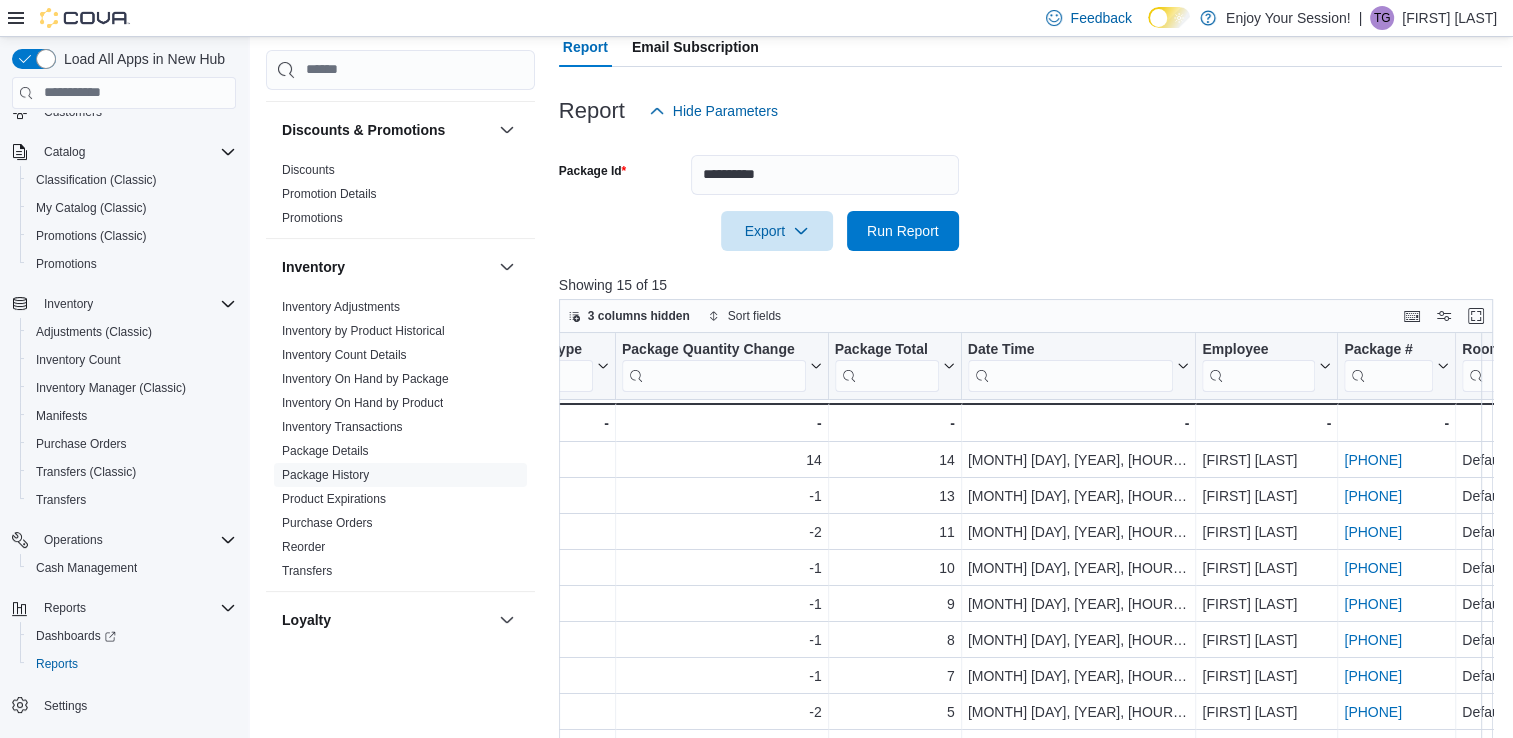scroll, scrollTop: 103, scrollLeft: 1104, axis: both 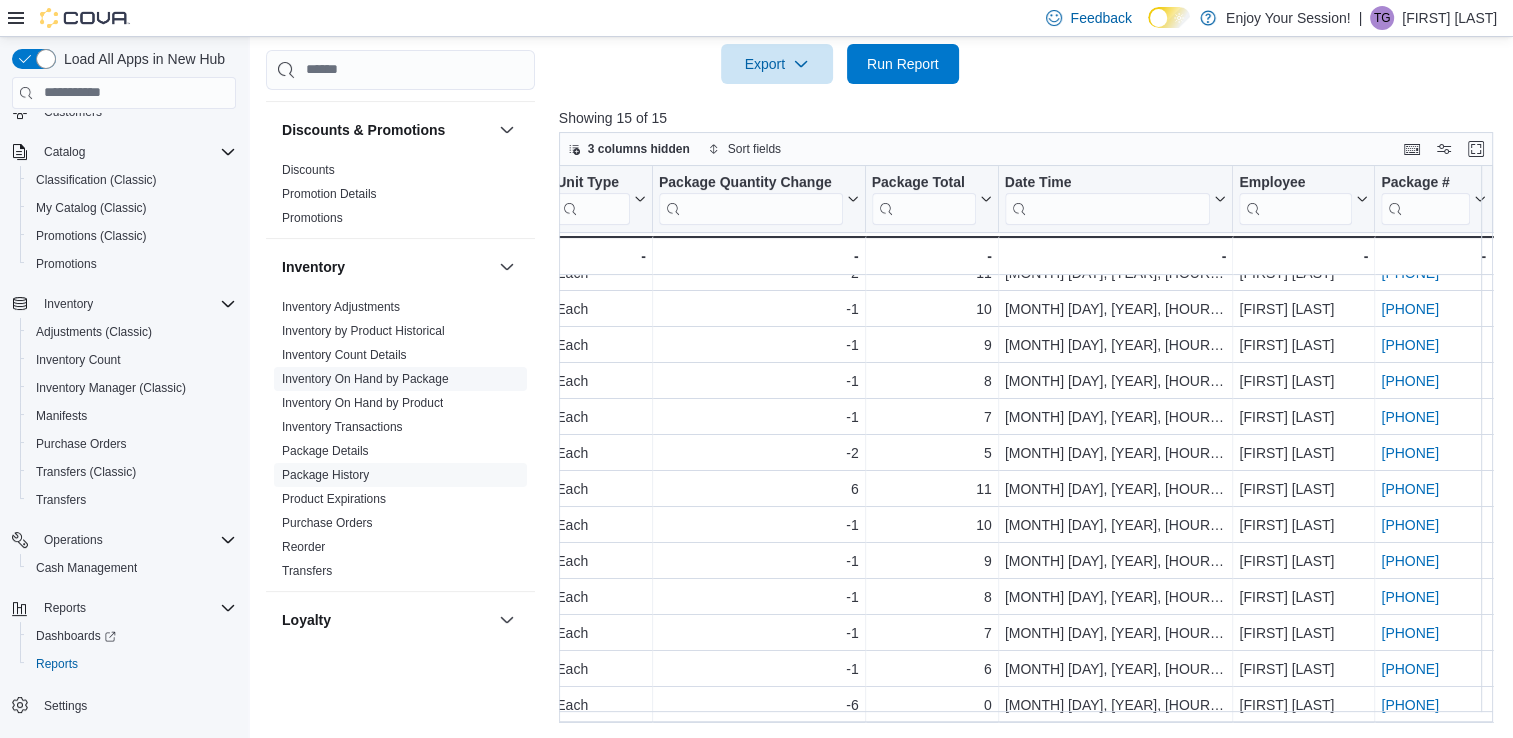 click on "Inventory On Hand by Package" at bounding box center [365, 379] 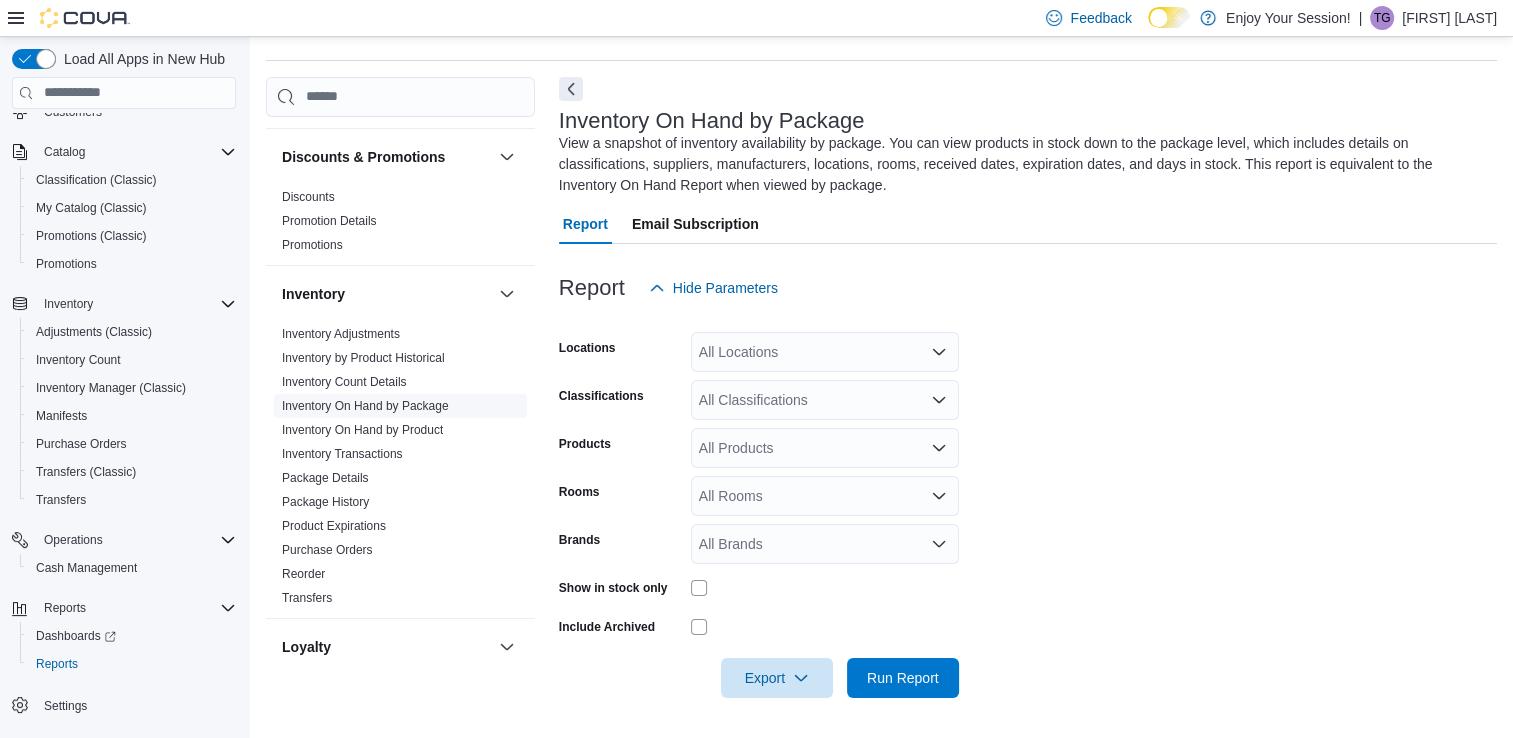 scroll, scrollTop: 56, scrollLeft: 0, axis: vertical 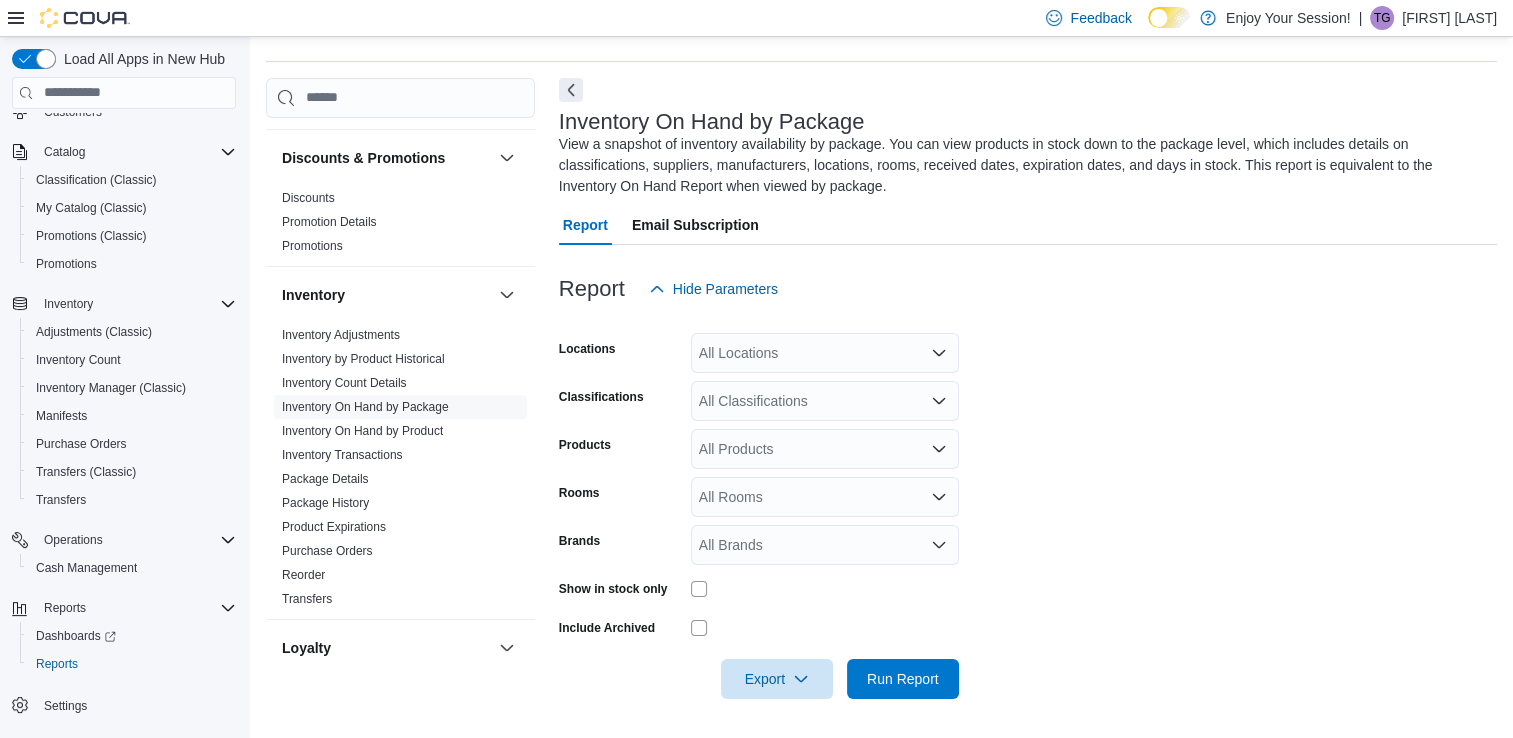 click on "All Locations" at bounding box center [825, 353] 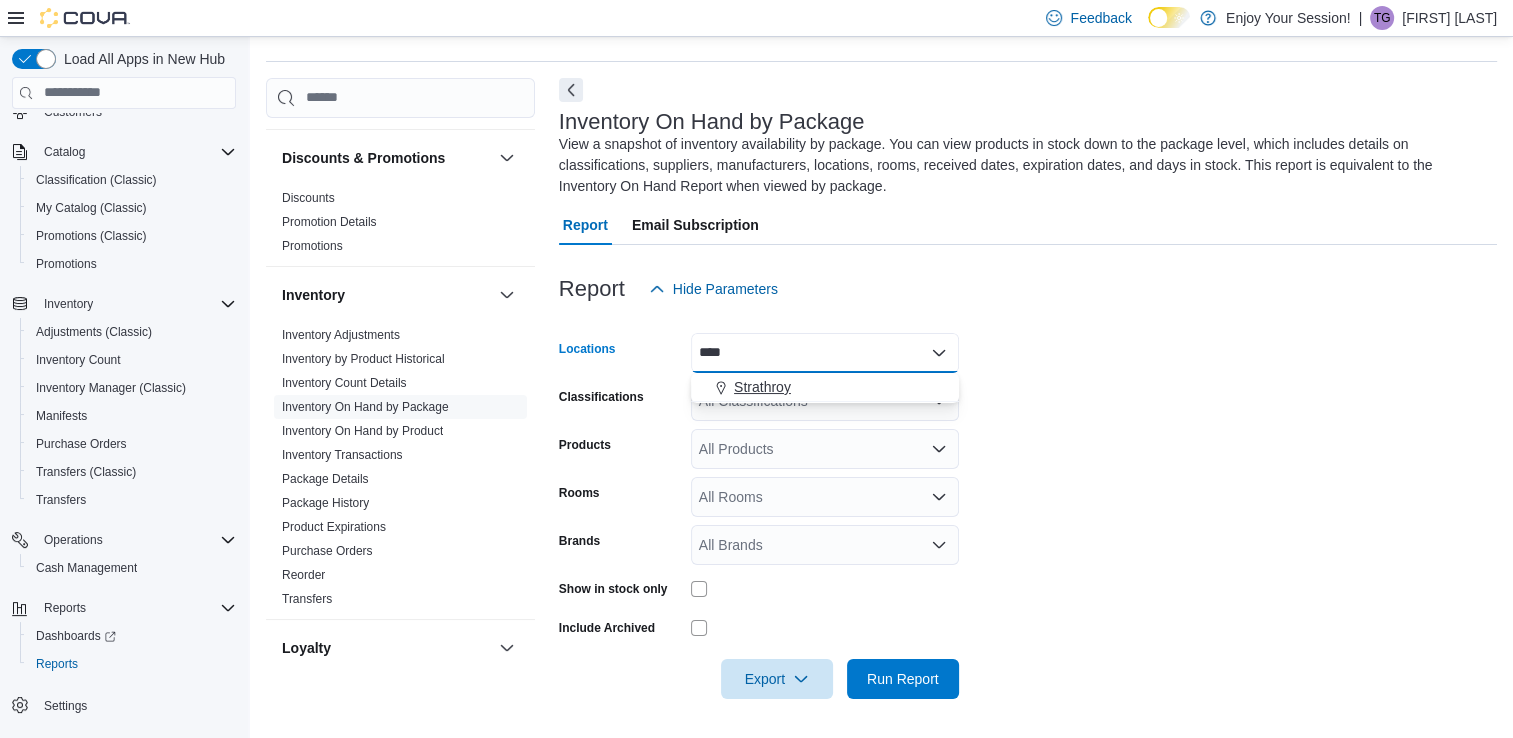 type on "****" 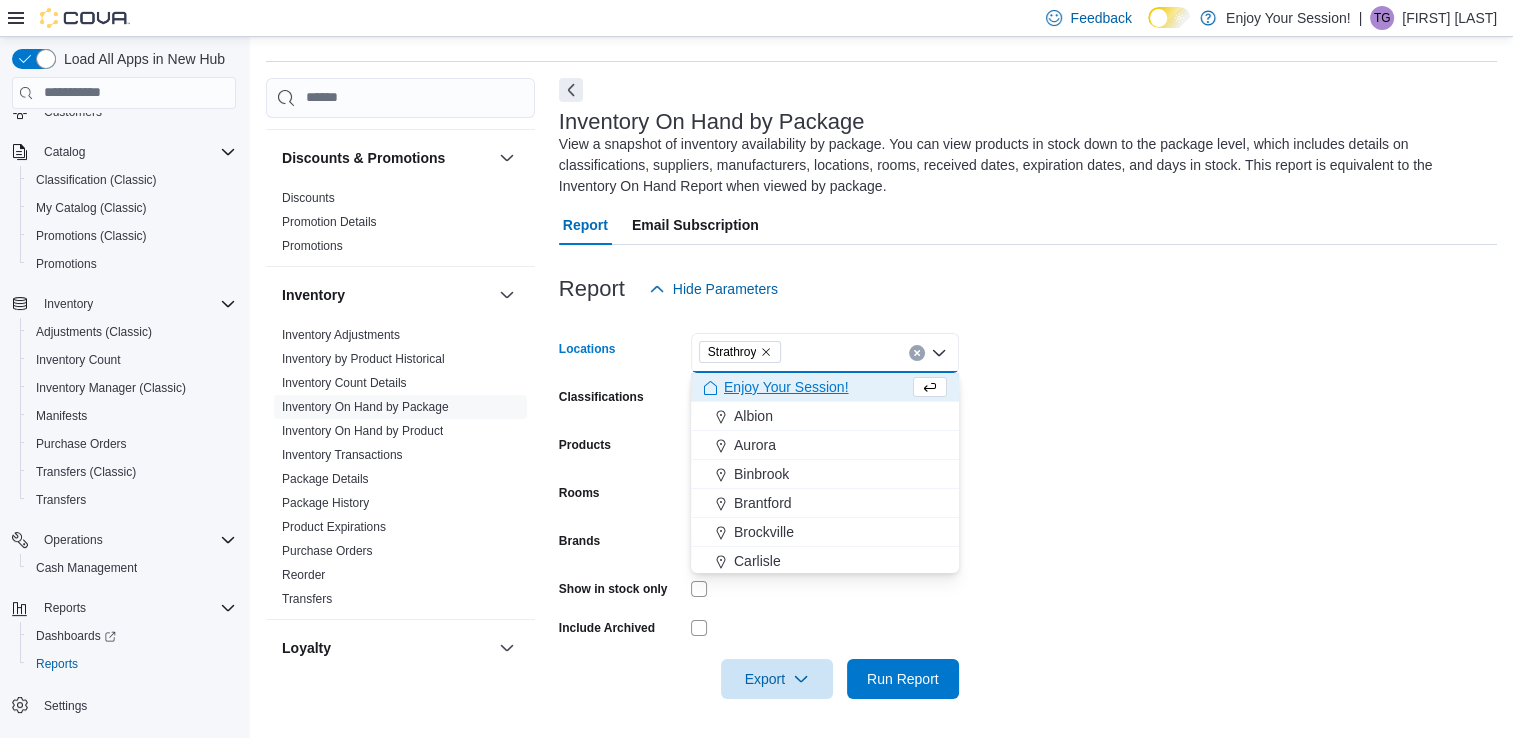 click on "Locations Strathroy Combo box. Selected. Strathroy. Press Backspace to delete Strathroy. Combo box input. All Locations. Type some text or, to display a list of choices, press Down Arrow. To exit the list of choices, press Escape. Classifications All Classifications Products All Products Rooms All Rooms Brands All Brands Show in stock only Include Archived Export  Run Report" at bounding box center [1028, 504] 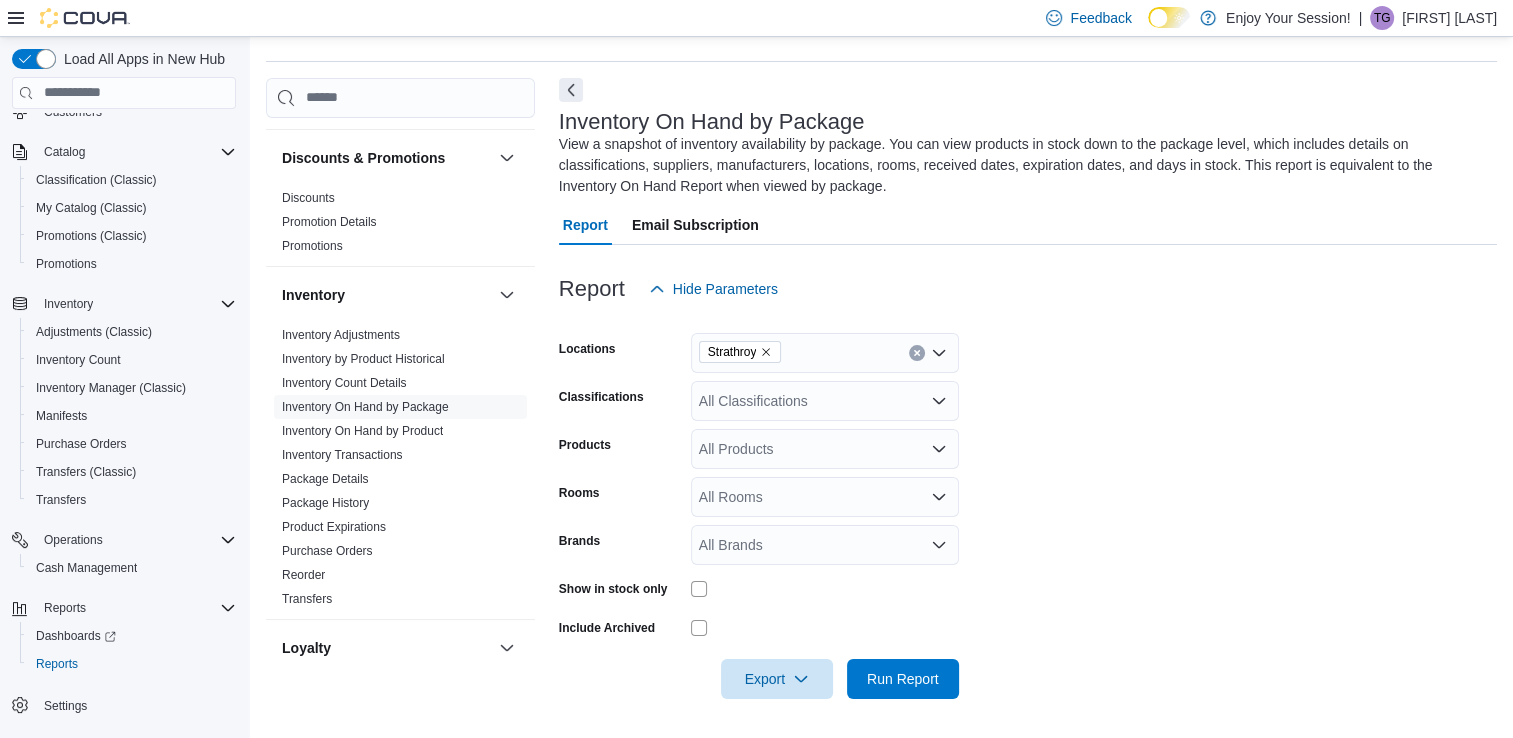 click on "All Classifications" at bounding box center [825, 401] 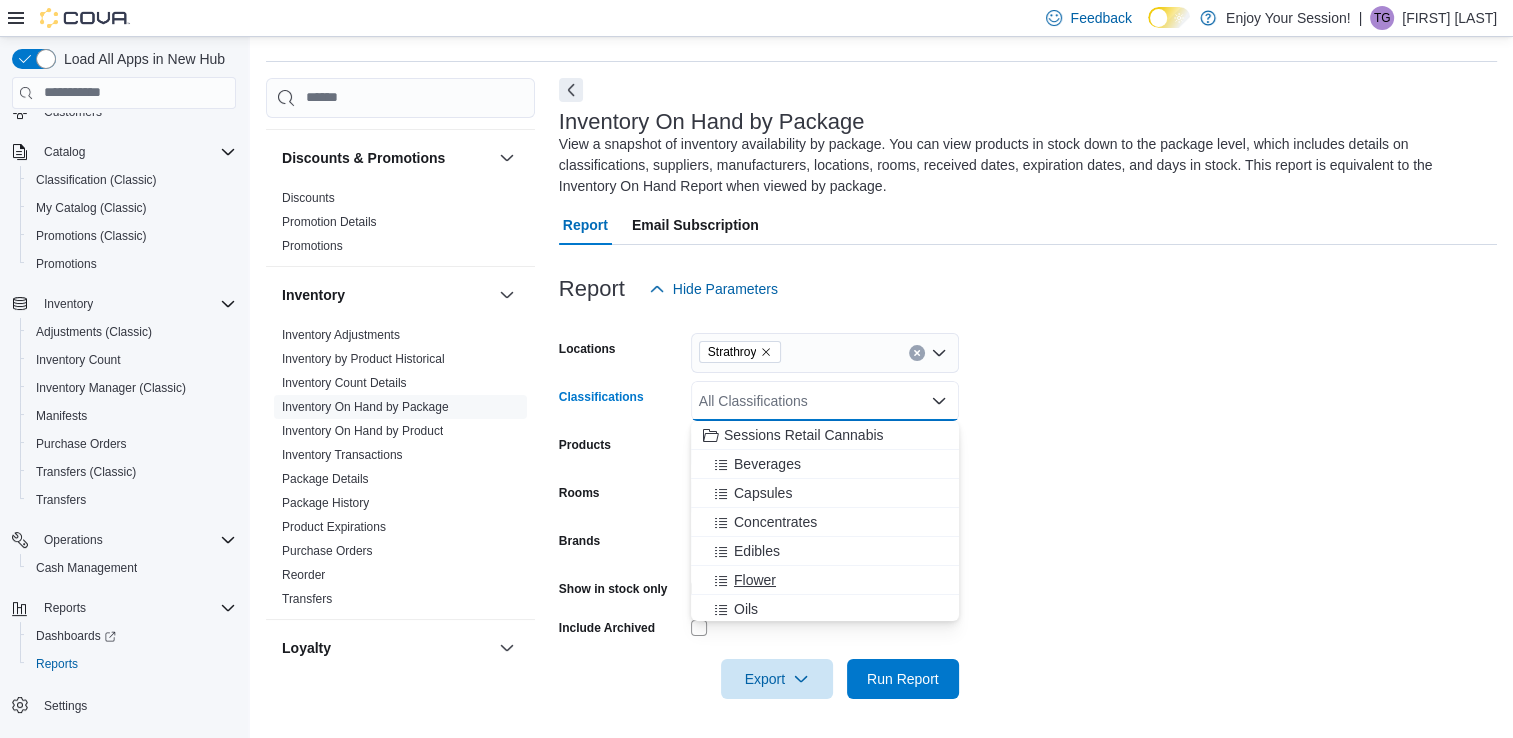 click on "Flower" at bounding box center (755, 580) 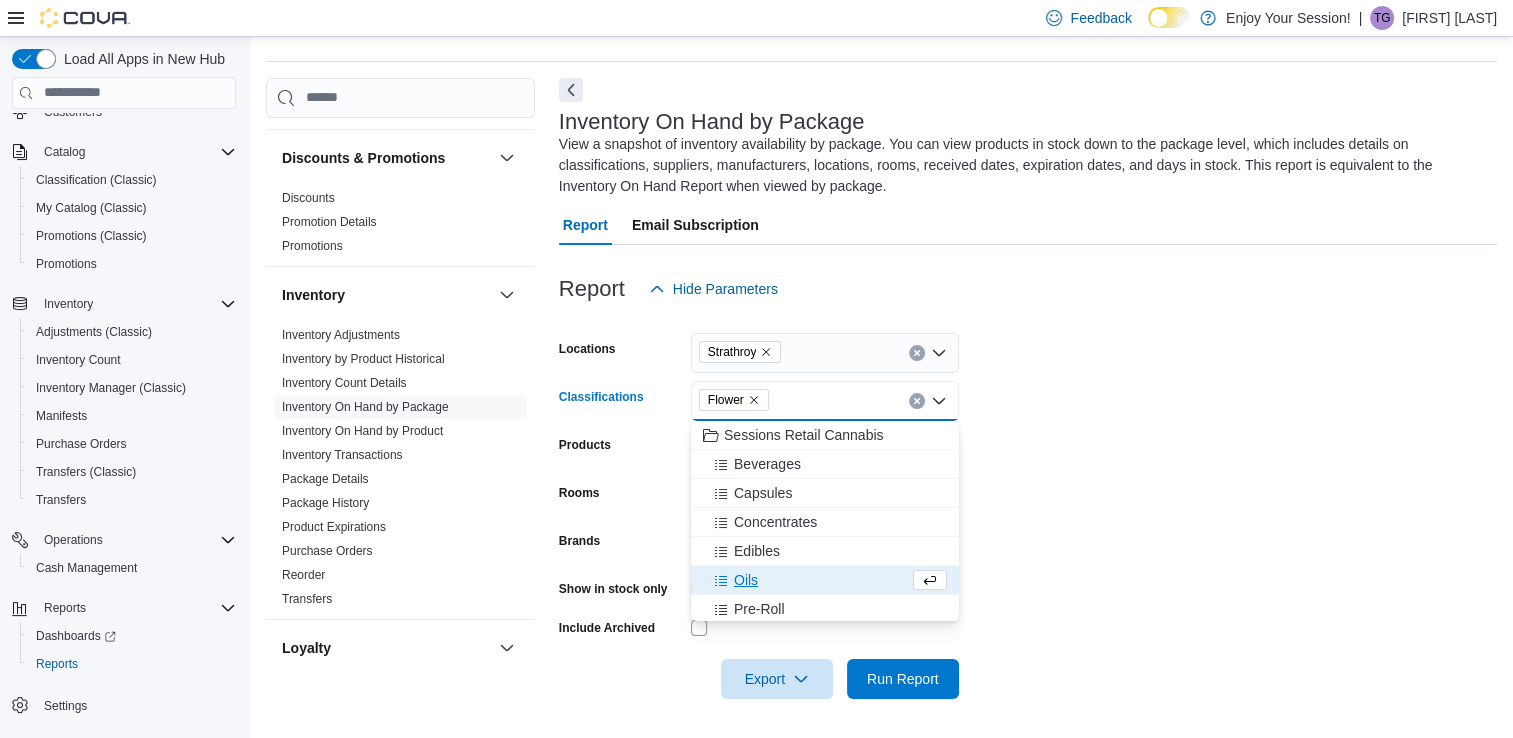 click on "Locations Strathroy Classifications Flower Combo box. Selected. Flower. Press Backspace to delete Flower. Combo box input. All Classifications. Type some text or, to display a list of choices, press Down Arrow. To exit the list of choices, press Escape. Products All Products Rooms All Rooms Brands All Brands Show in stock only Include Archived Export  Run Report" at bounding box center [1028, 504] 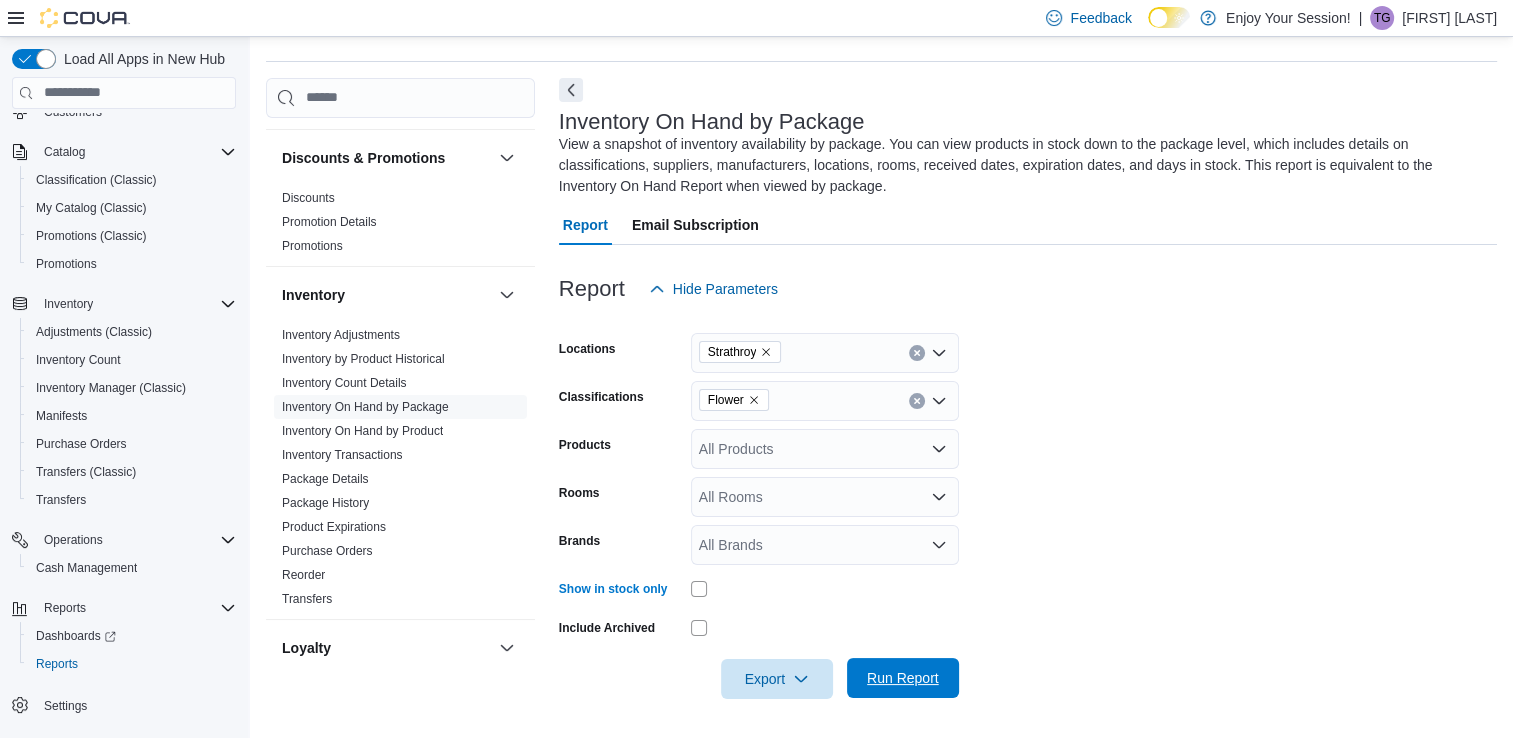 click on "Run Report" at bounding box center (903, 678) 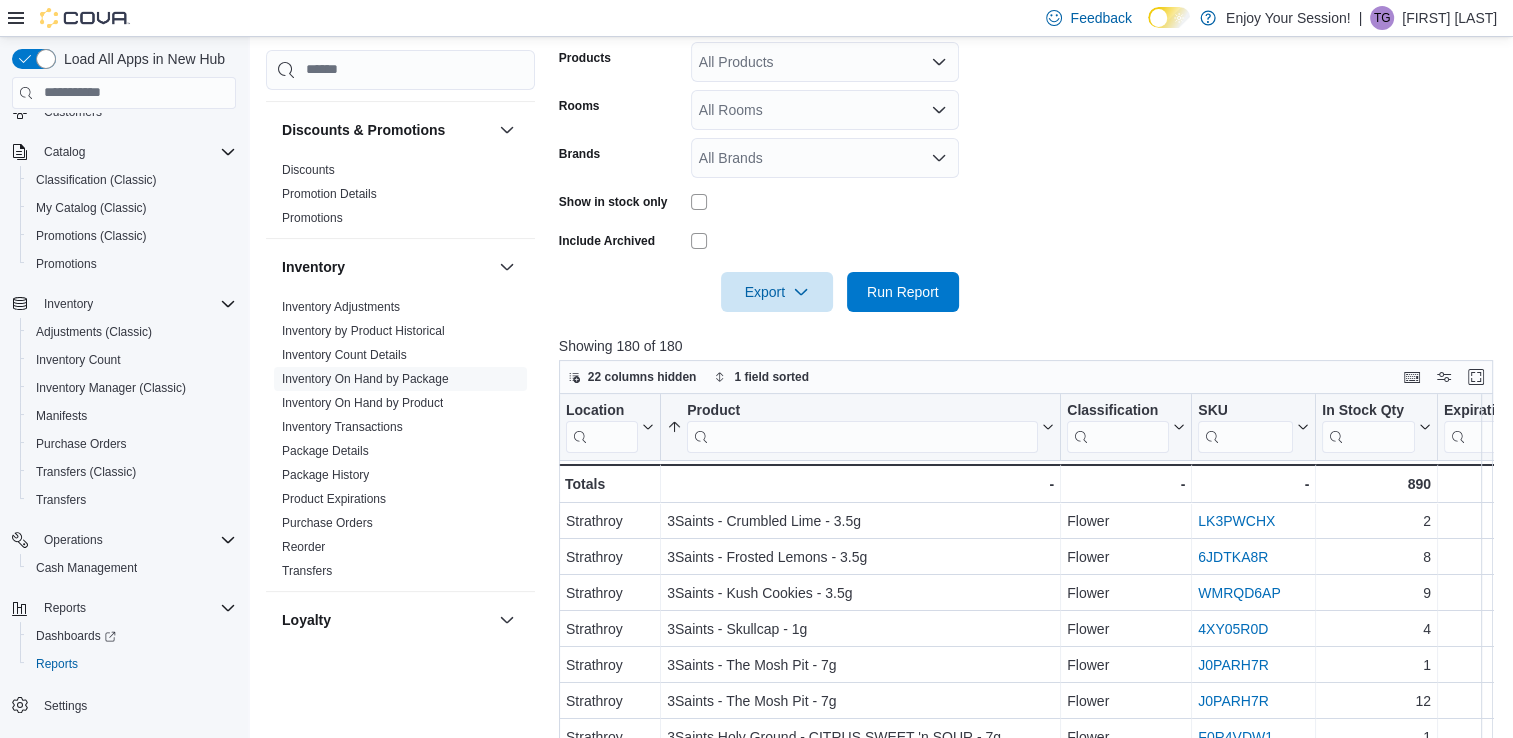 scroll, scrollTop: 292, scrollLeft: 0, axis: vertical 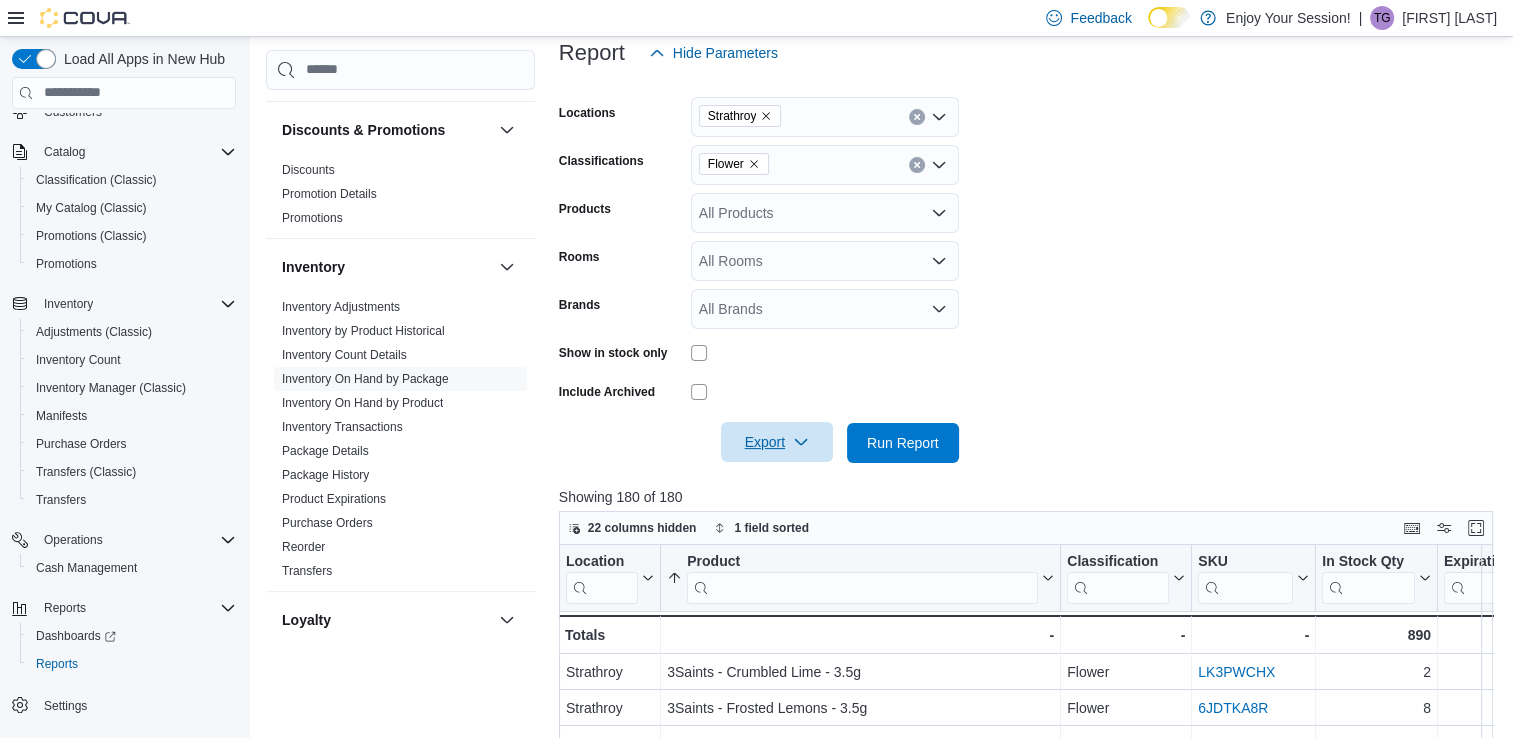click on "Export" at bounding box center (777, 442) 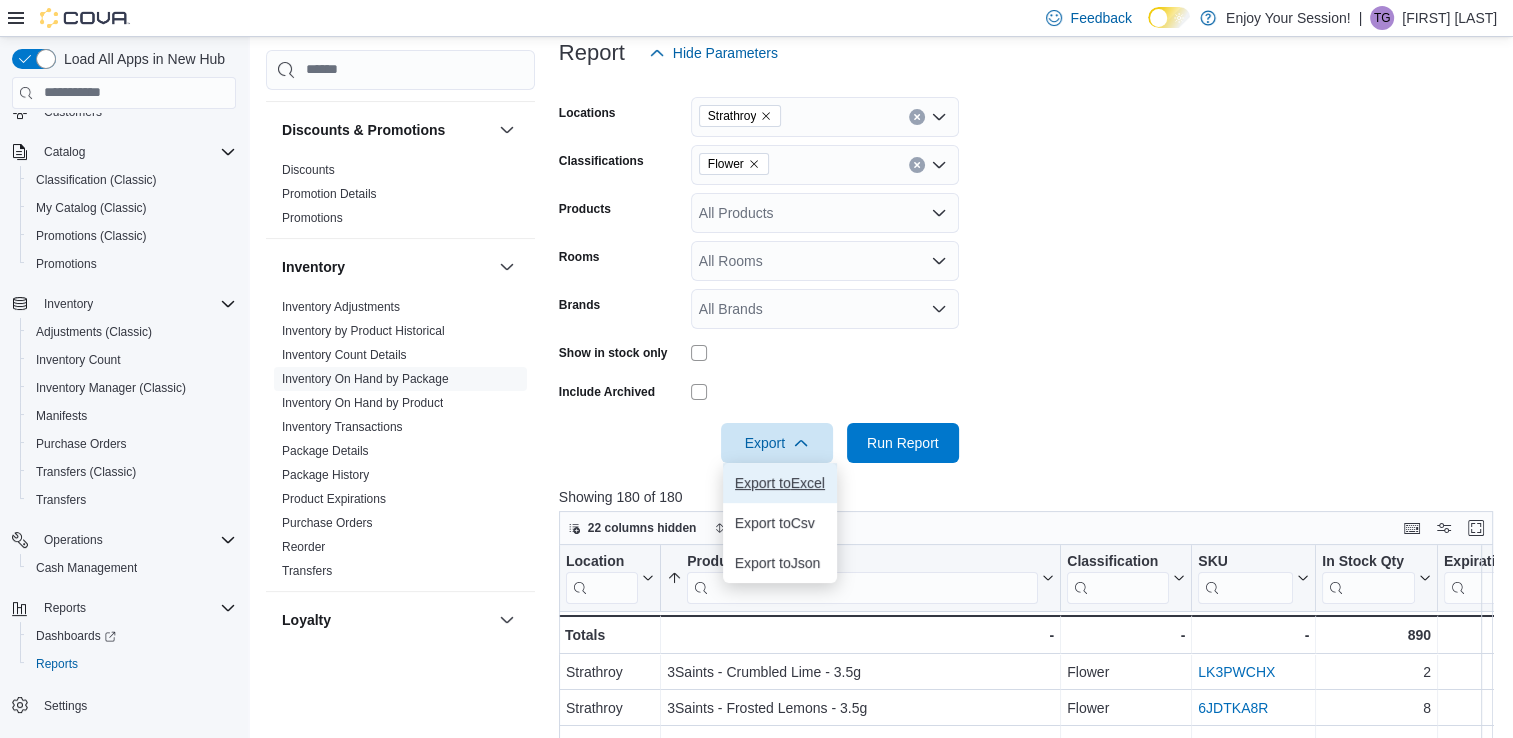 click on "Export to  Excel" at bounding box center (780, 483) 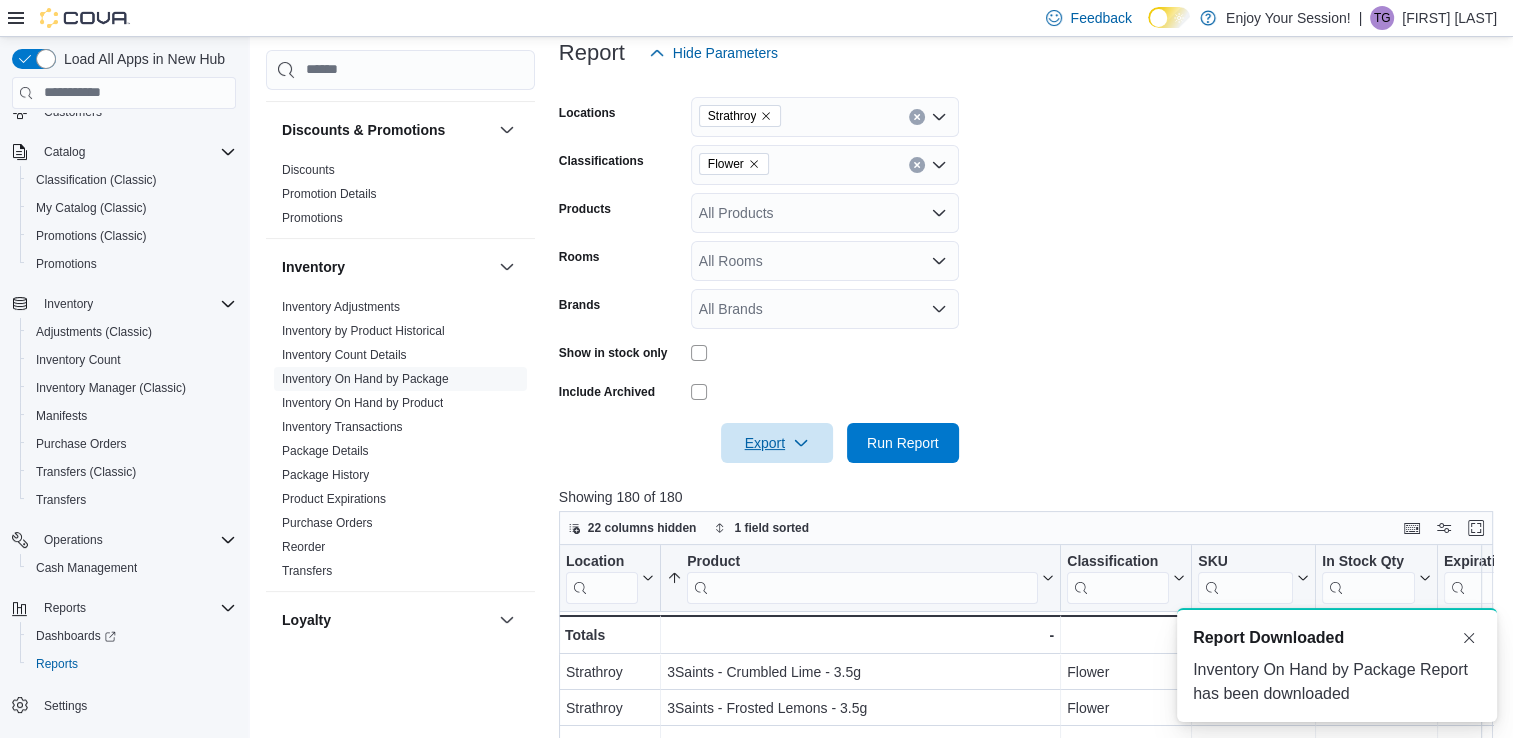 scroll, scrollTop: 0, scrollLeft: 0, axis: both 